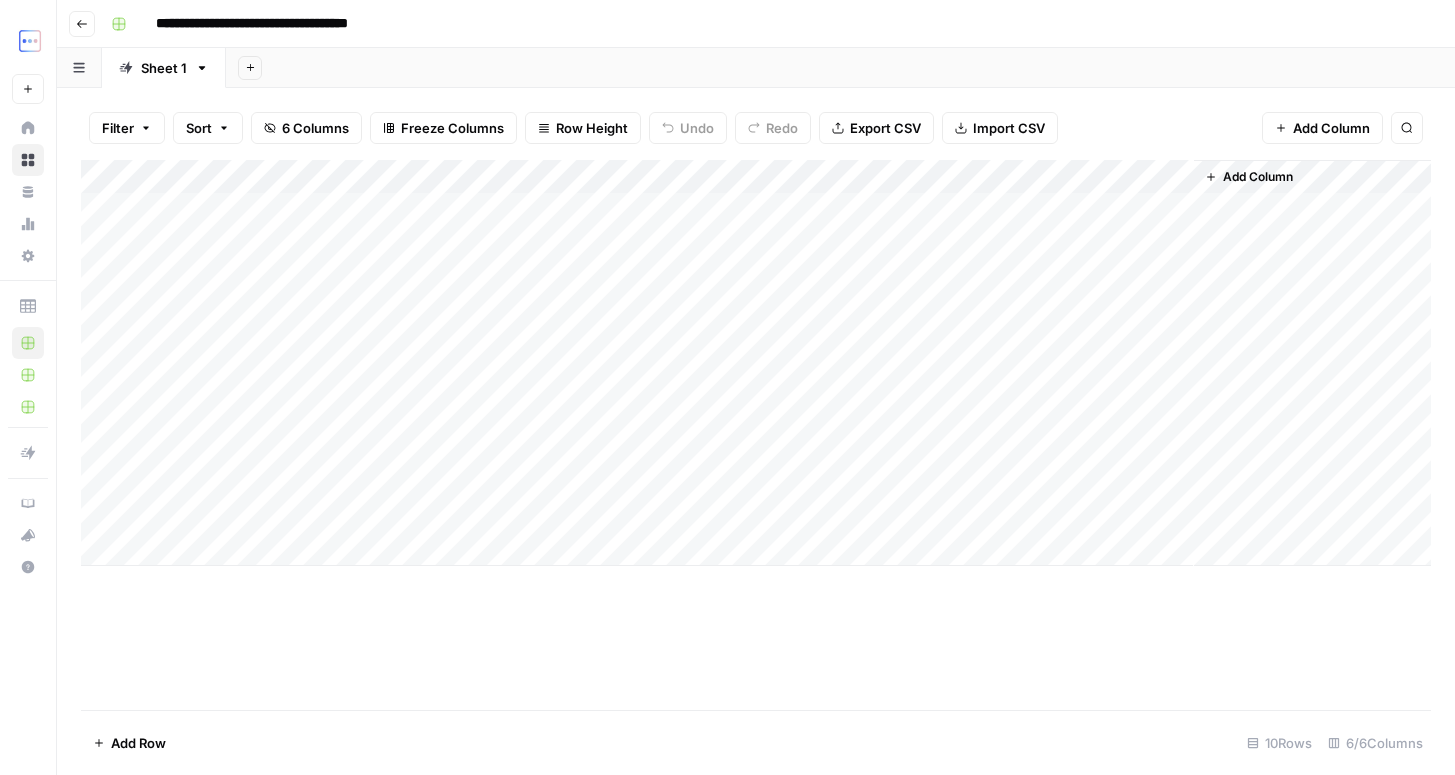 scroll, scrollTop: 0, scrollLeft: 0, axis: both 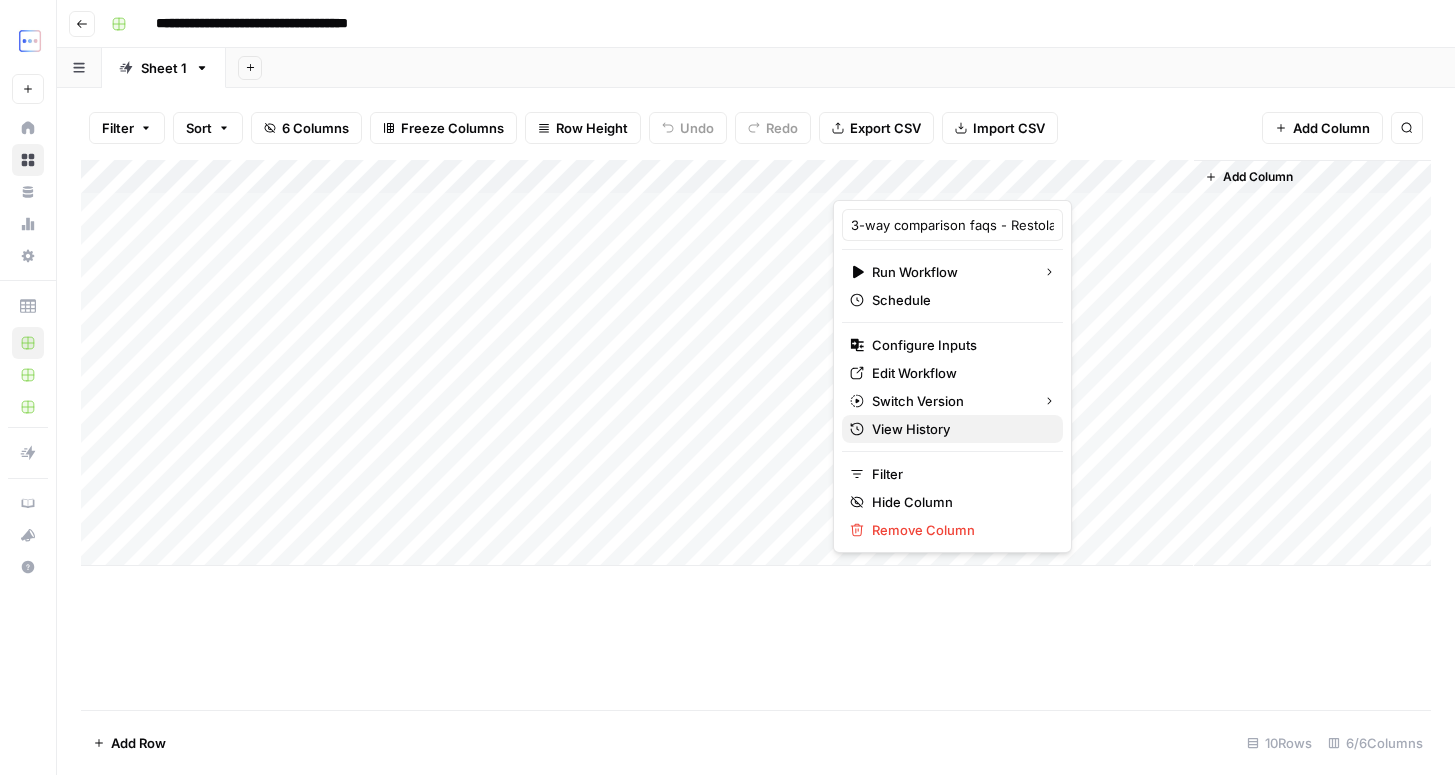 click on "View History" at bounding box center [911, 429] 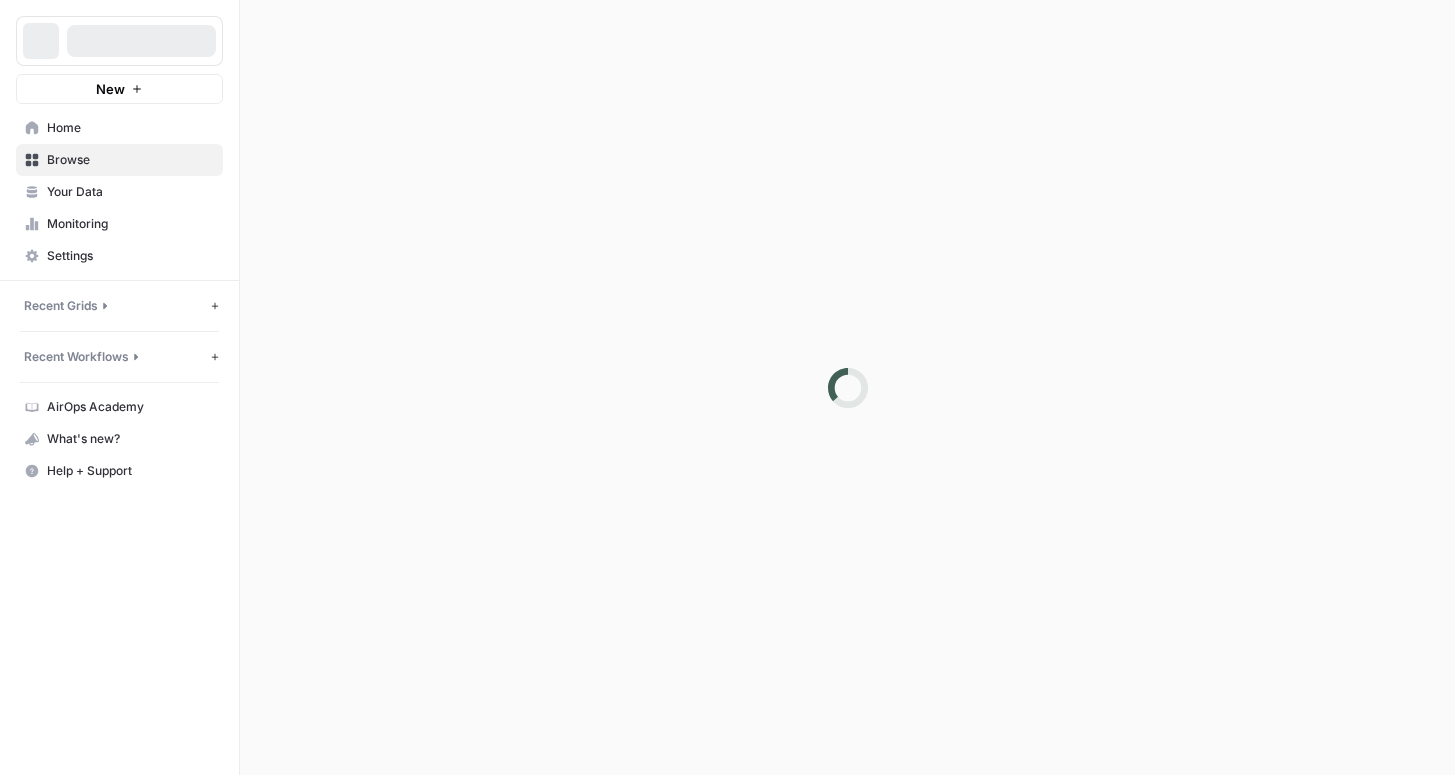 scroll, scrollTop: 0, scrollLeft: 0, axis: both 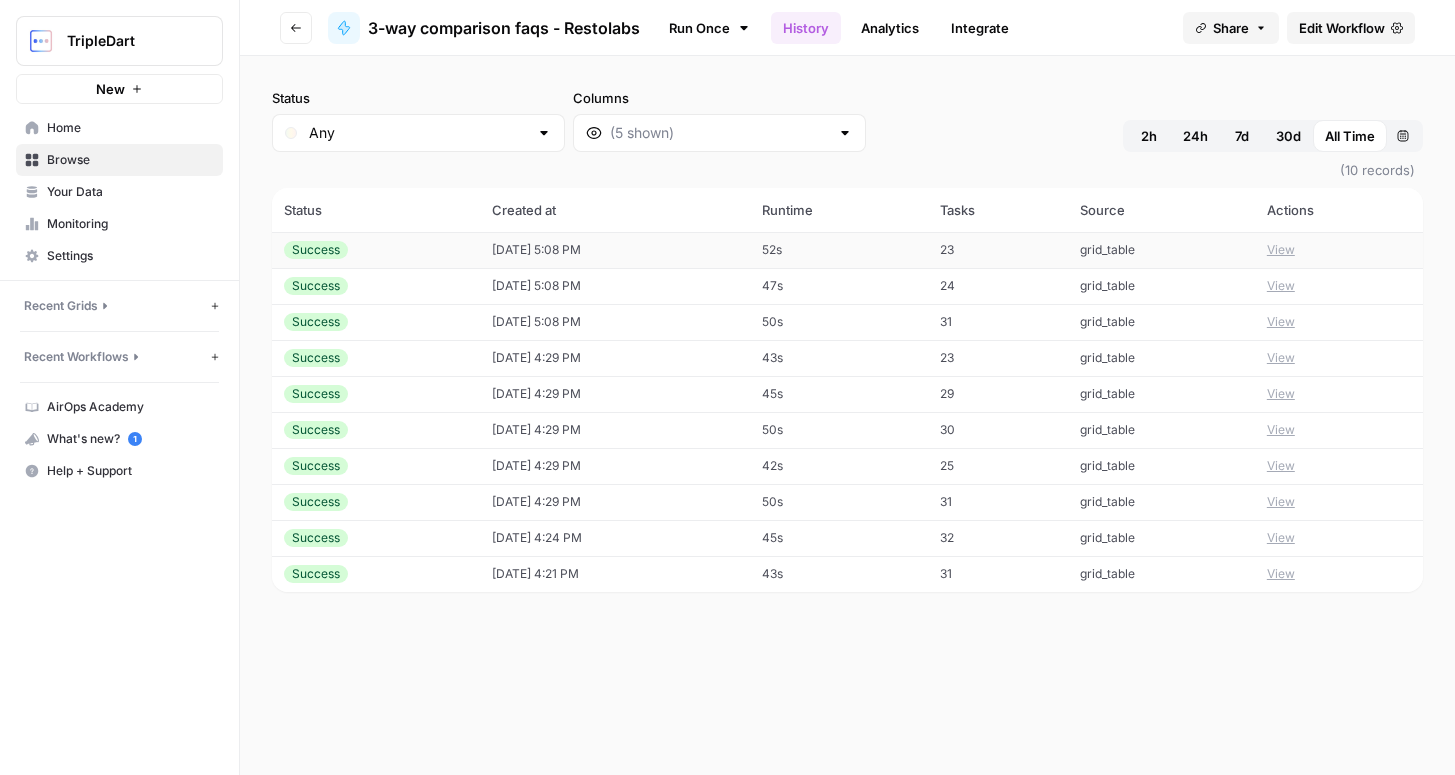 click on "View" at bounding box center [1339, 250] 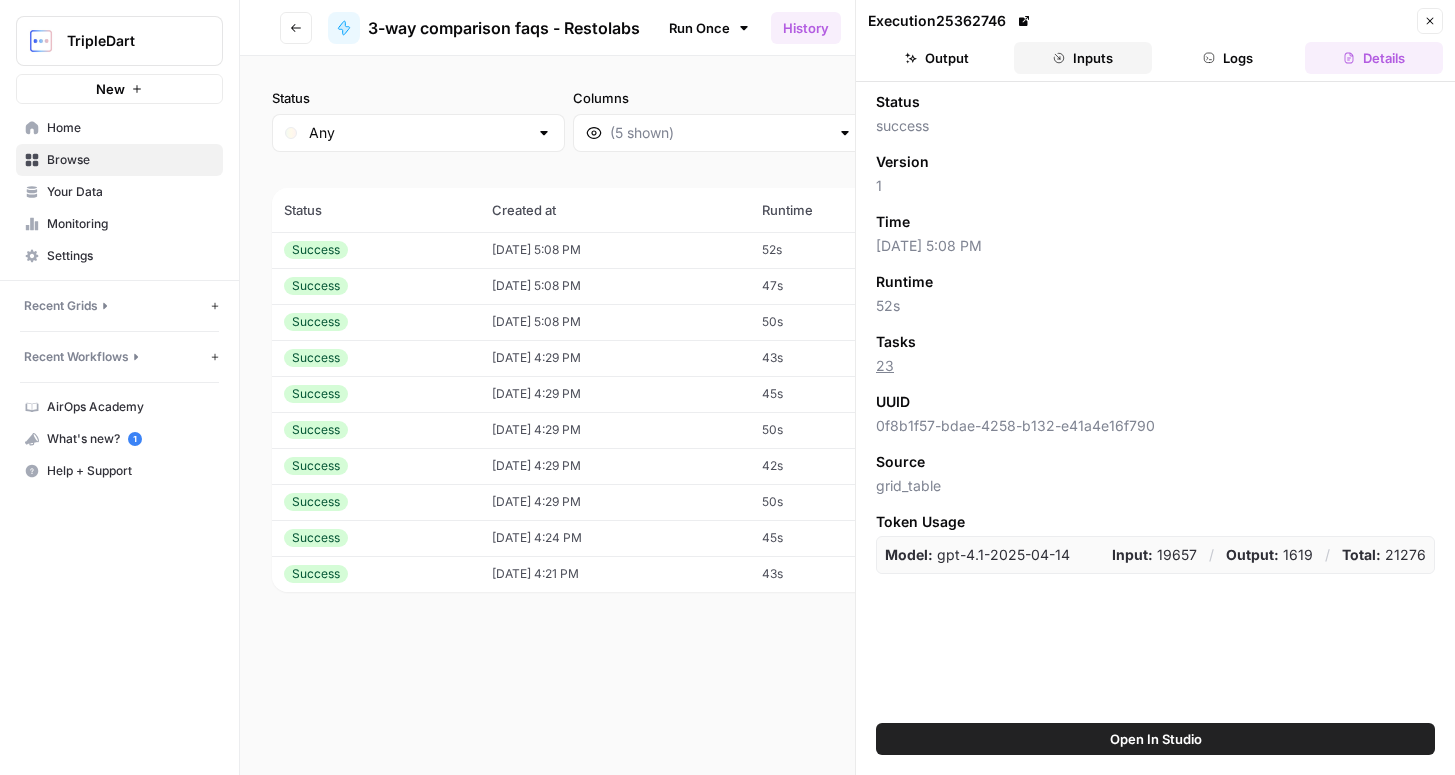 click on "Inputs" at bounding box center (1083, 58) 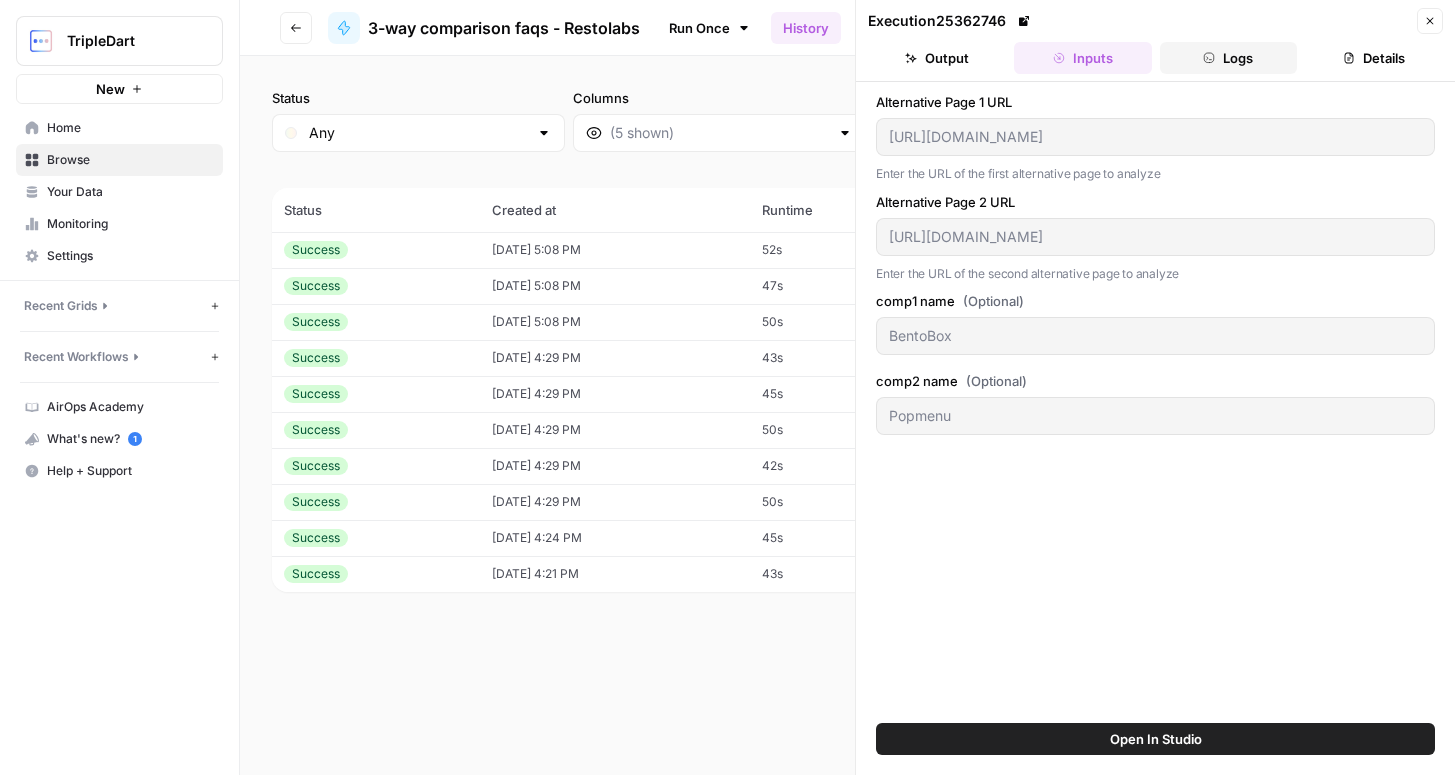 click on "Logs" at bounding box center (1229, 58) 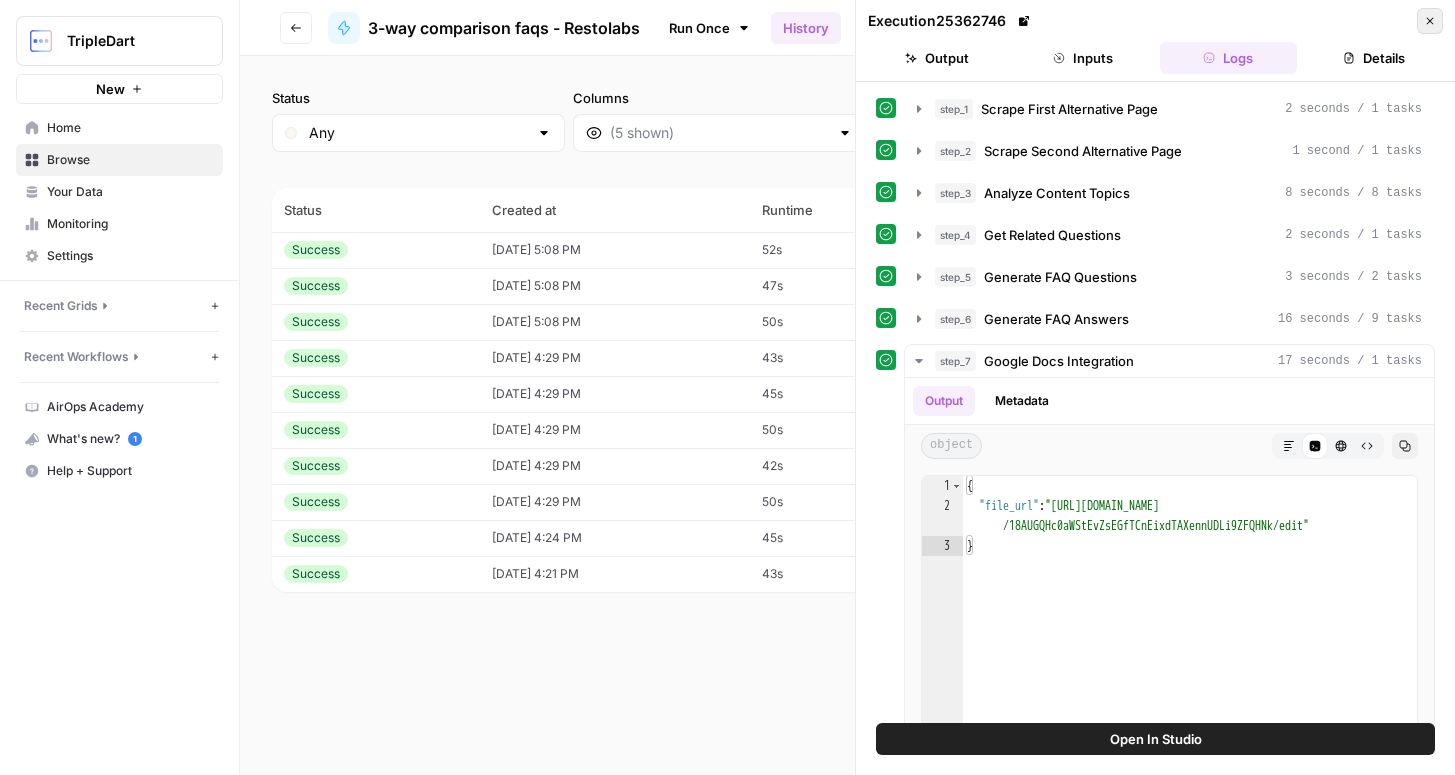 click on "Close" at bounding box center (1430, 21) 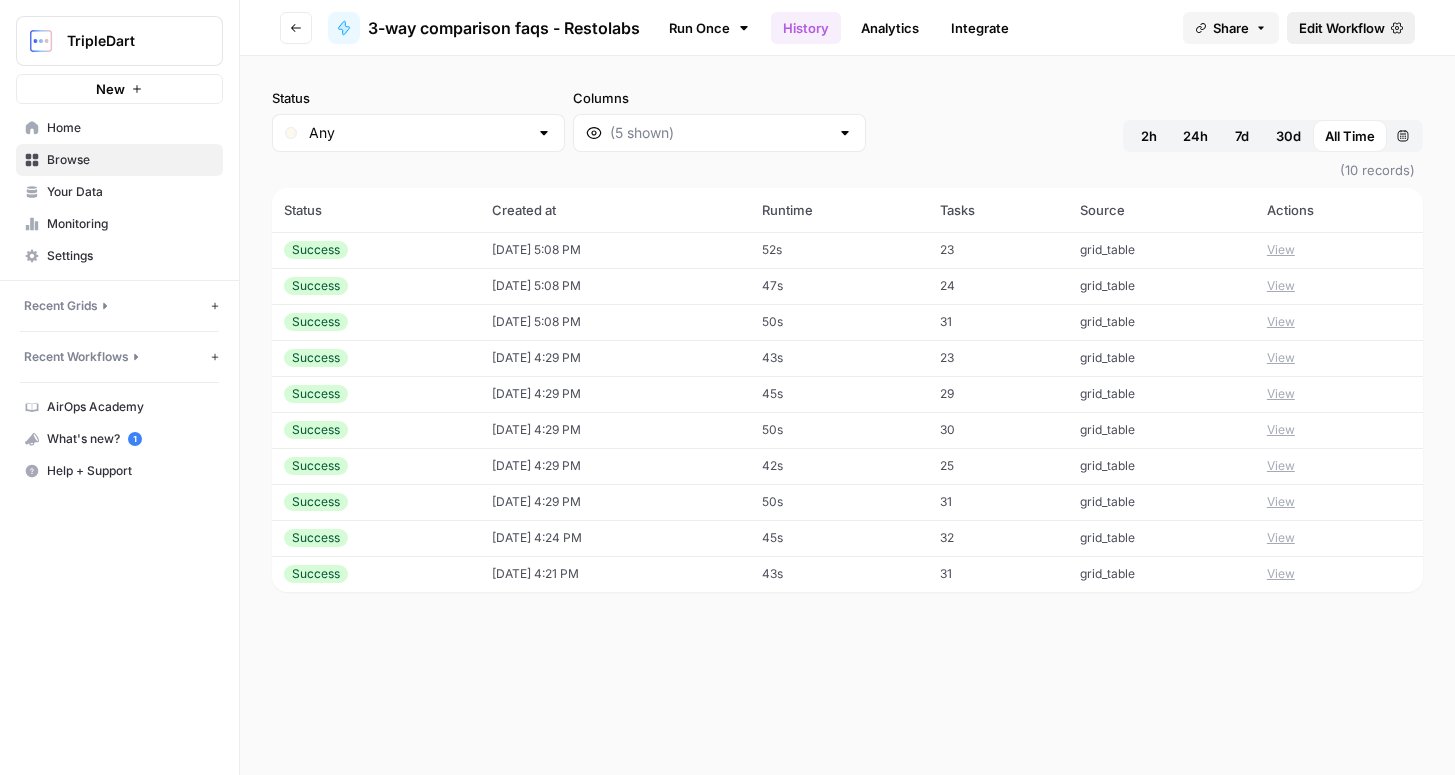 click on "Edit Workflow" at bounding box center [1351, 28] 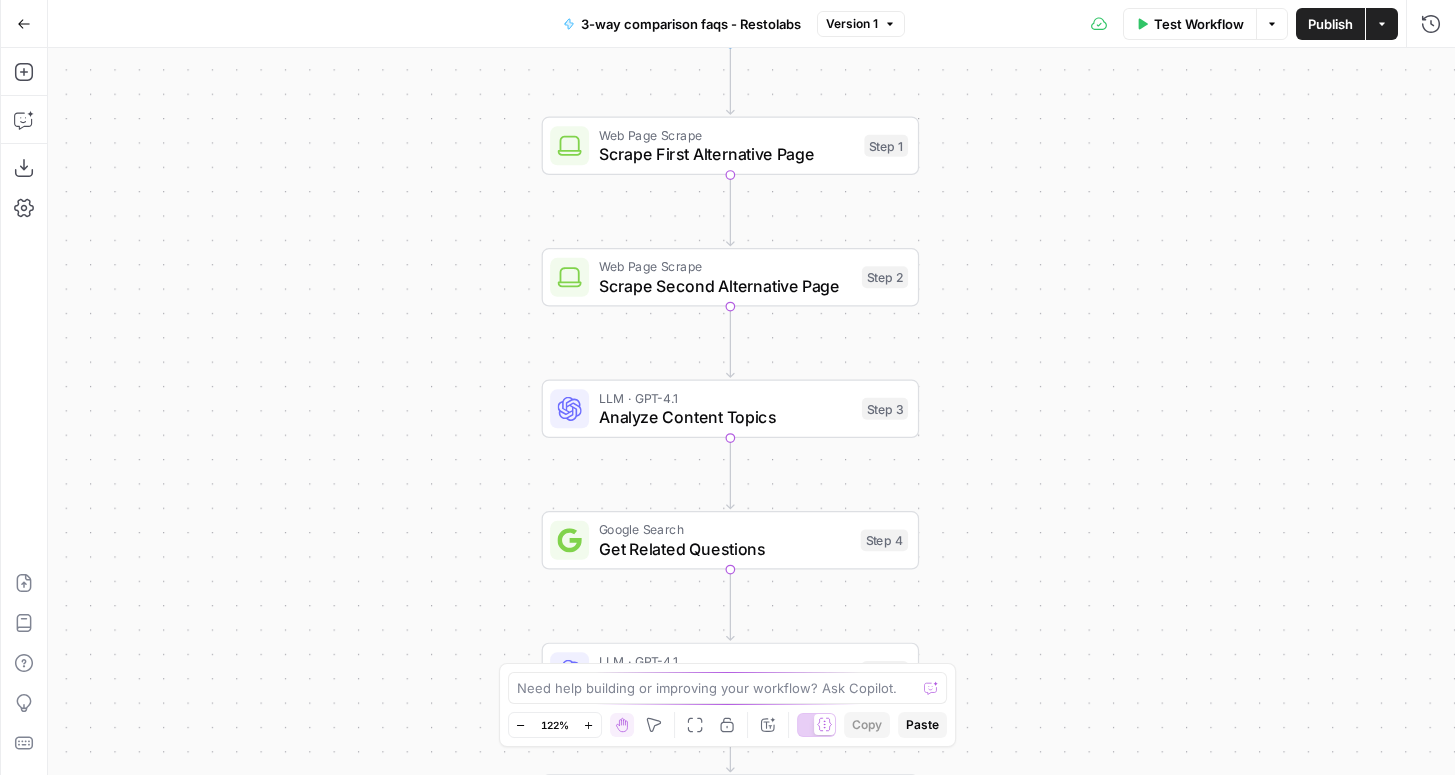 click on "Analyze Content Topics" at bounding box center [725, 417] 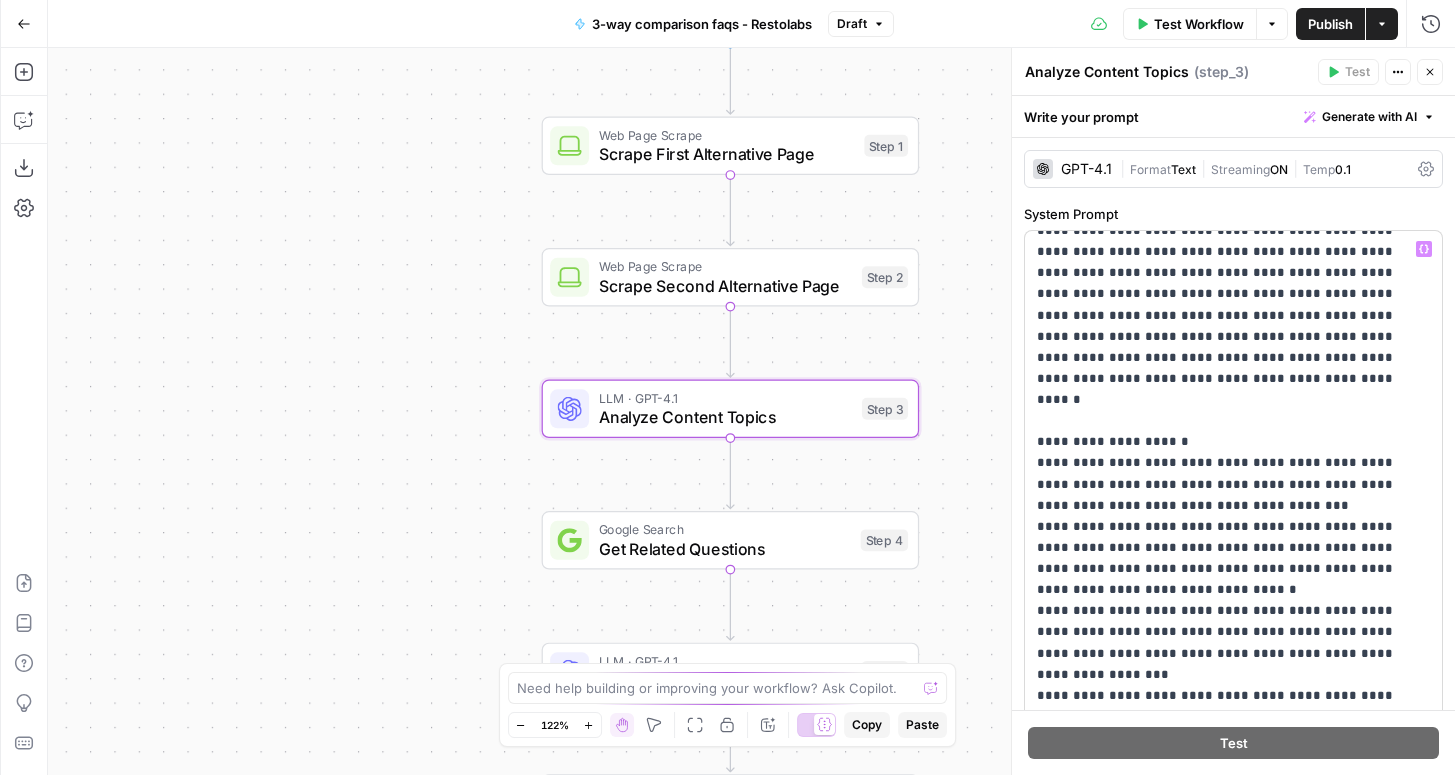scroll, scrollTop: 20, scrollLeft: 0, axis: vertical 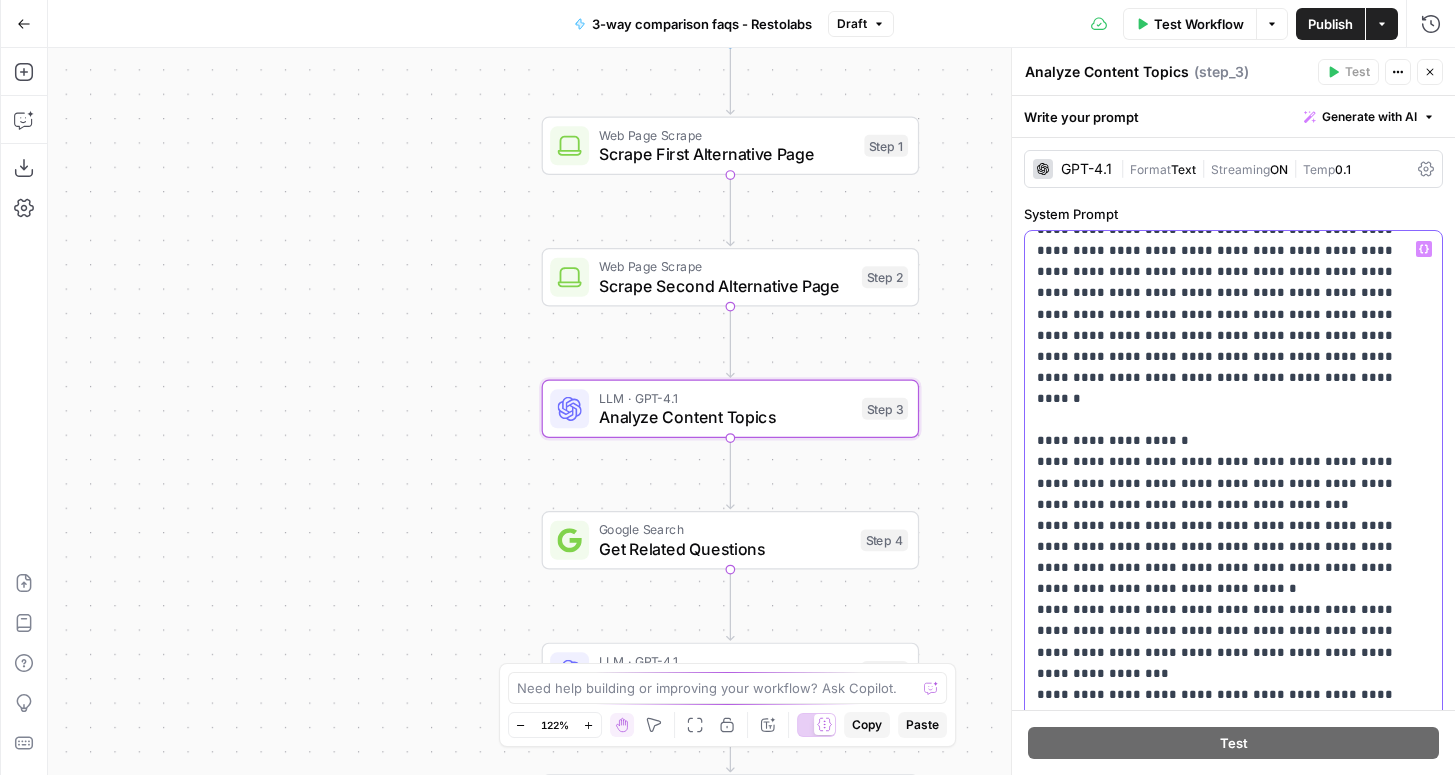 drag, startPoint x: 1040, startPoint y: 401, endPoint x: 1166, endPoint y: 449, distance: 134.83324 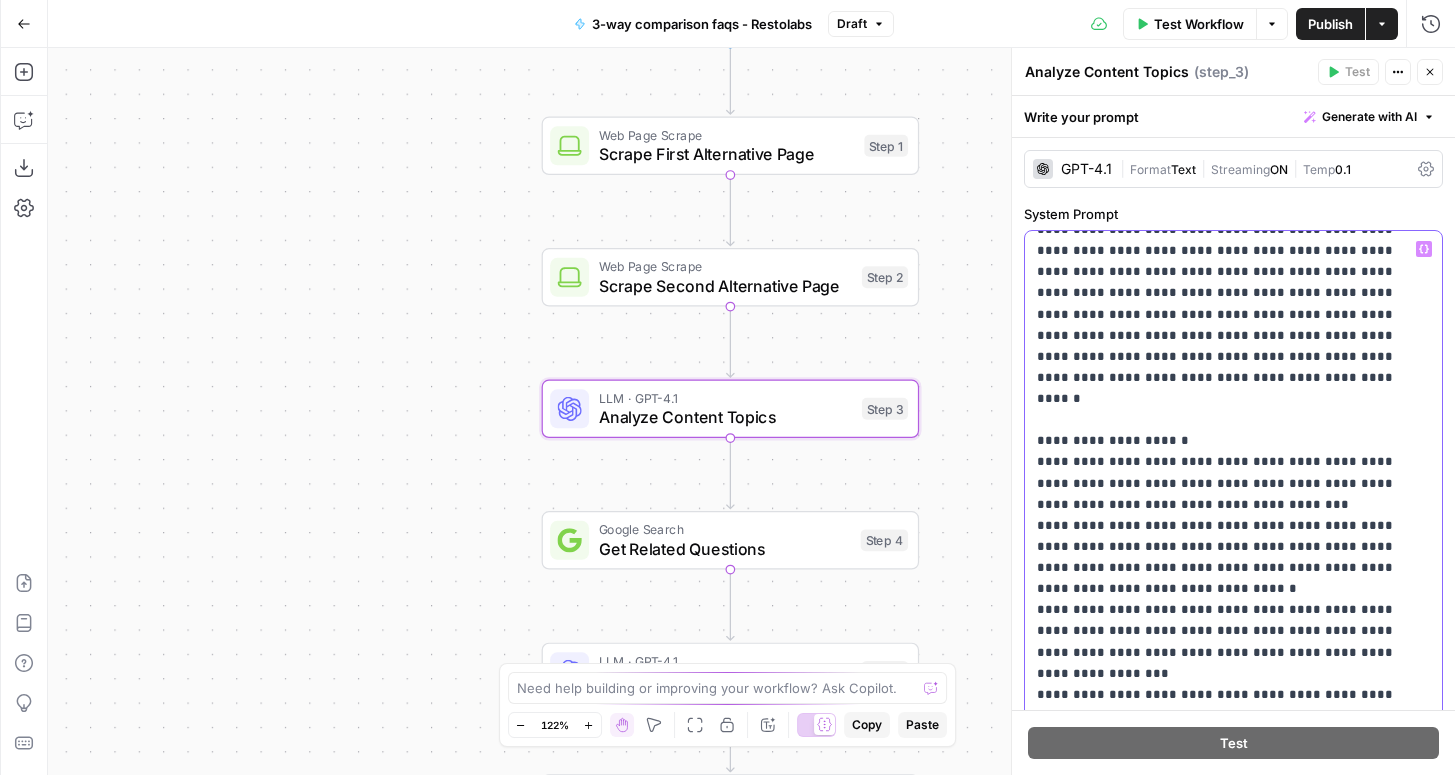 click on "**********" at bounding box center [1233, 715] 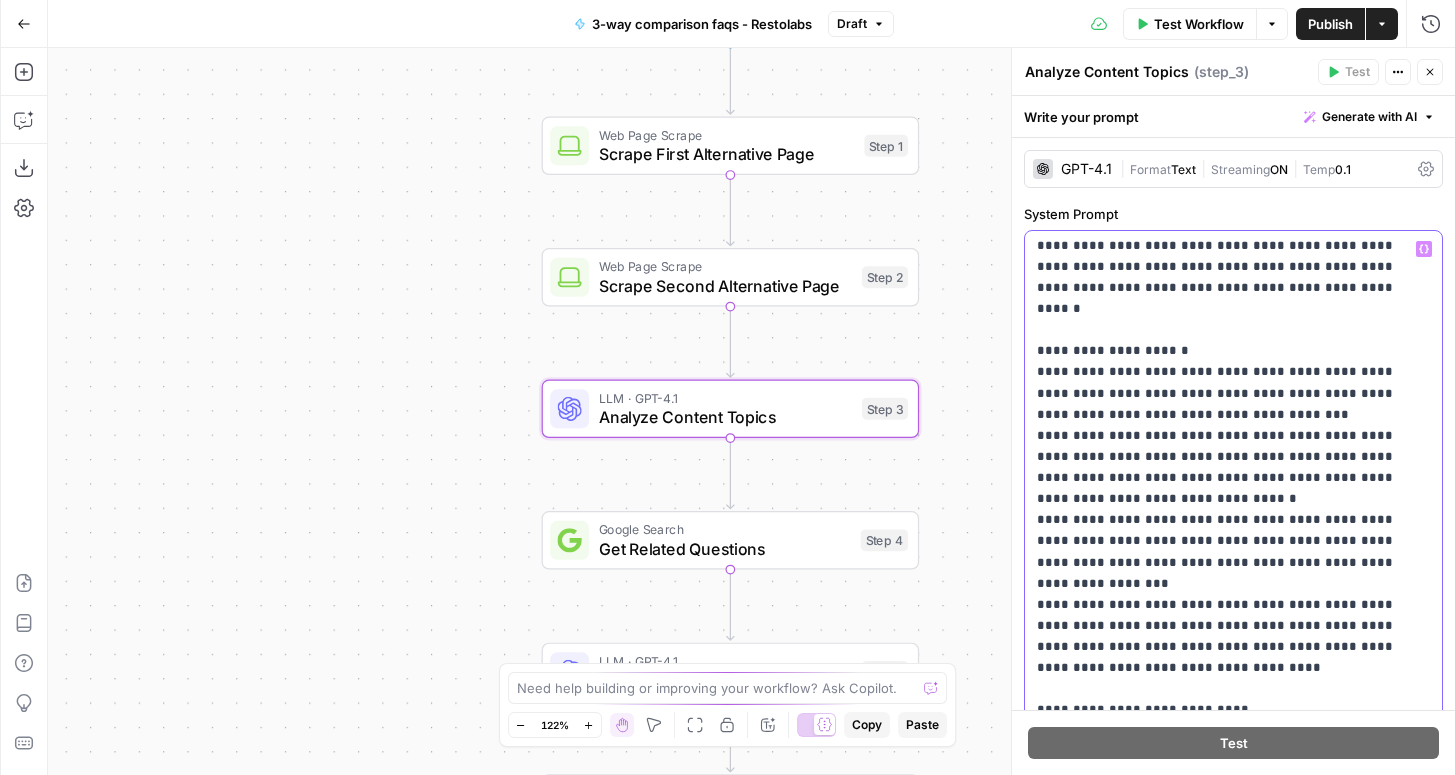 drag, startPoint x: 1056, startPoint y: 469, endPoint x: 1222, endPoint y: 555, distance: 186.95454 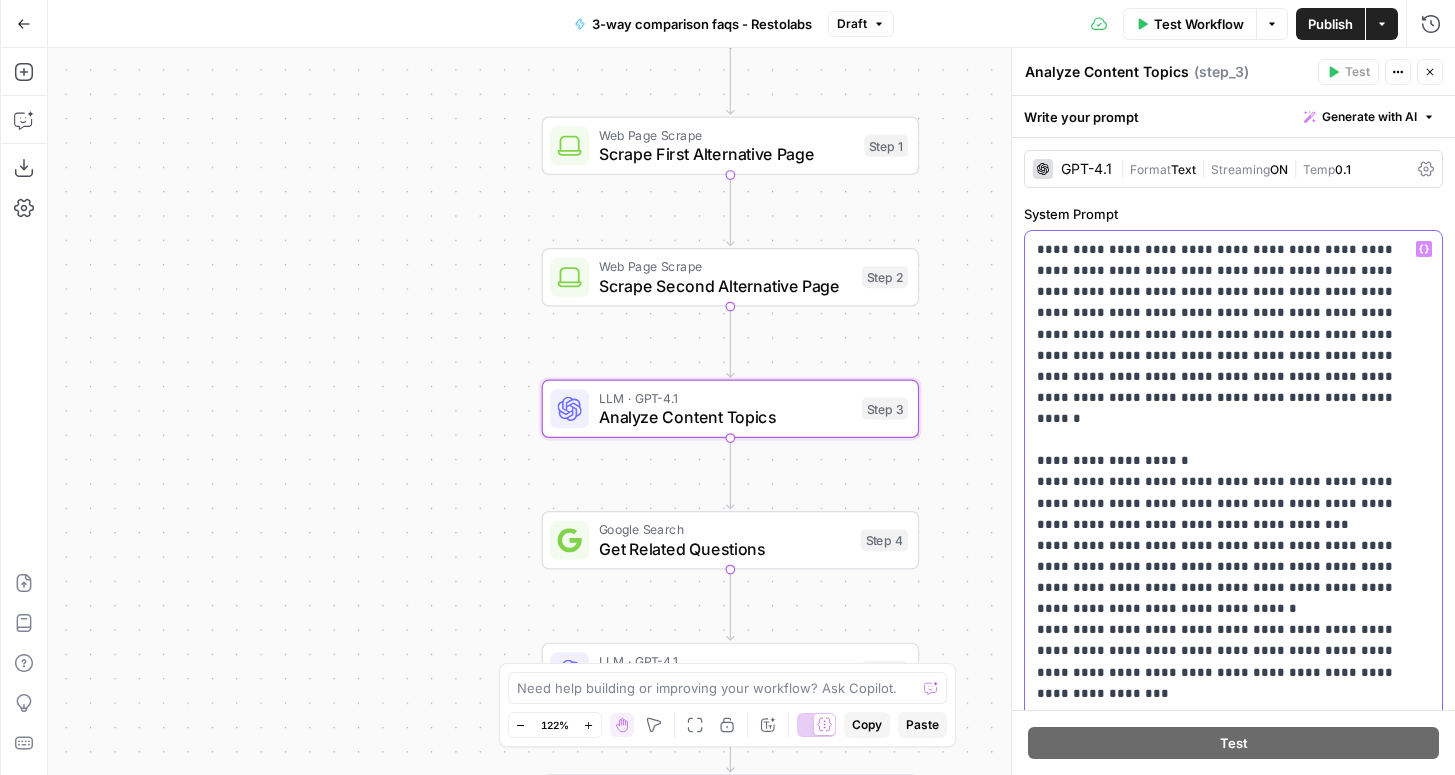 scroll, scrollTop: 194, scrollLeft: 0, axis: vertical 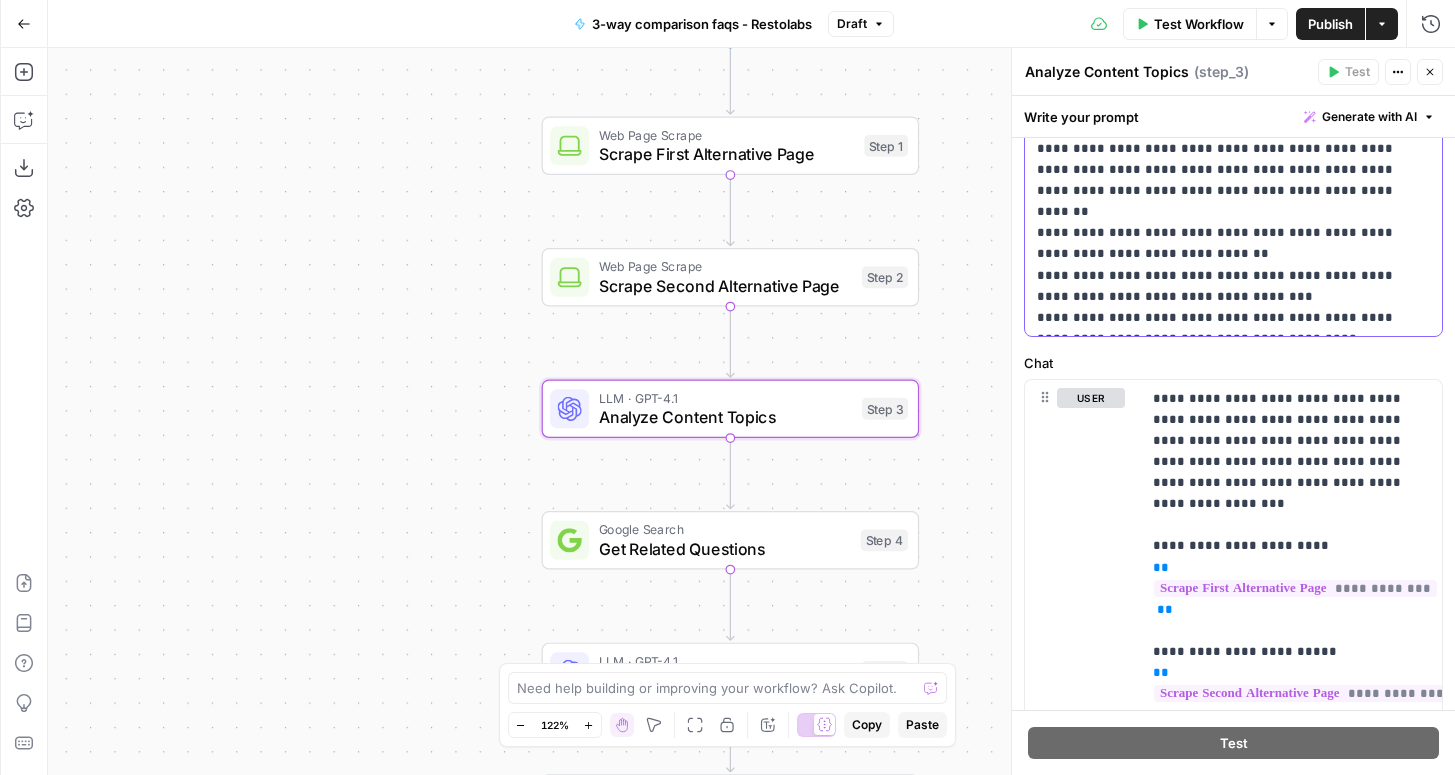 click on "**********" at bounding box center (1233, -169) 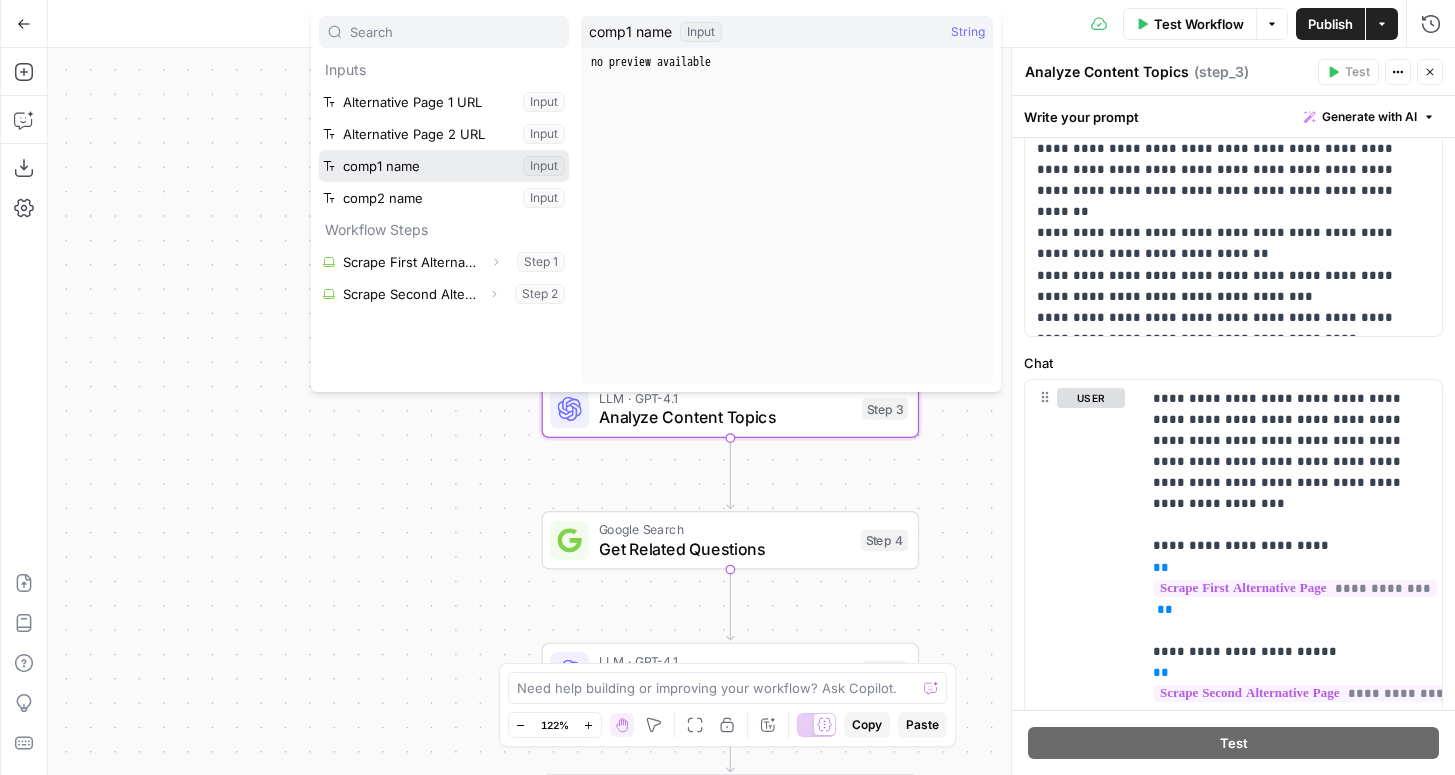 click at bounding box center [444, 166] 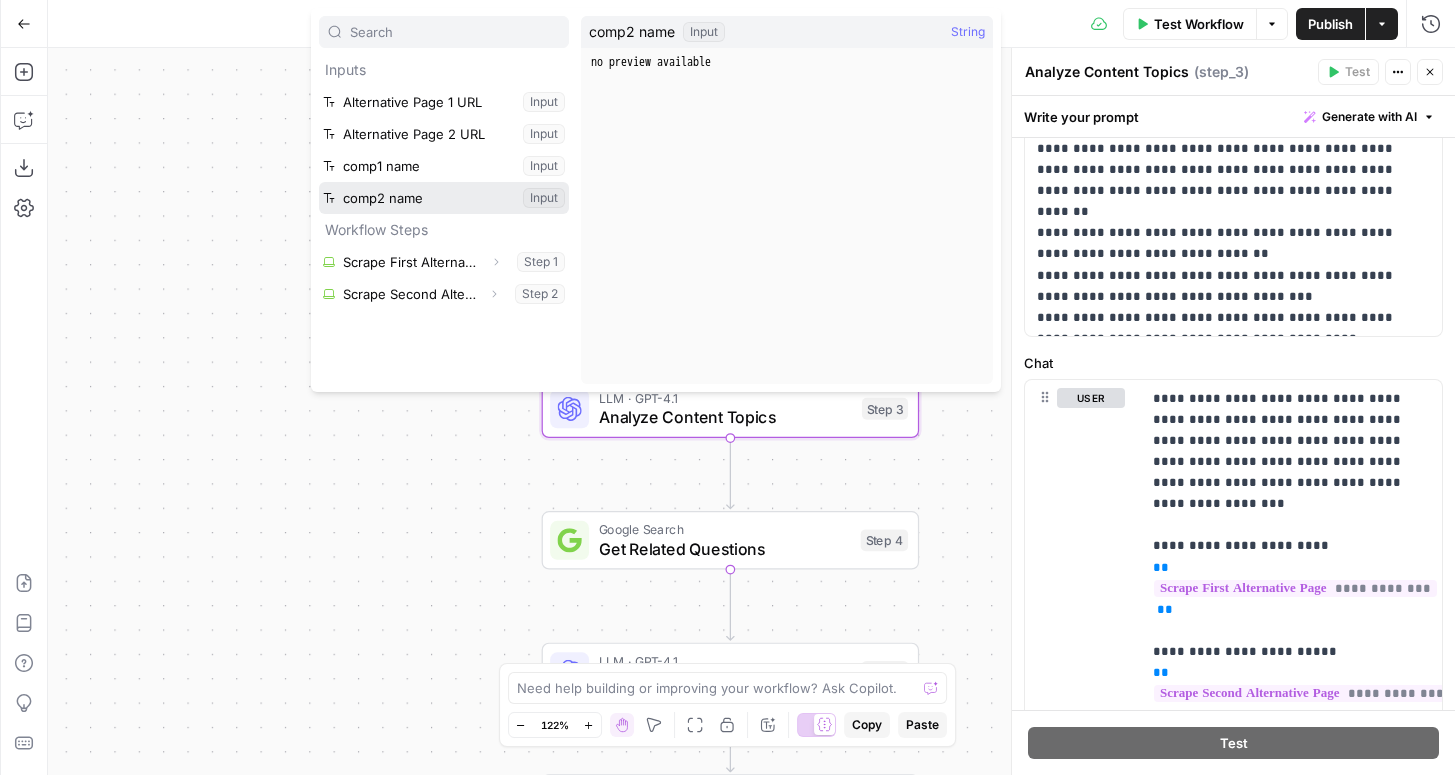 click at bounding box center (444, 198) 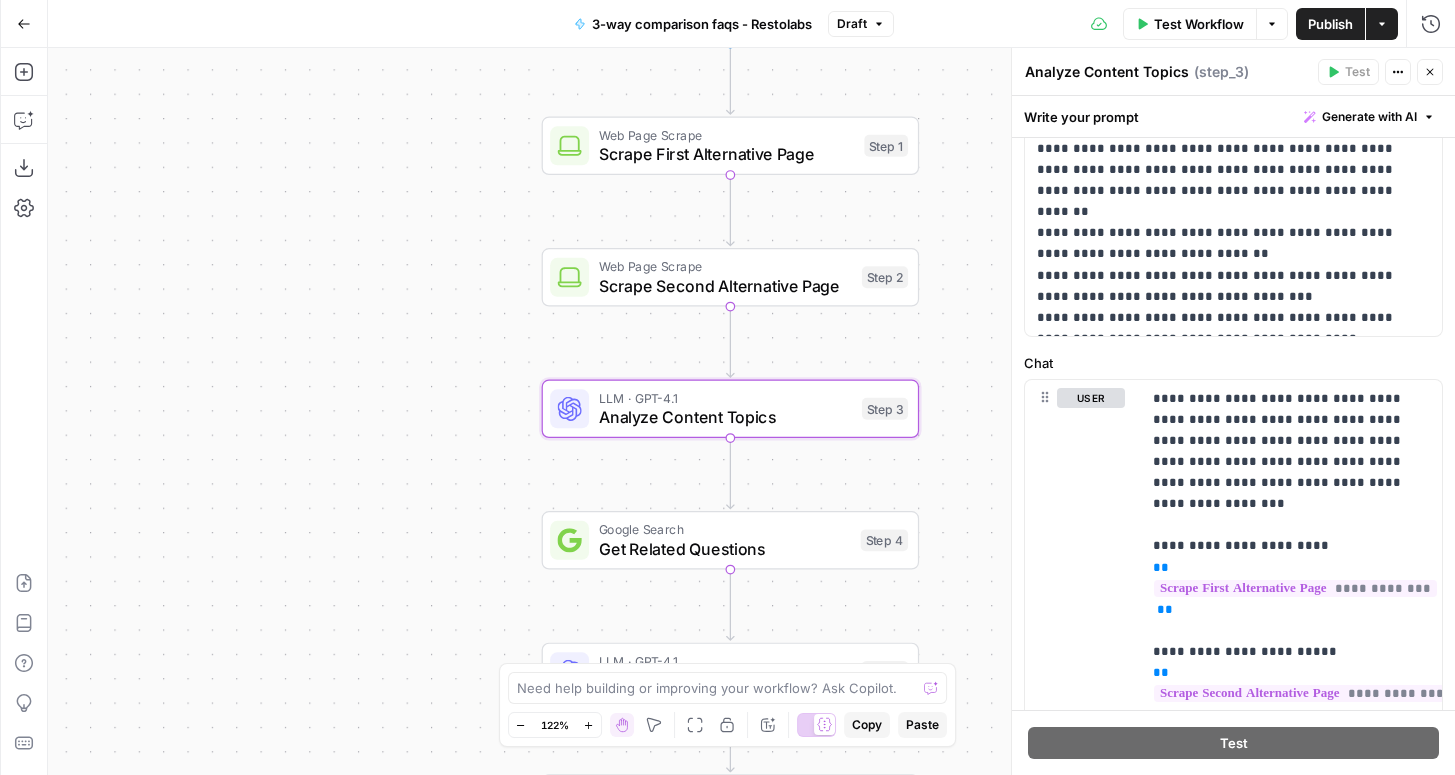 click on "**********" at bounding box center [1233, 424] 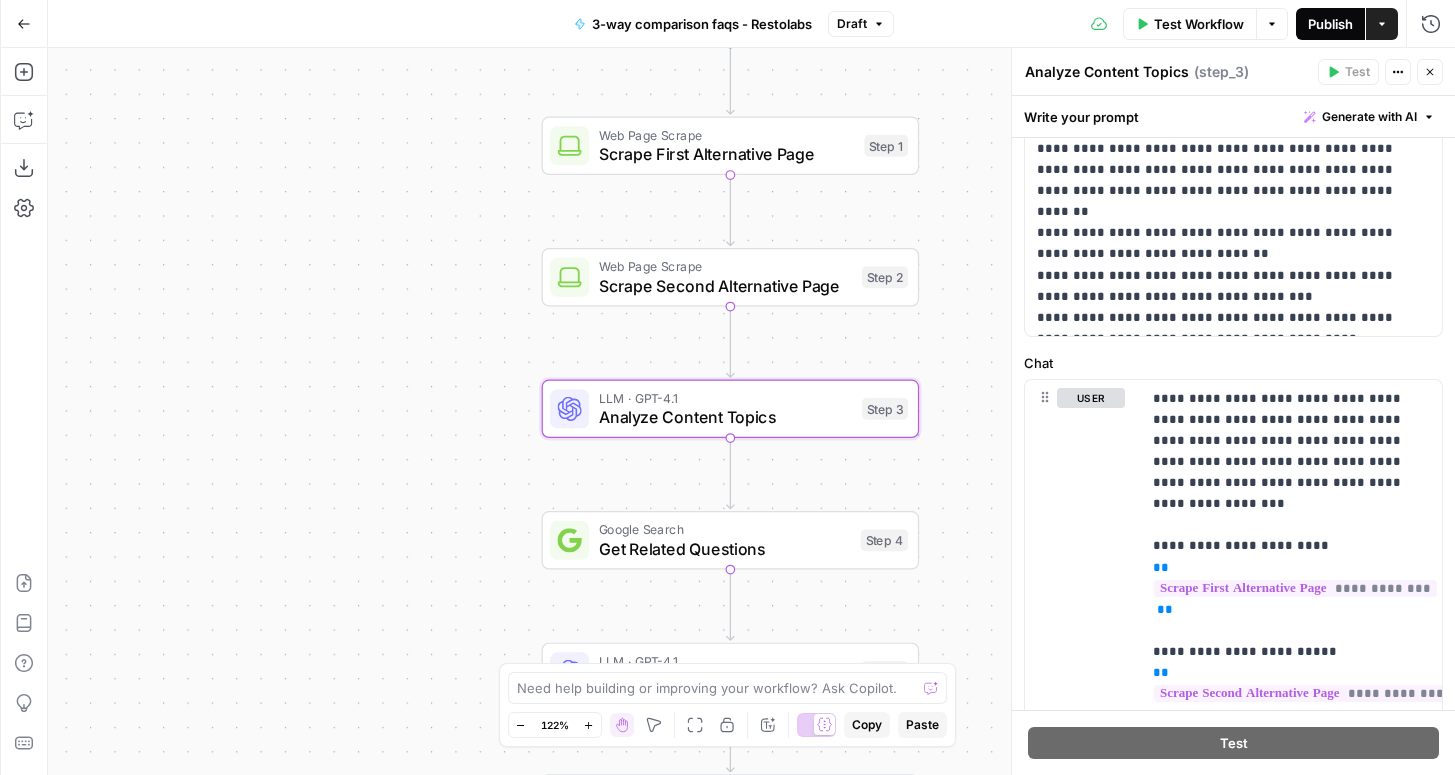click on "Publish" at bounding box center [1330, 24] 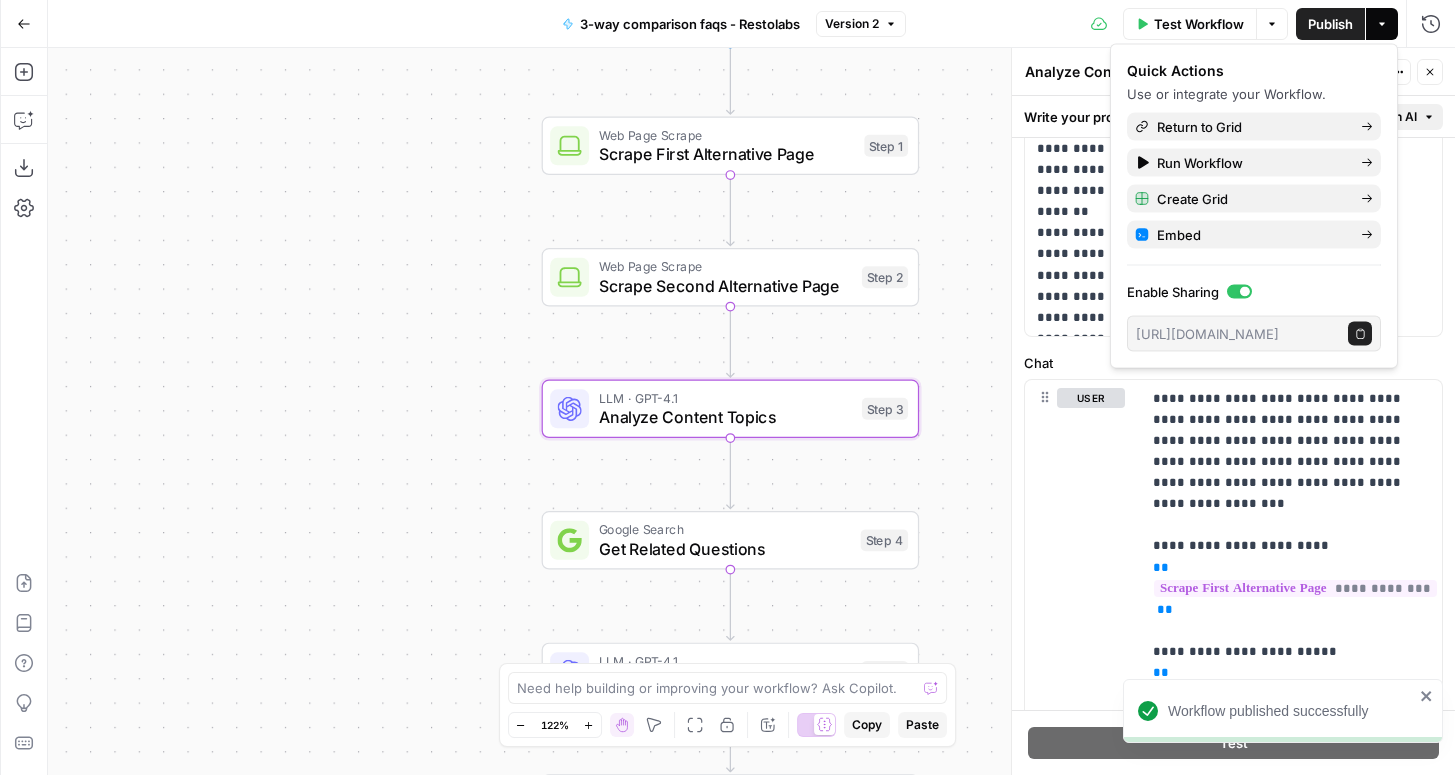 click on "Generate with AI" at bounding box center (1369, 117) 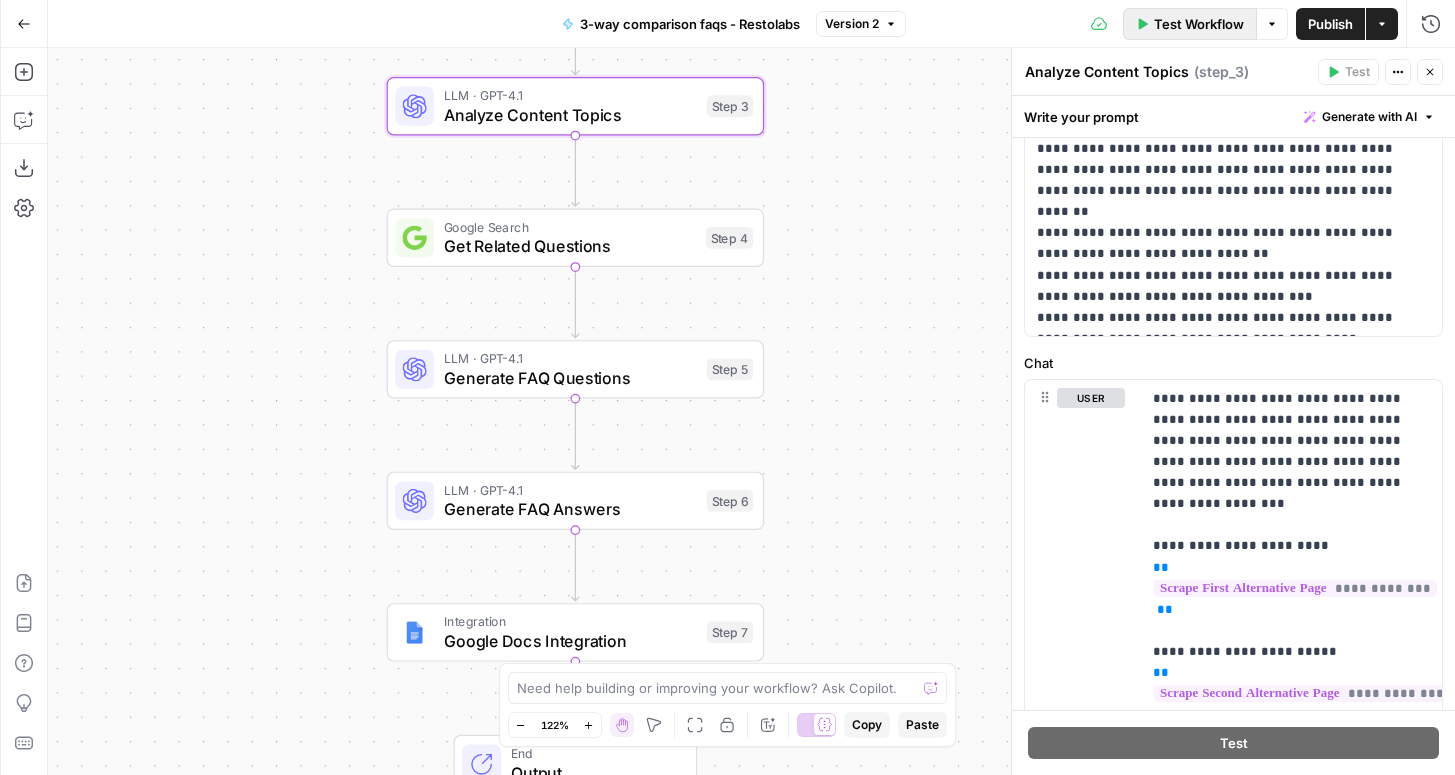 click on "Test Workflow" at bounding box center (1190, 24) 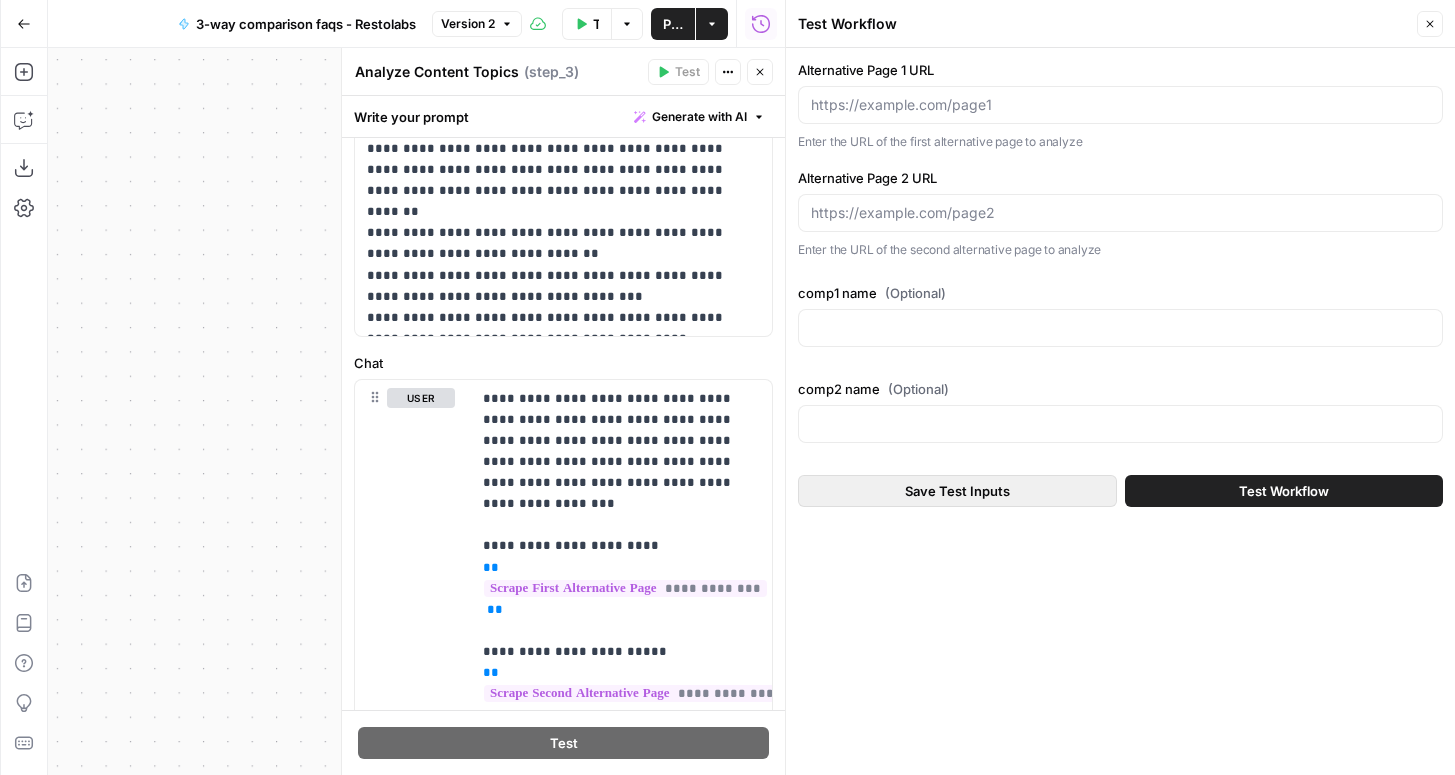 click on "Save Test Inputs" at bounding box center [957, 491] 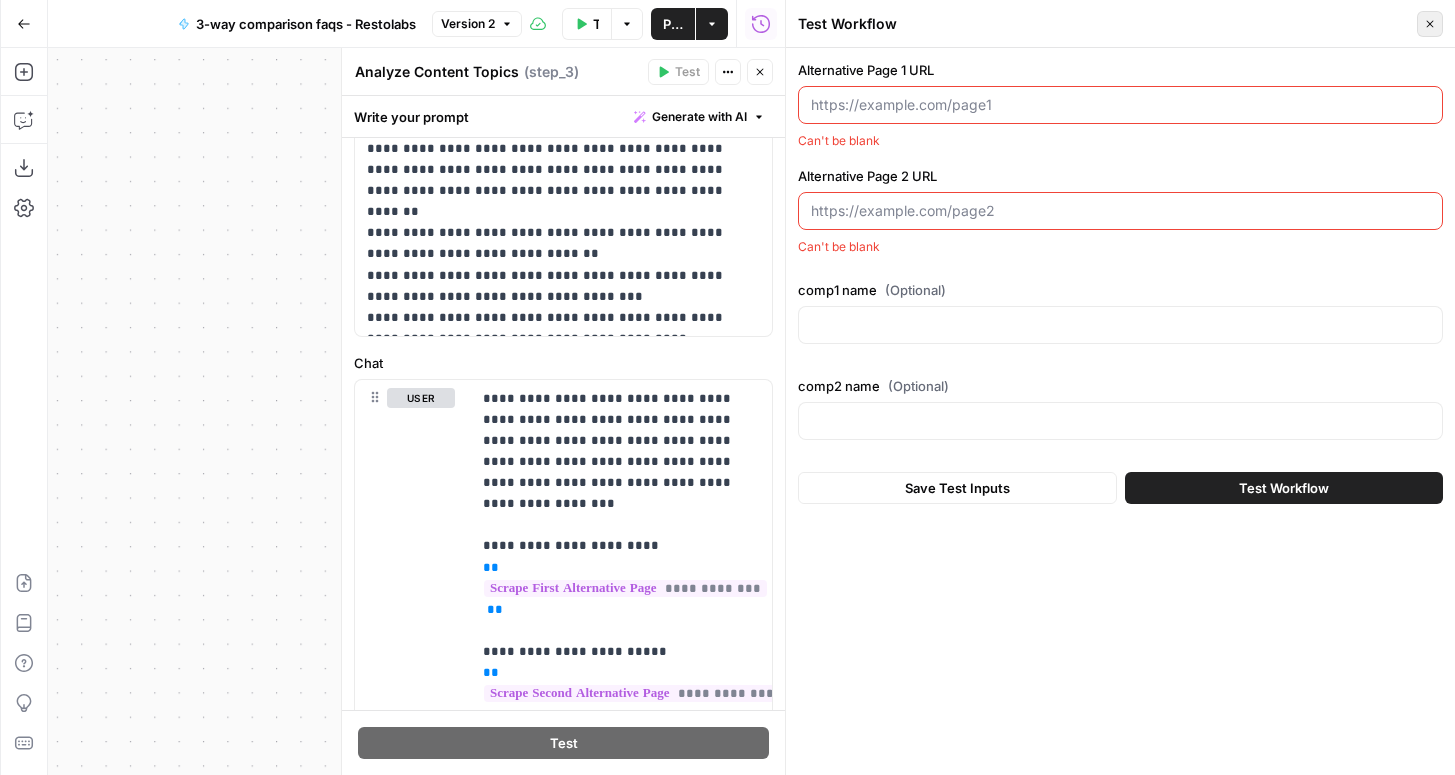 click on "Close" at bounding box center [1430, 24] 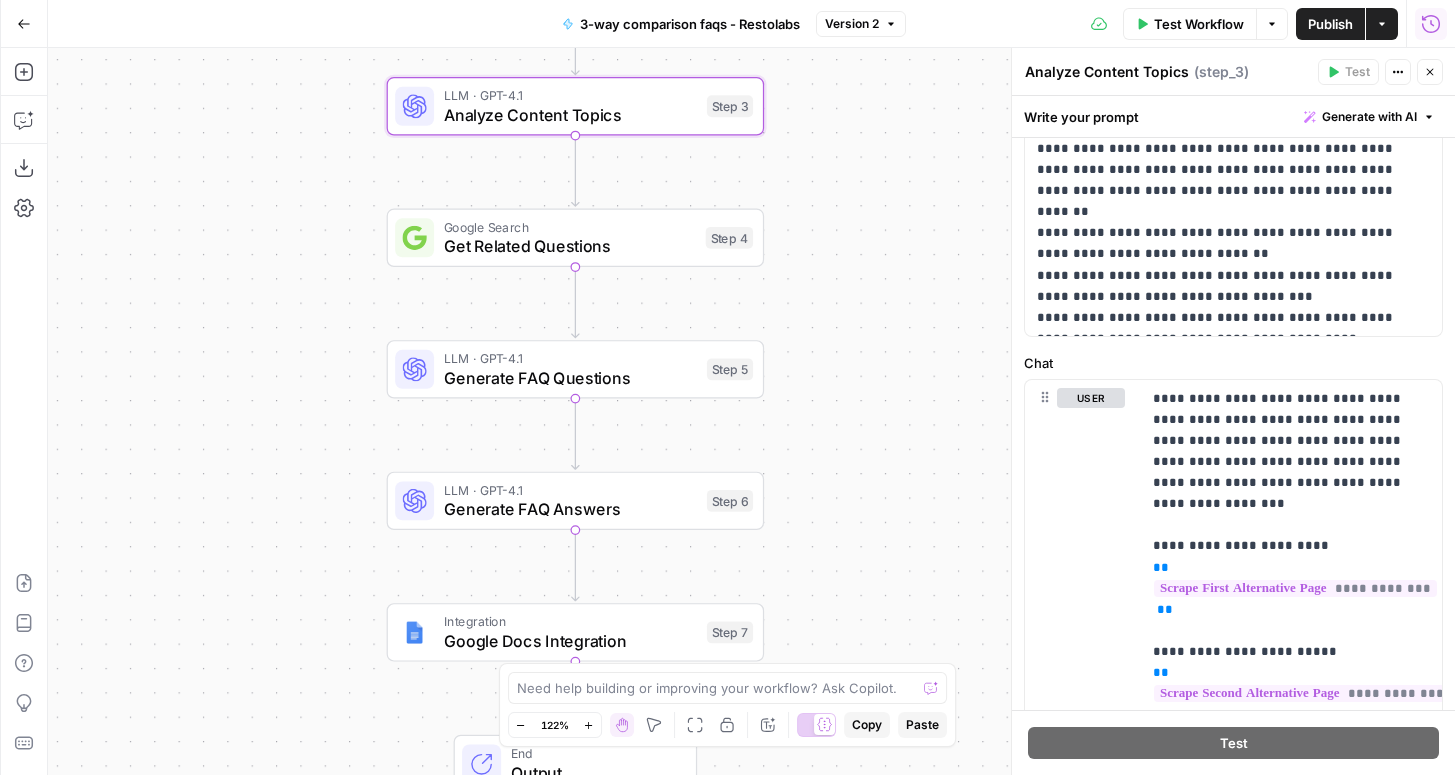 click 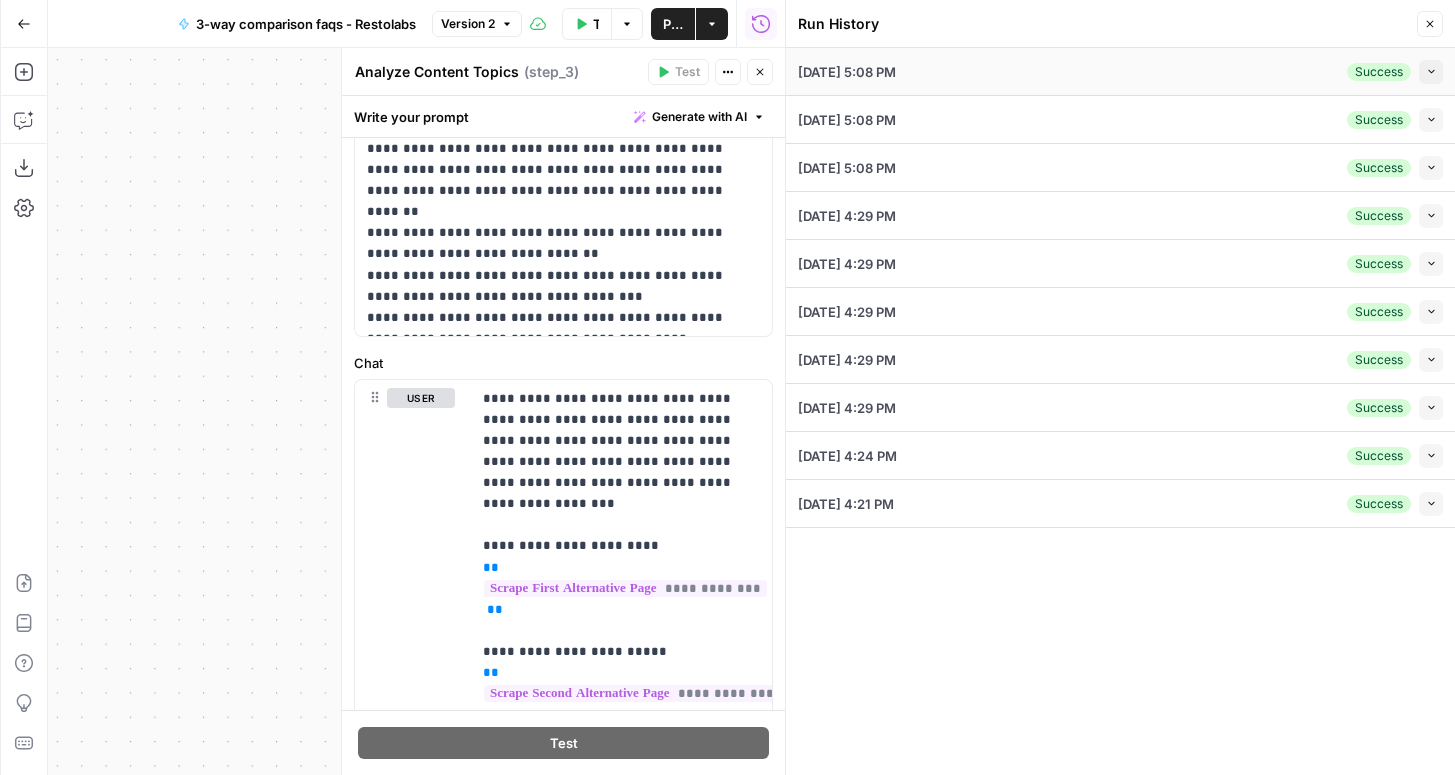 click on "Success Collapse" at bounding box center [1395, 72] 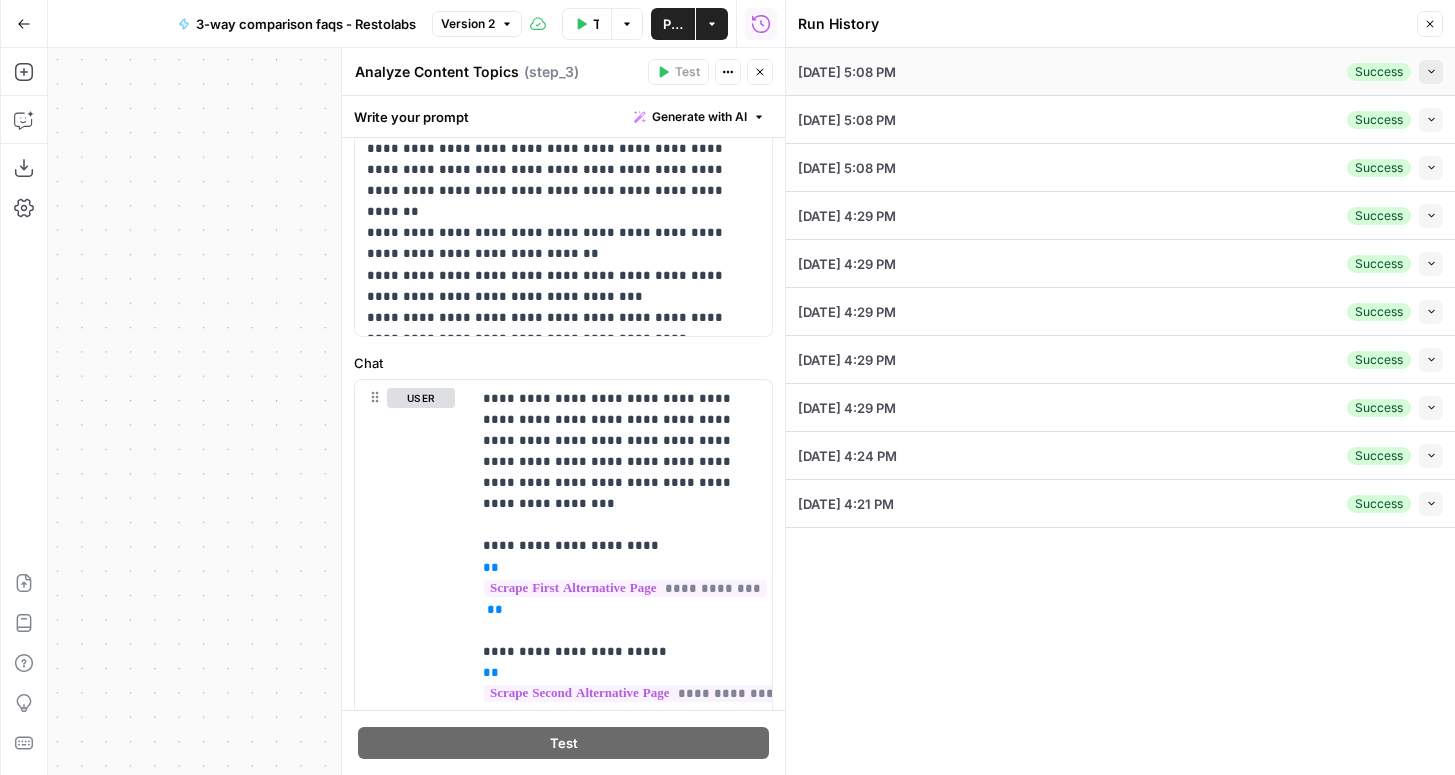click on "Collapse" at bounding box center (1431, 72) 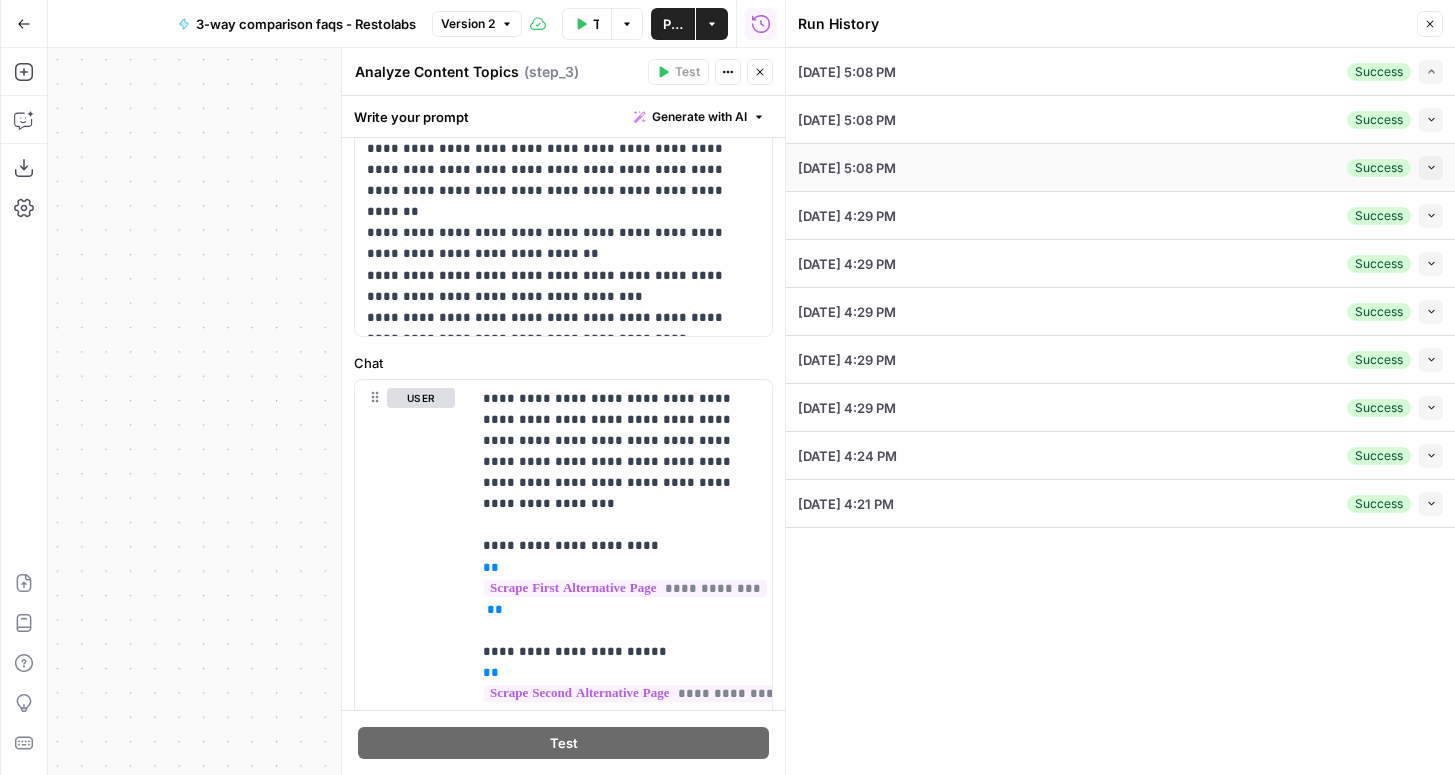 type on "https://www.restolabs.com/lp/best-bentobox-alternative" 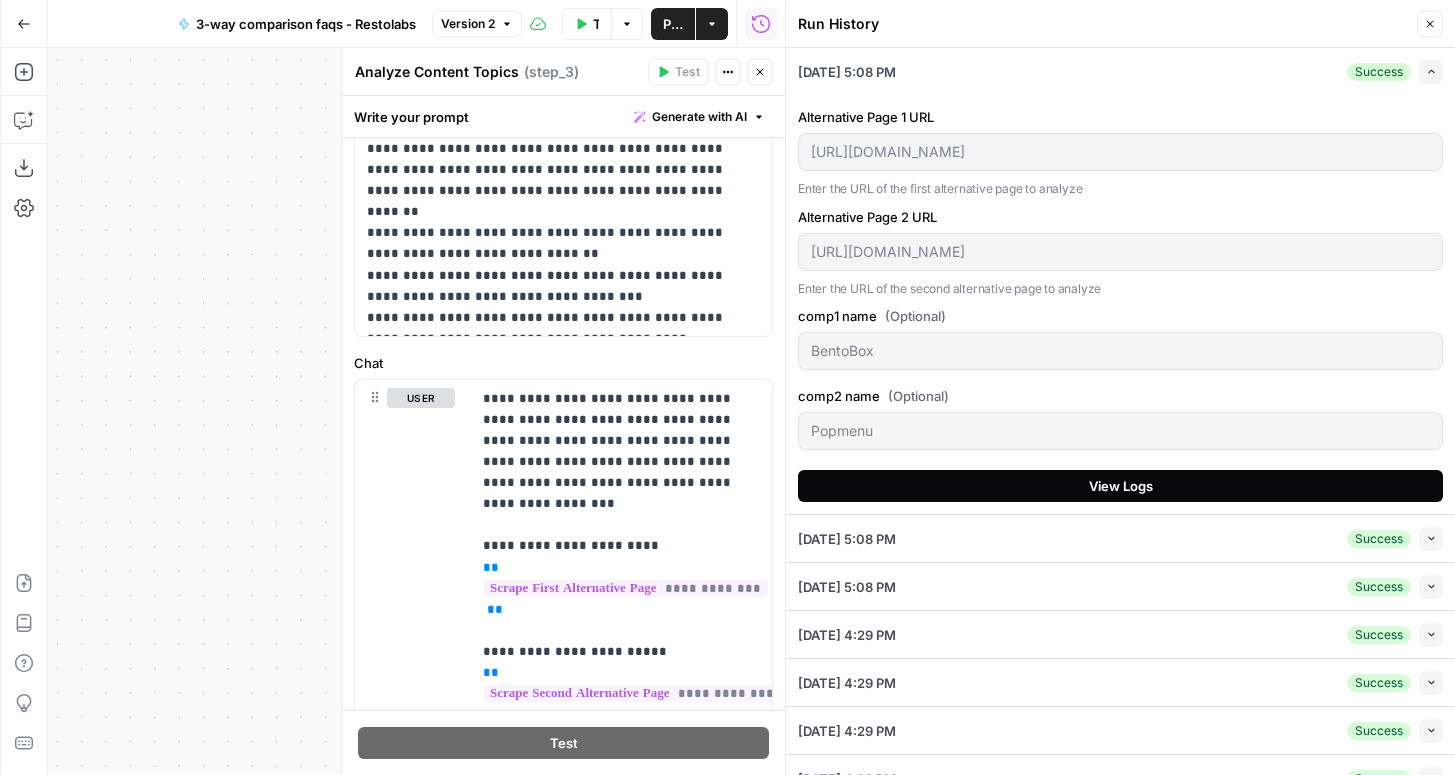 click on "View Logs" at bounding box center [1120, 486] 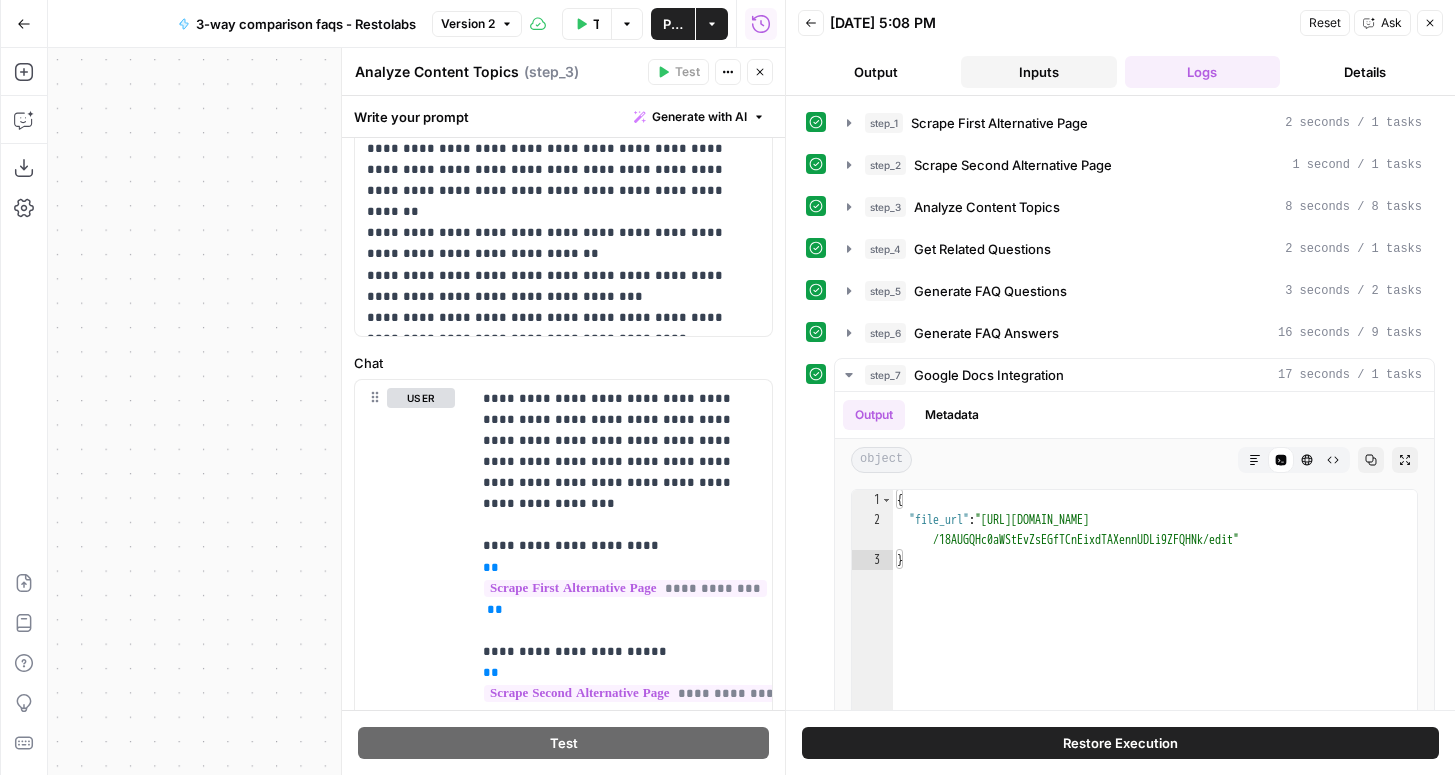 click on "Inputs" at bounding box center (1038, 72) 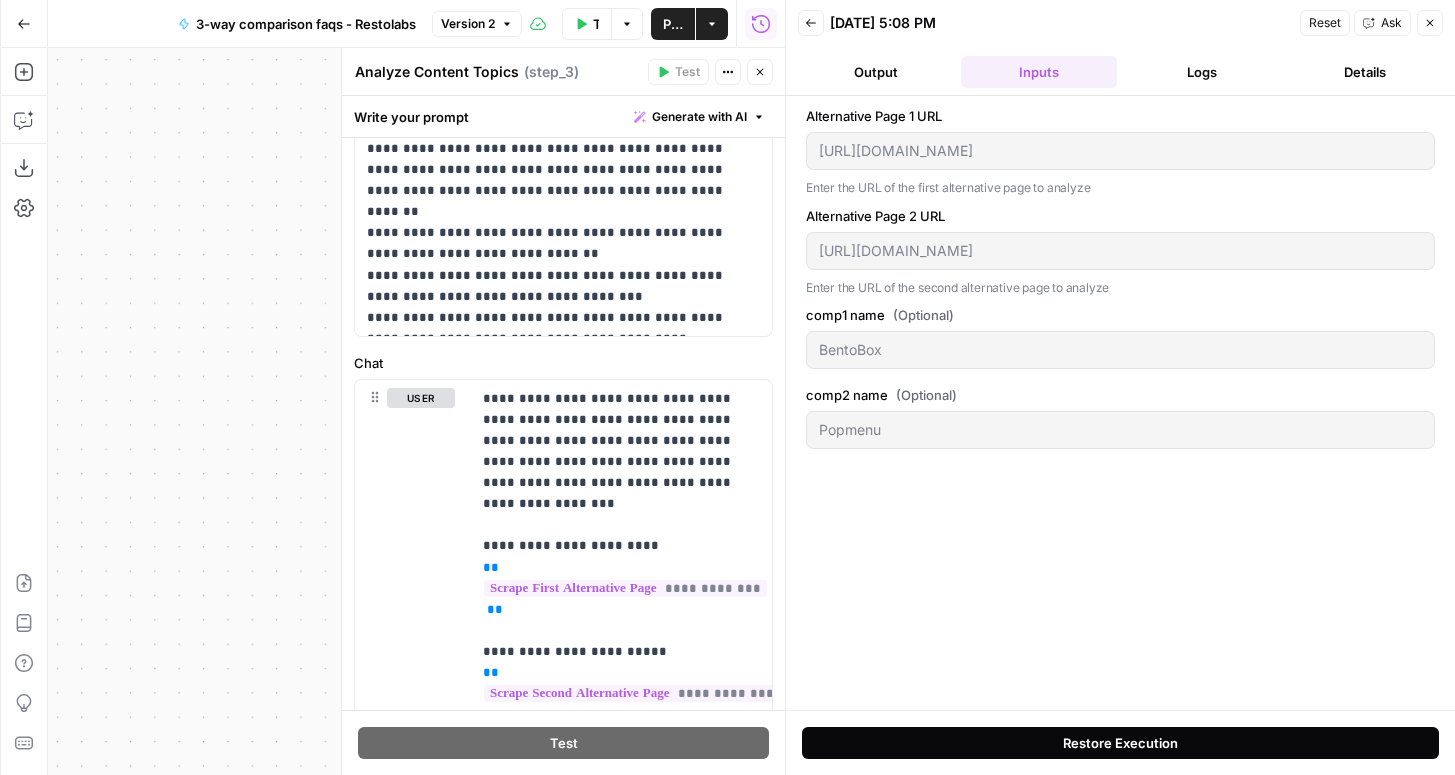 click on "Restore Execution" at bounding box center [1120, 743] 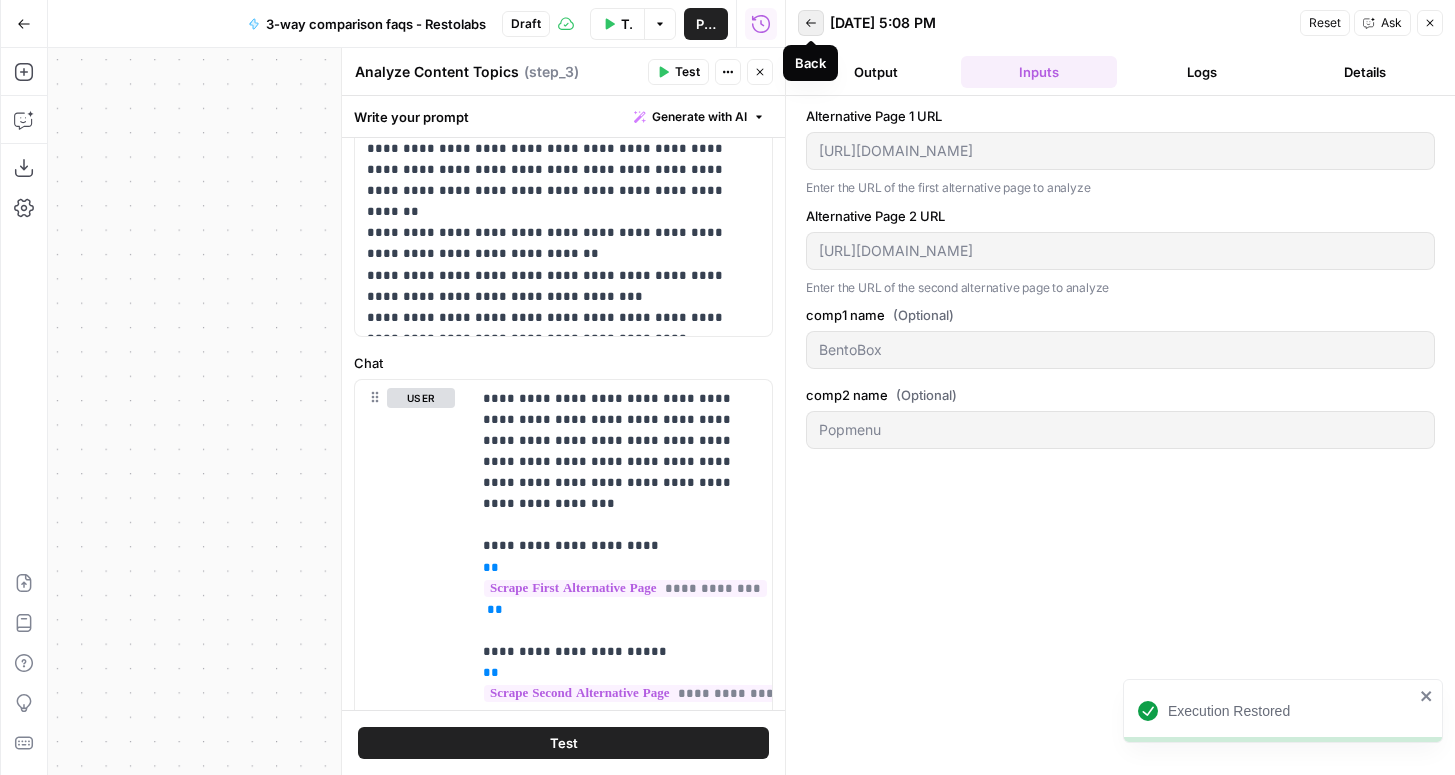 click 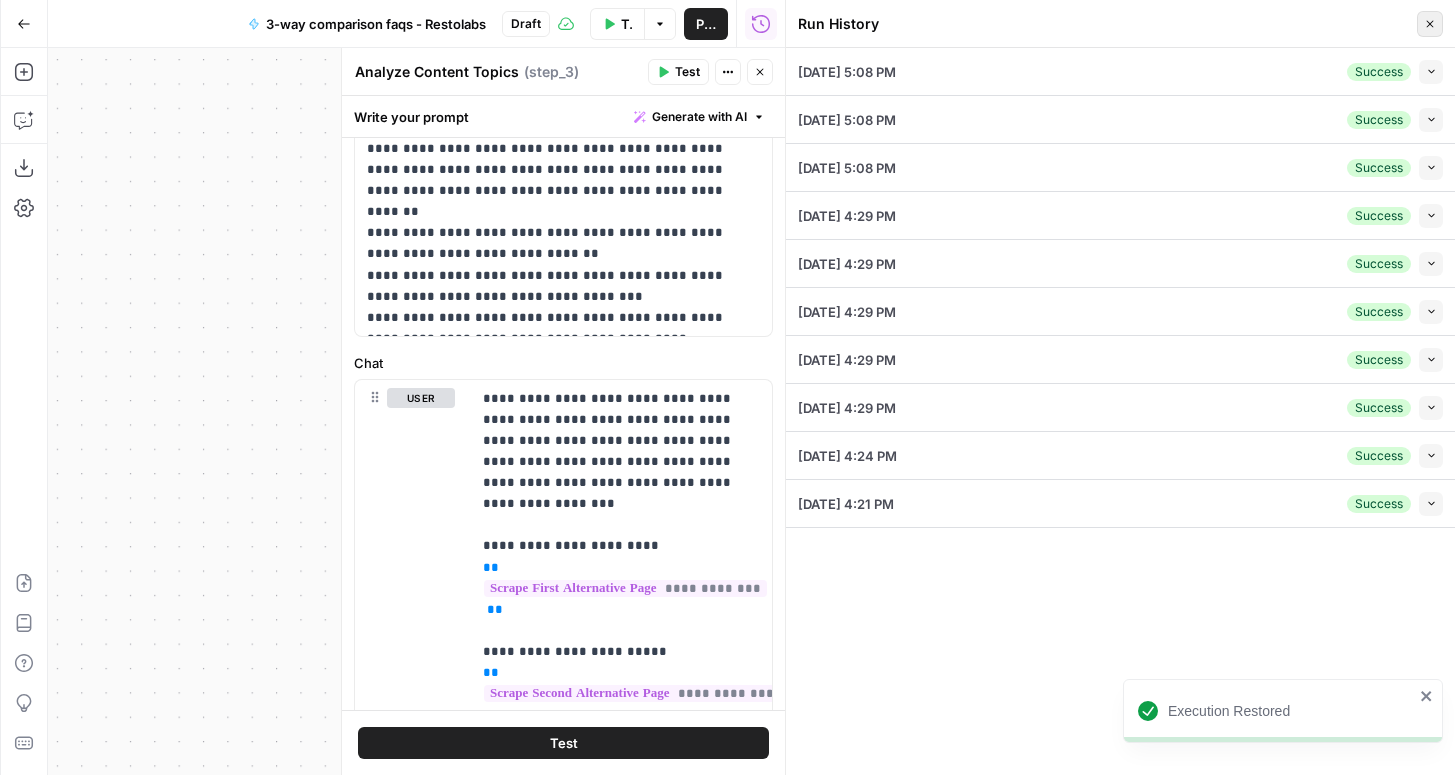 click on "Close" at bounding box center [1430, 24] 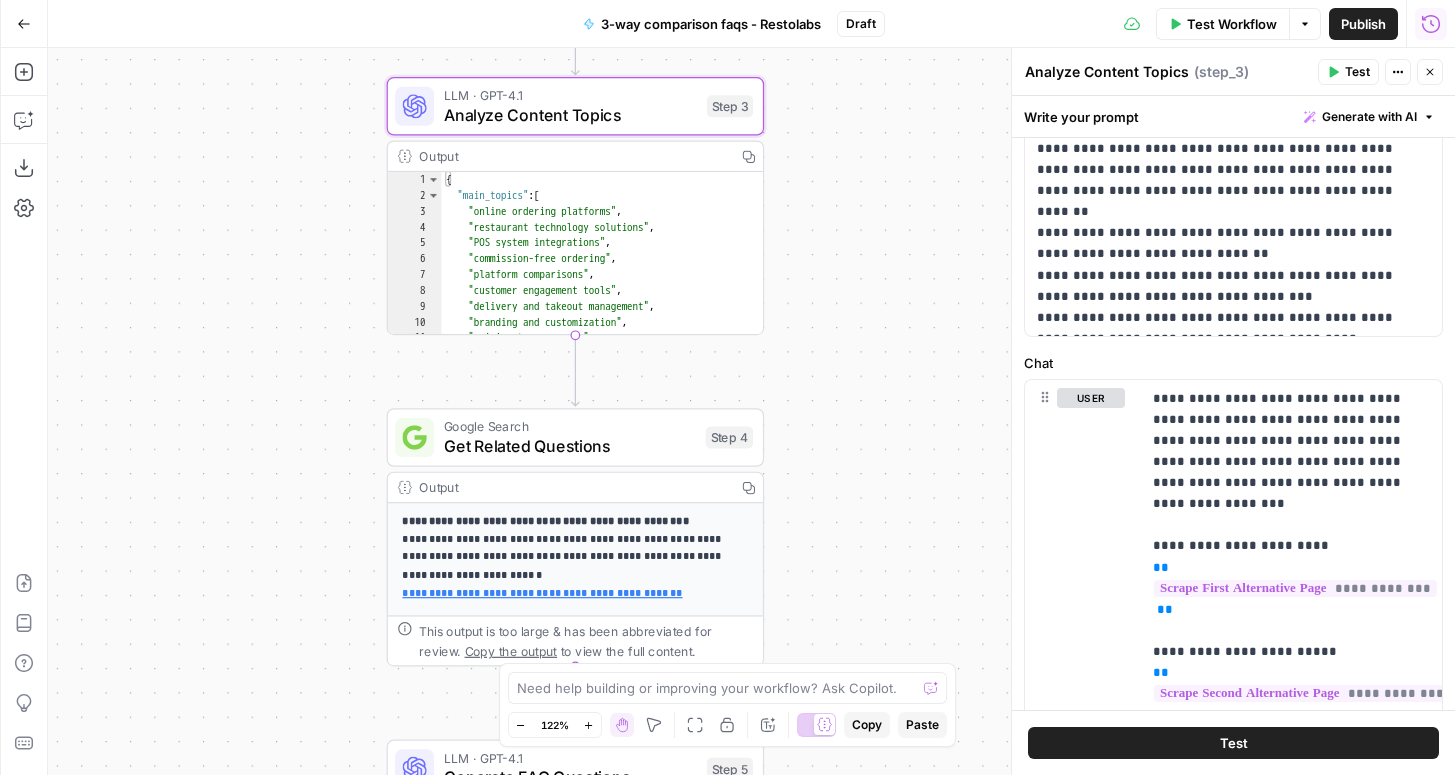 click on "Run History" at bounding box center (1431, 24) 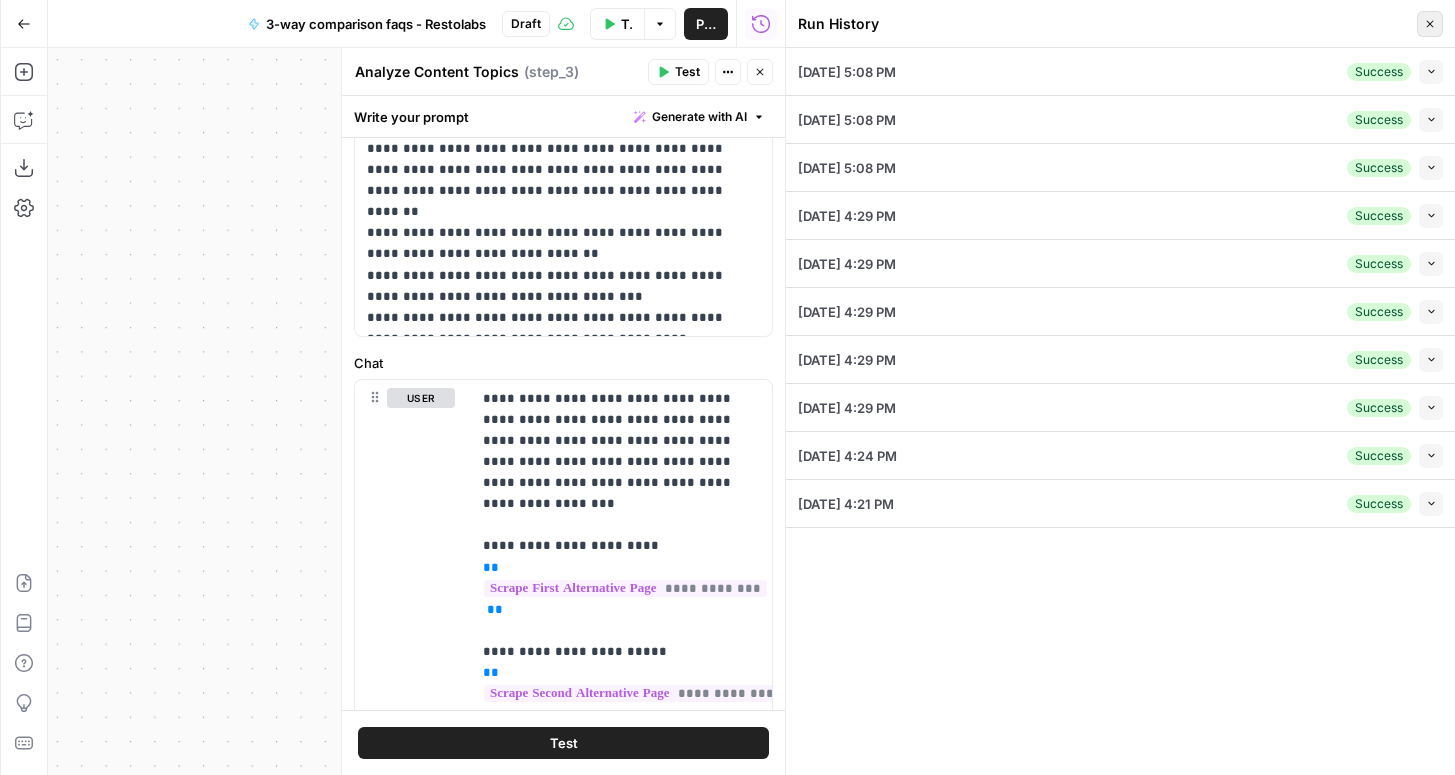 click 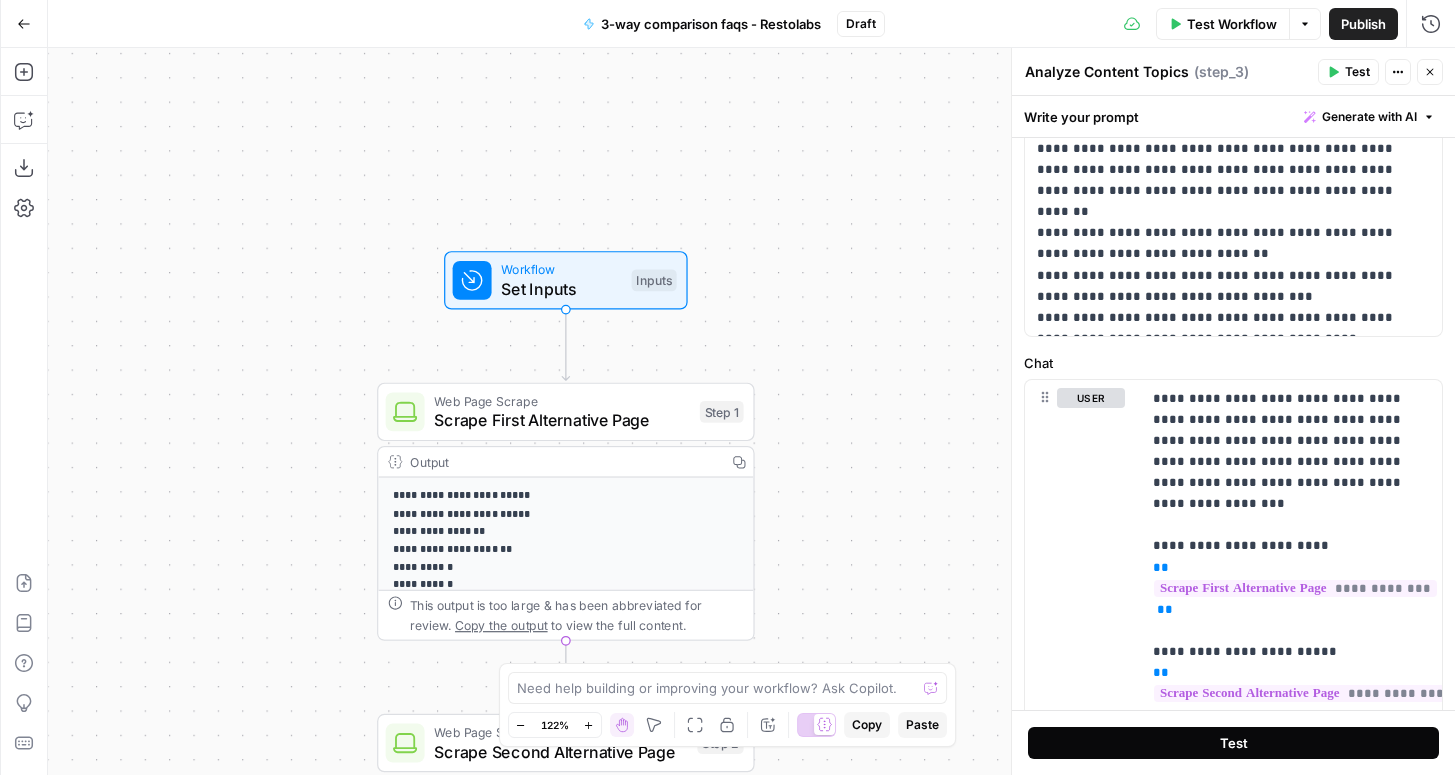 click on "Test" at bounding box center [1233, 743] 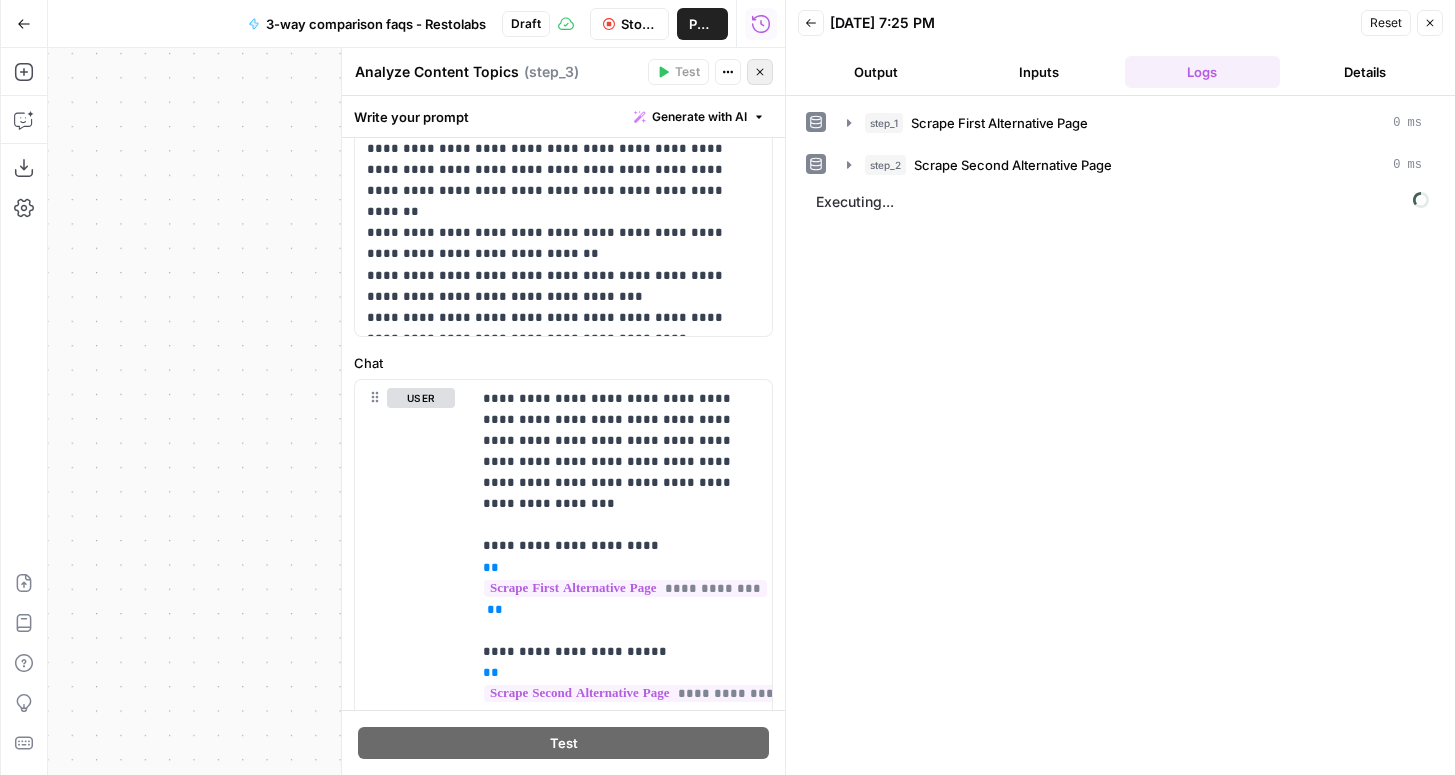 click on "Close" at bounding box center [760, 72] 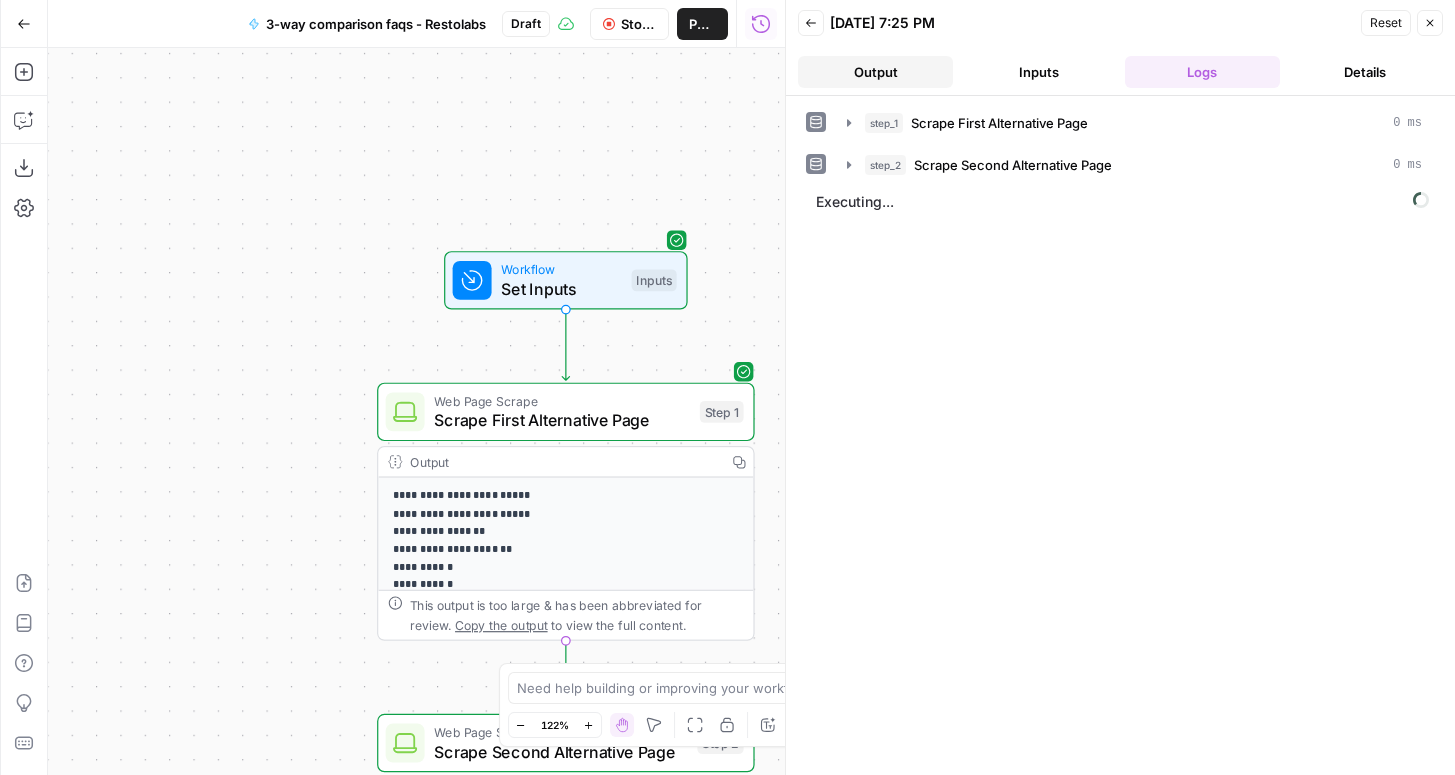 click on "Output" at bounding box center (875, 72) 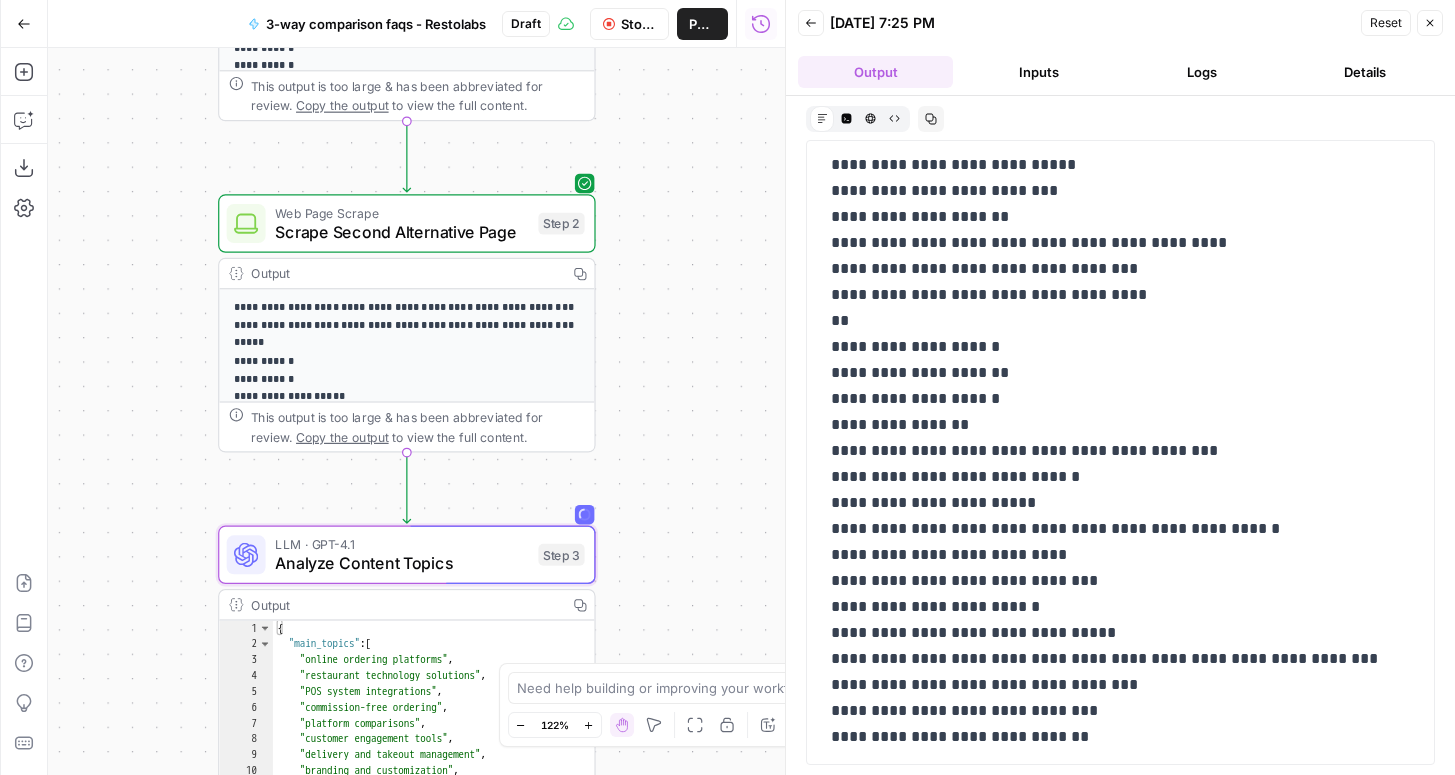 scroll, scrollTop: 1107, scrollLeft: 0, axis: vertical 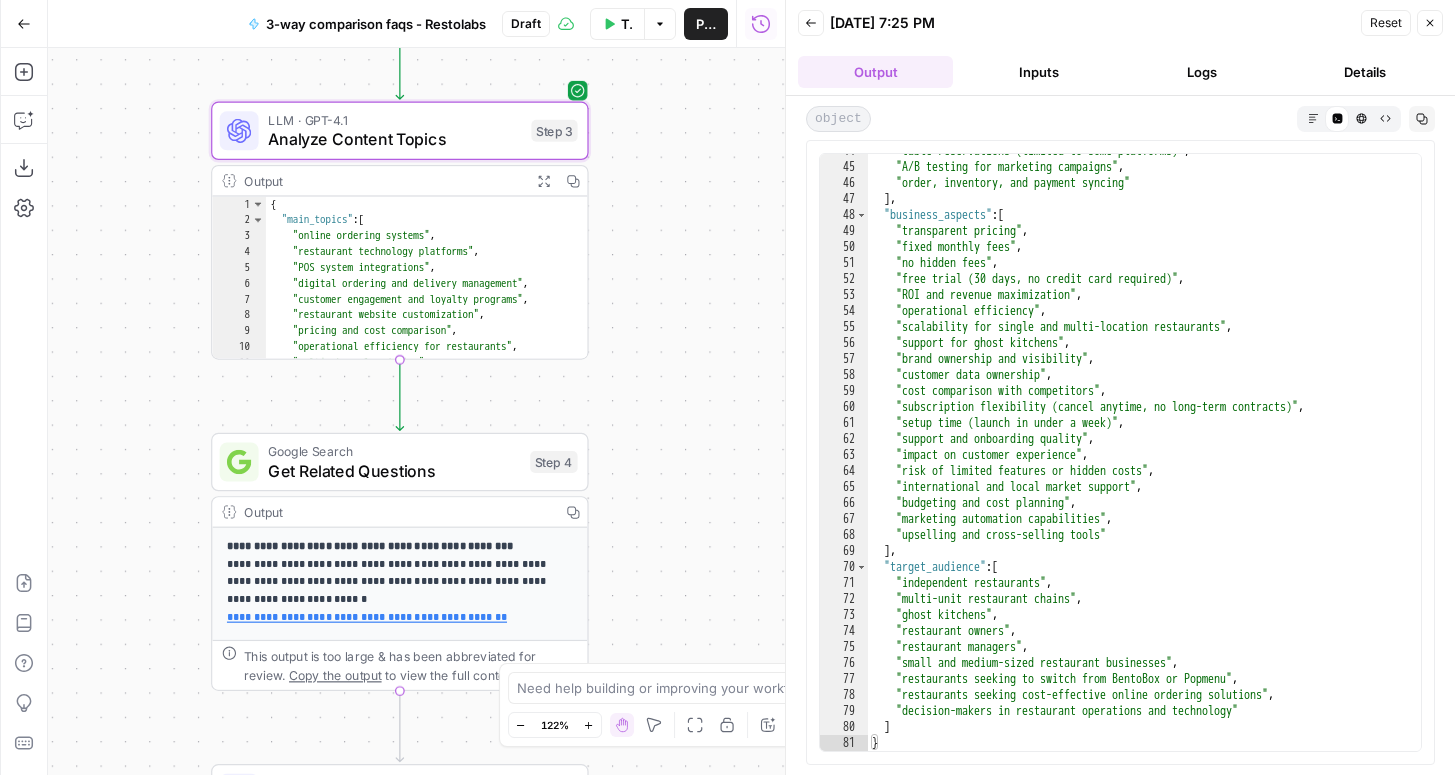 click on "Analyze Content Topics" at bounding box center [394, 139] 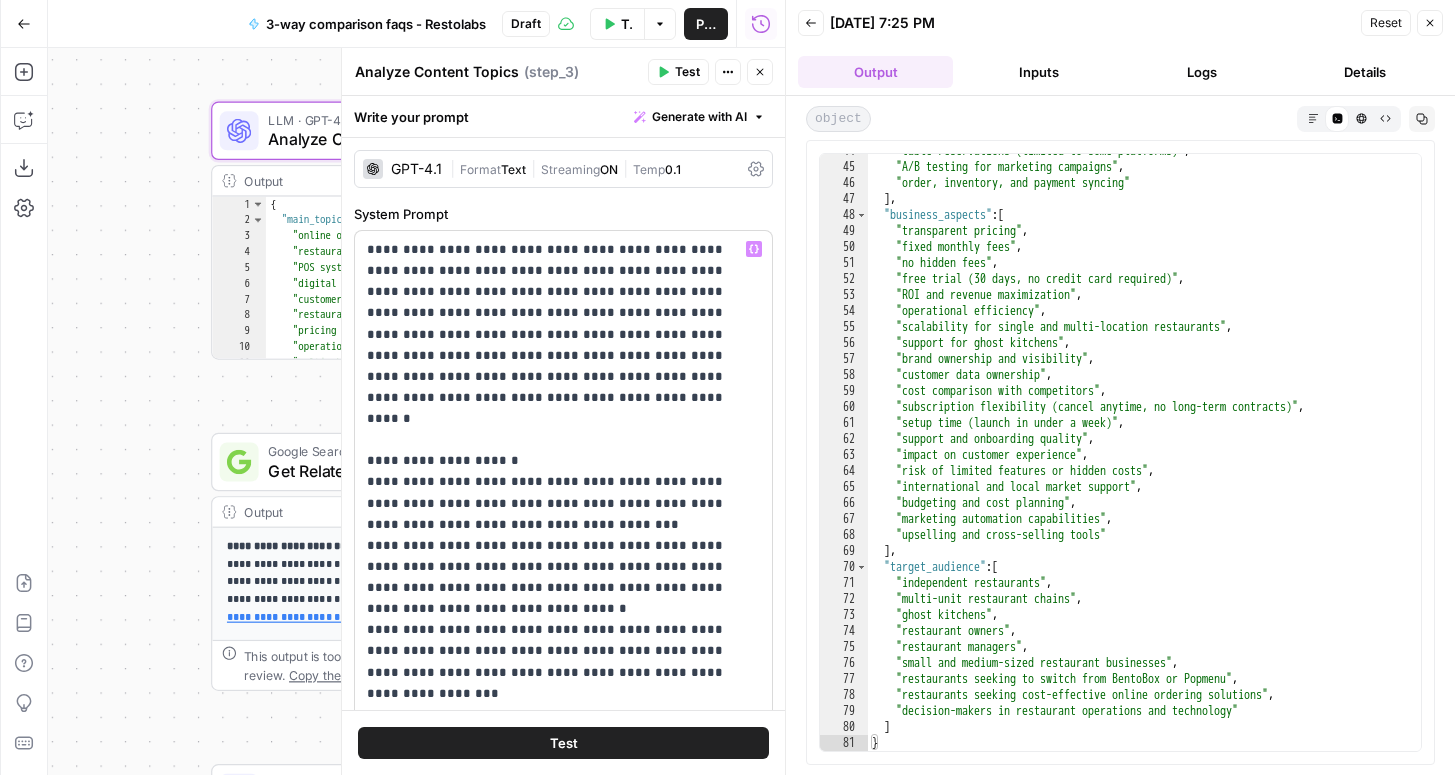 scroll, scrollTop: 236, scrollLeft: 0, axis: vertical 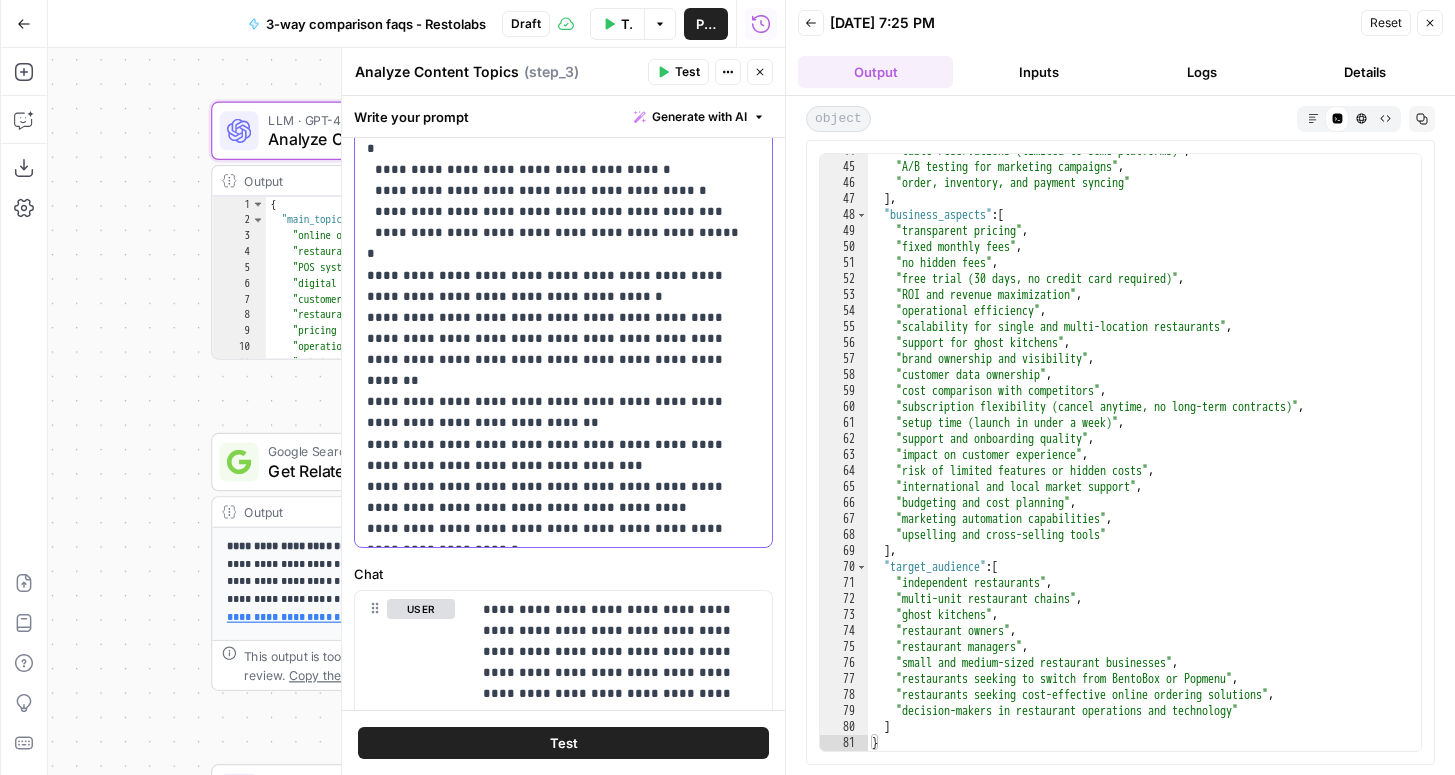 drag, startPoint x: 601, startPoint y: 494, endPoint x: 358, endPoint y: 447, distance: 247.50354 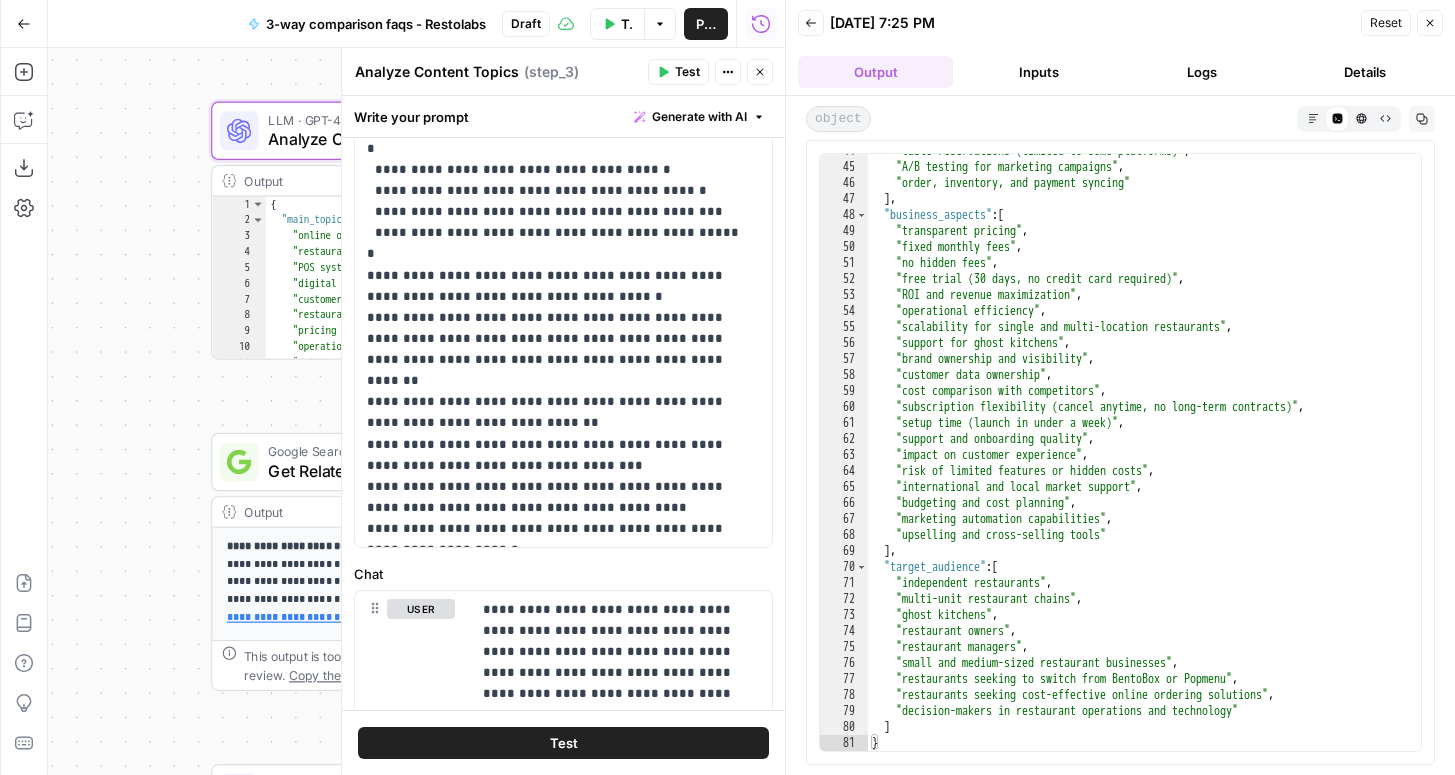 click on "Get Related Questions" at bounding box center [394, 470] 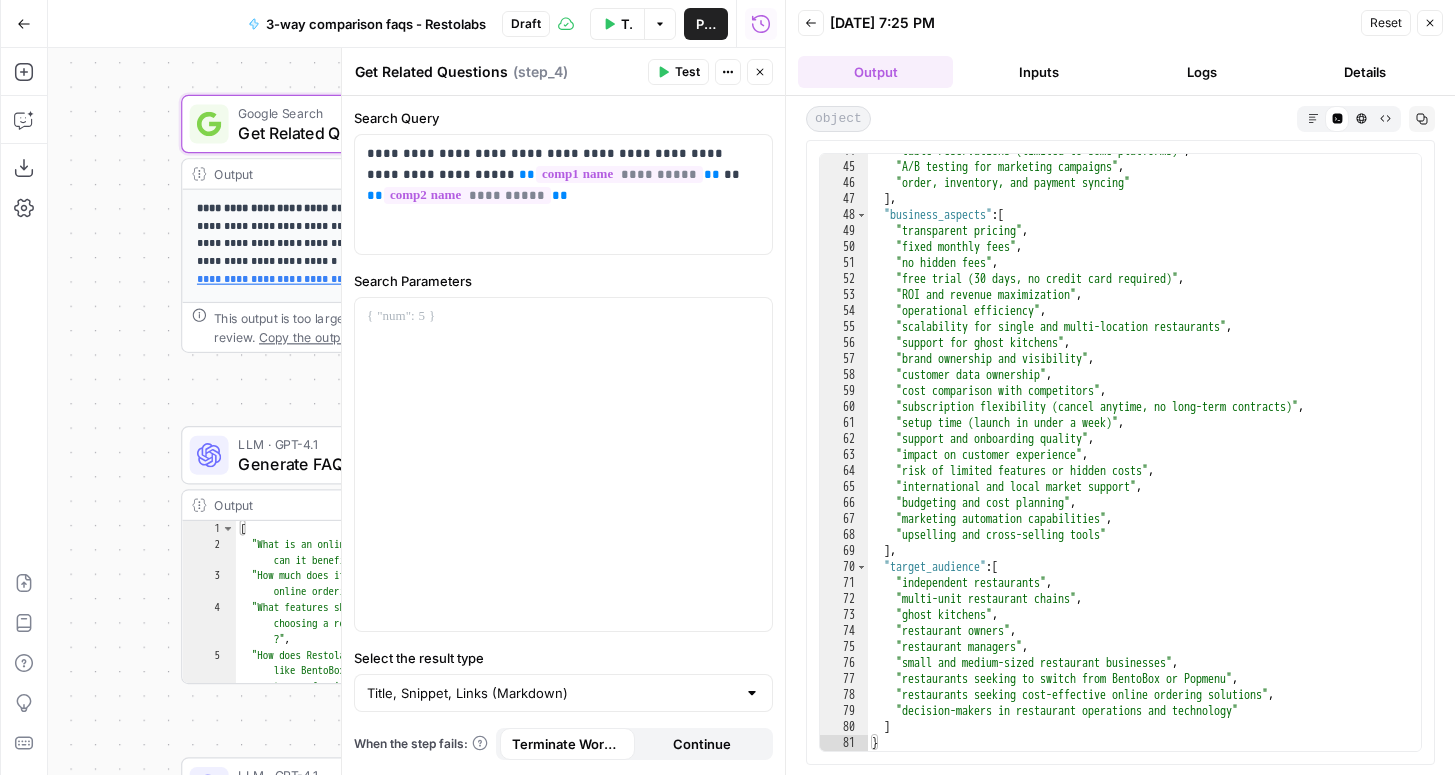 click on "LLM · GPT-4.1 Generate FAQ Questions Step 5 Copy step Delete step Add Note Test" at bounding box center [369, 455] 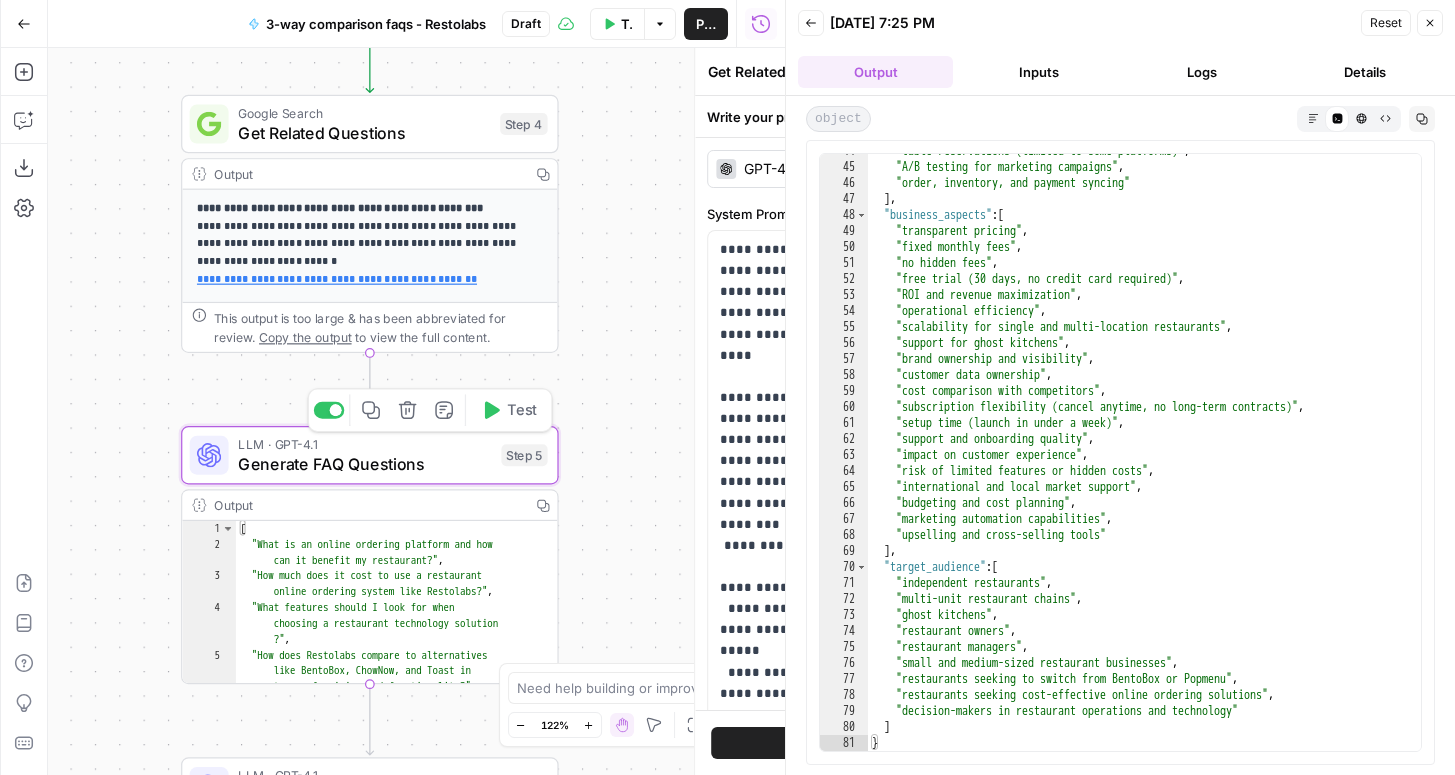 type on "Generate FAQ Questions" 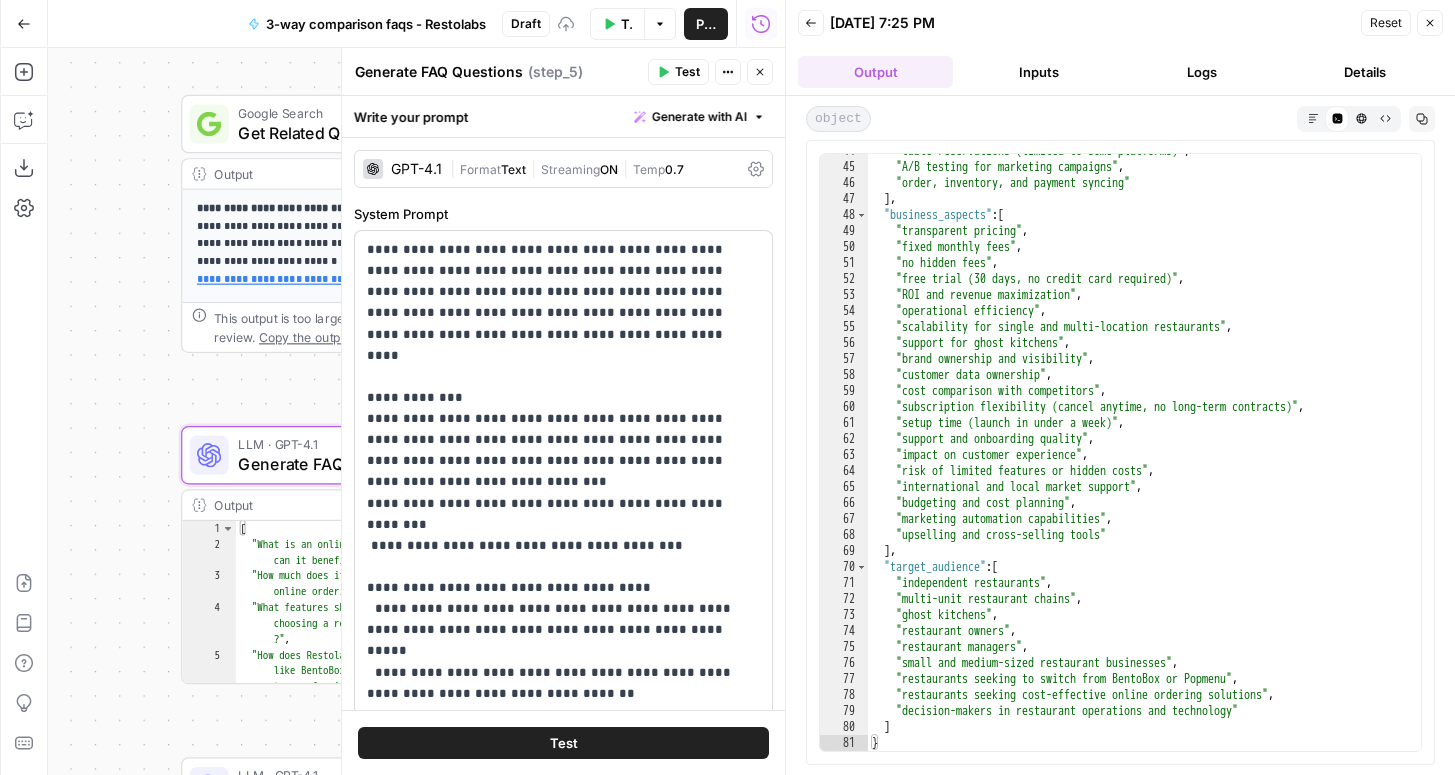 scroll, scrollTop: 215, scrollLeft: 0, axis: vertical 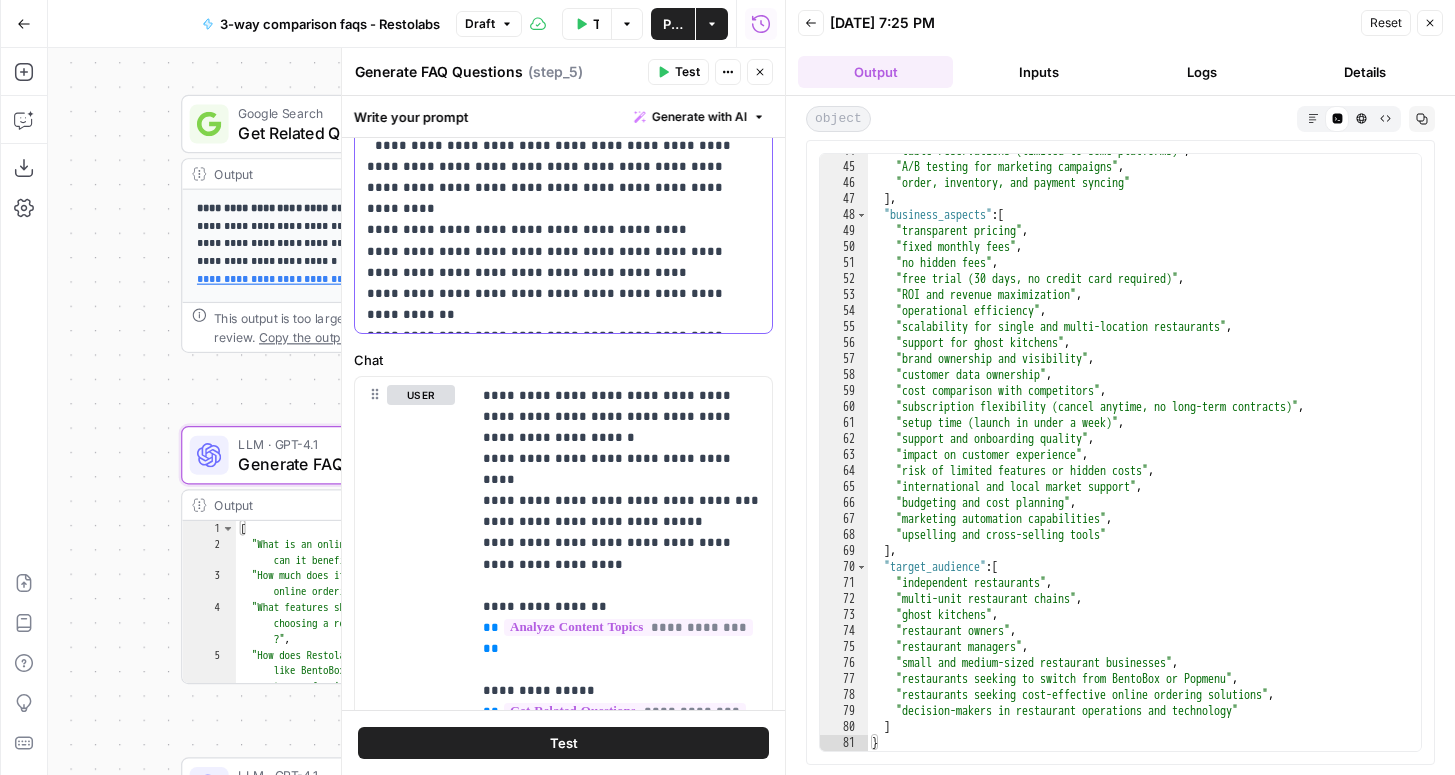 click on "**********" at bounding box center [563, -182] 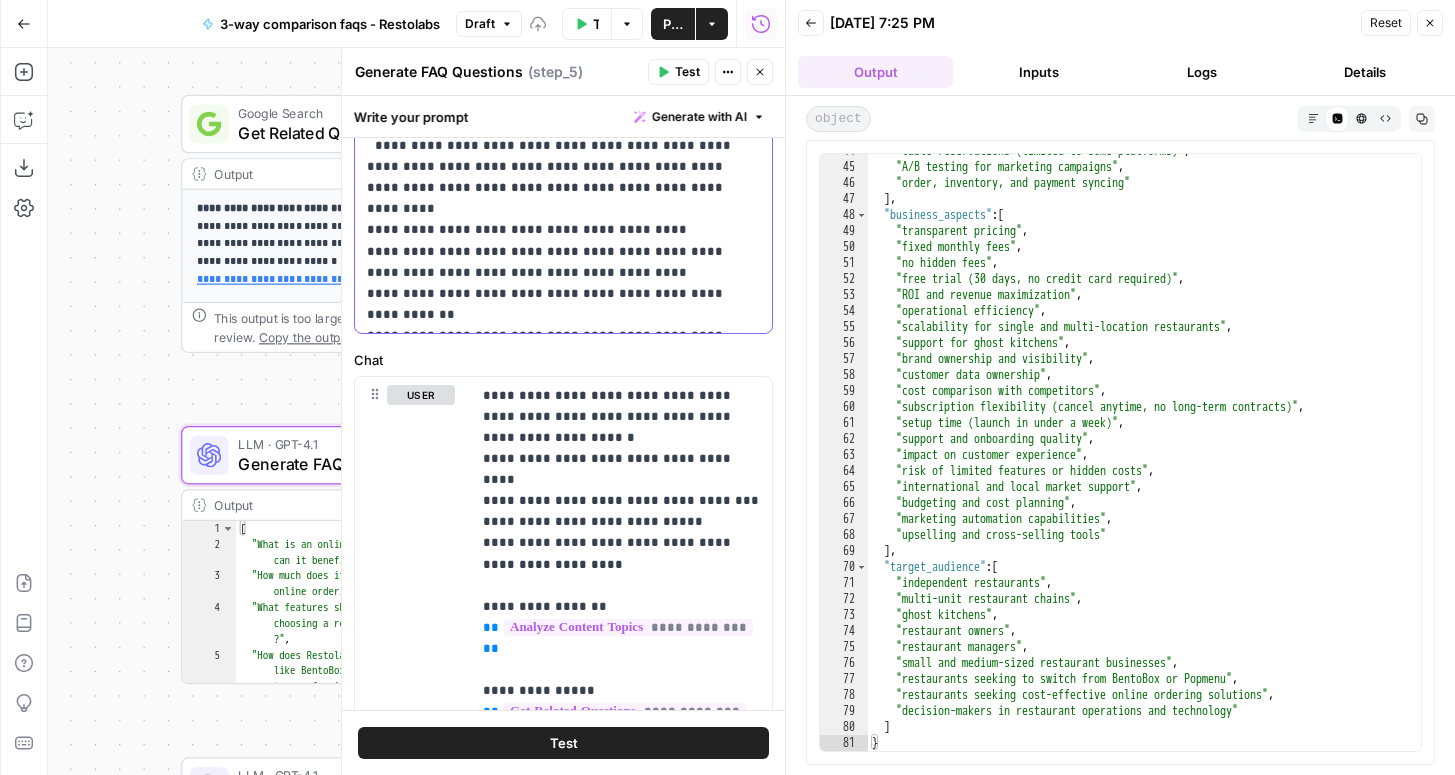 scroll, scrollTop: 300, scrollLeft: 0, axis: vertical 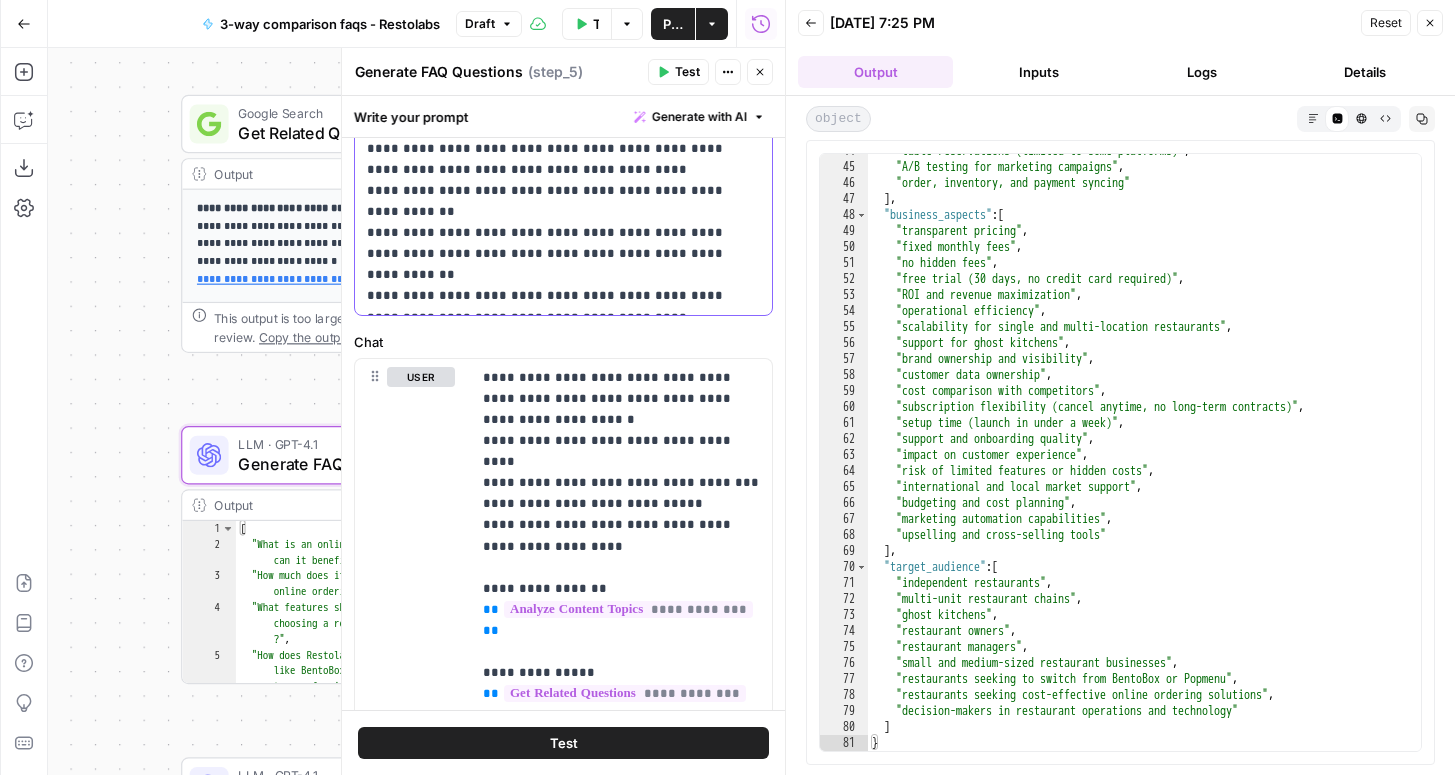 drag, startPoint x: 613, startPoint y: 306, endPoint x: 358, endPoint y: 250, distance: 261.07663 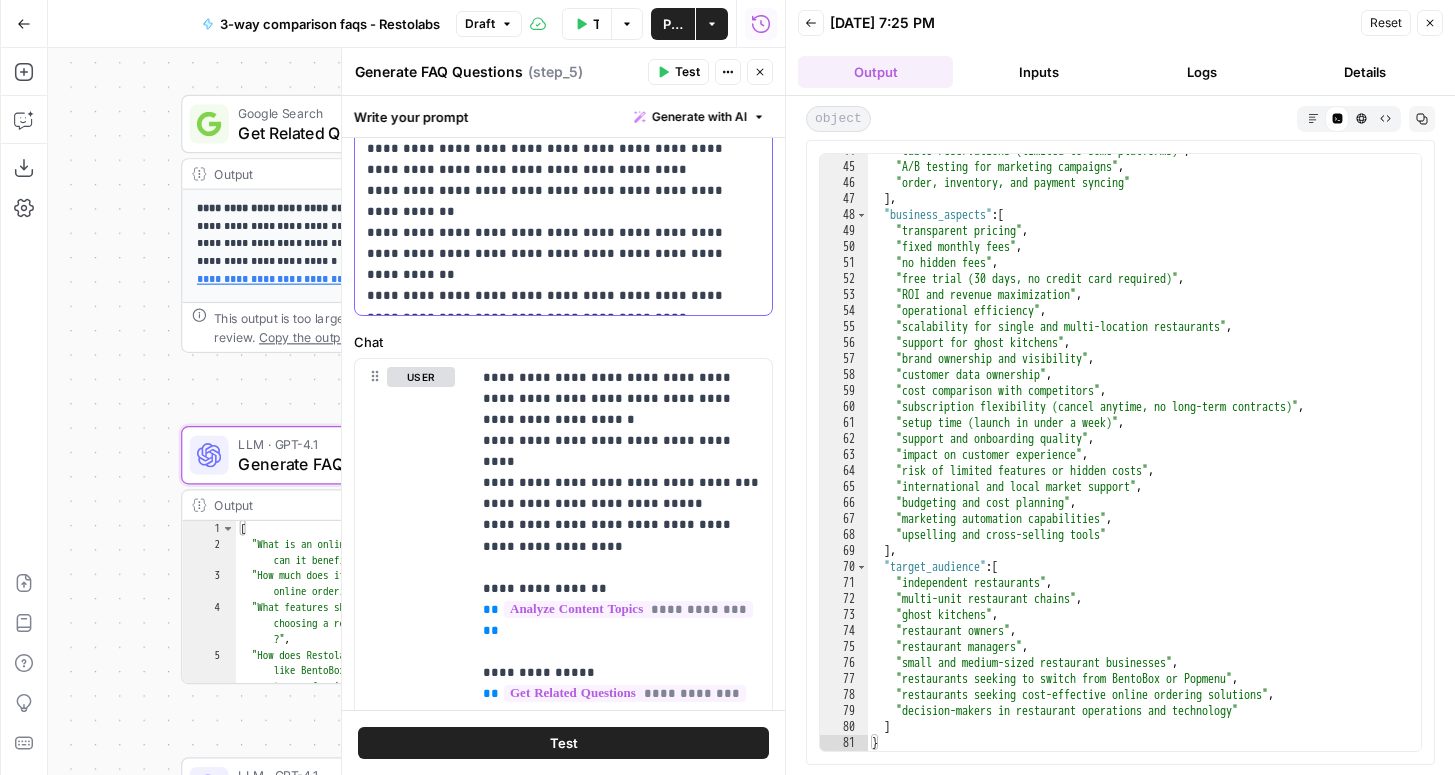 click on "**********" at bounding box center [563, -93] 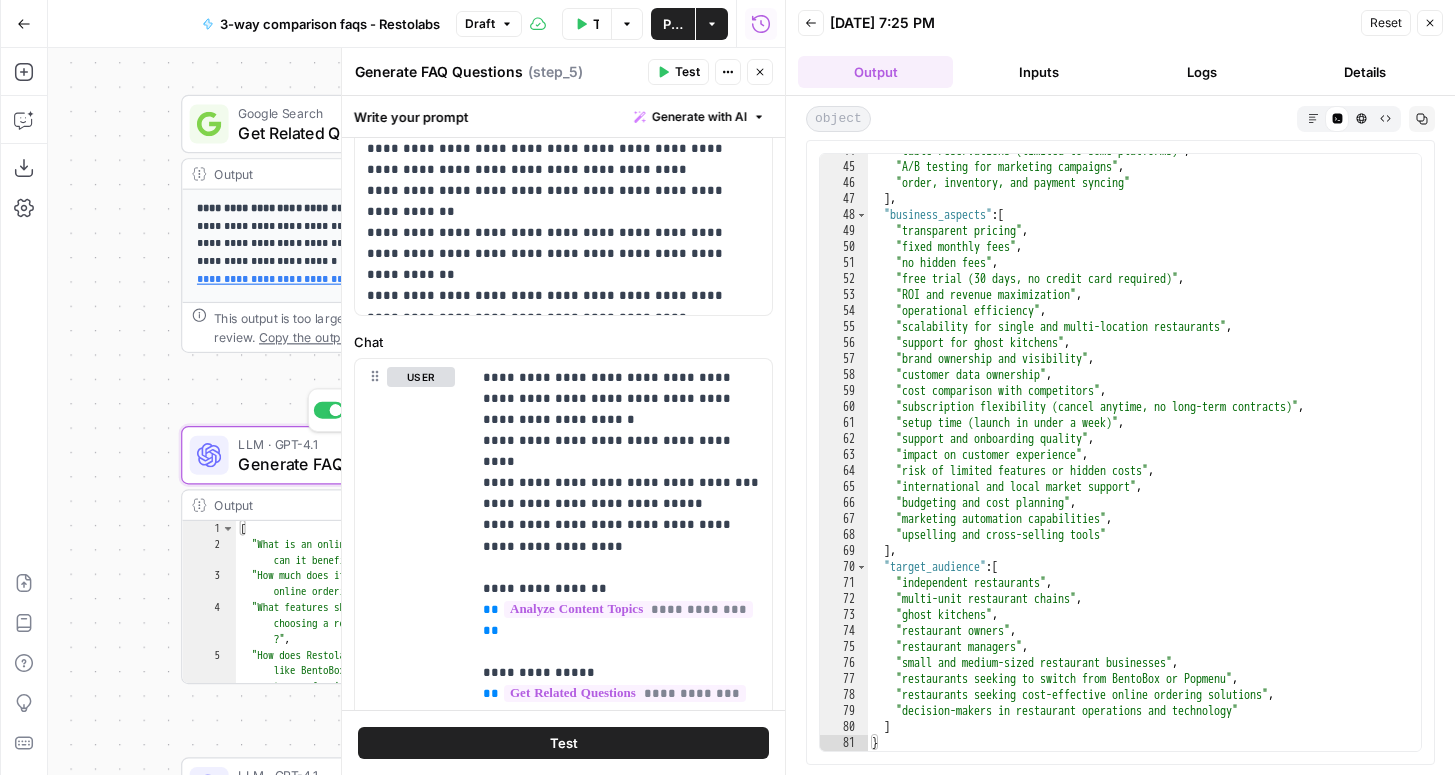 click on "**********" at bounding box center (416, 411) 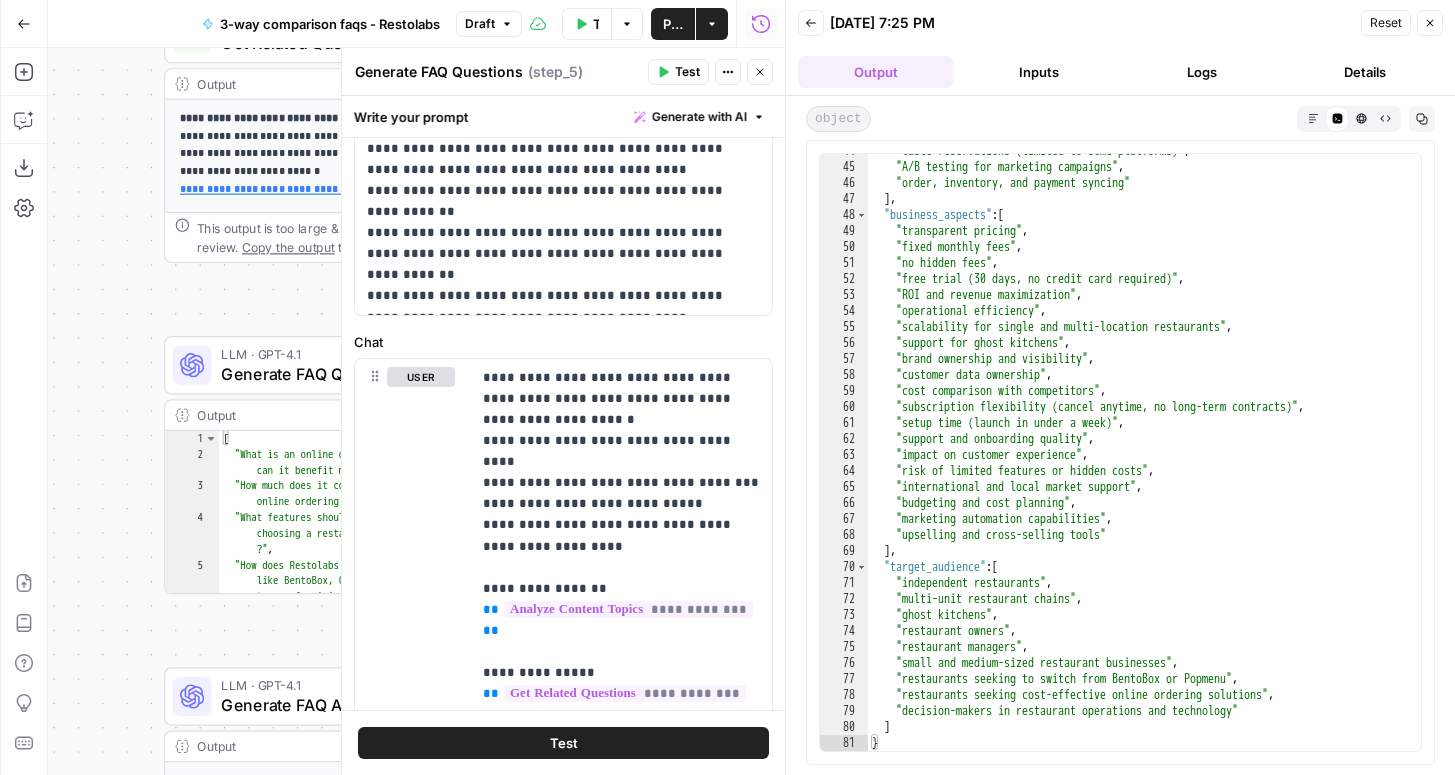 click on "Generate FAQ Answers" at bounding box center (347, 705) 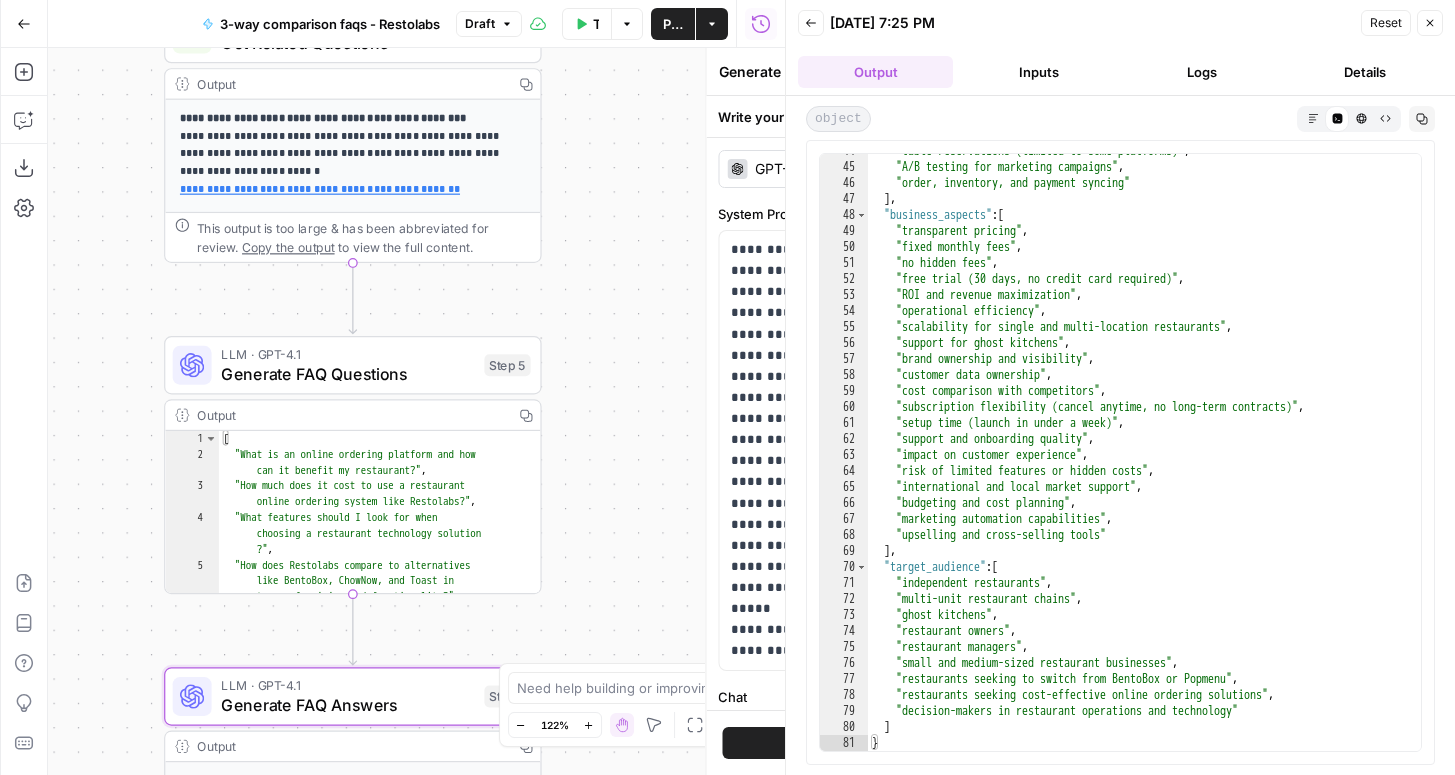 type on "Generate FAQ Answers" 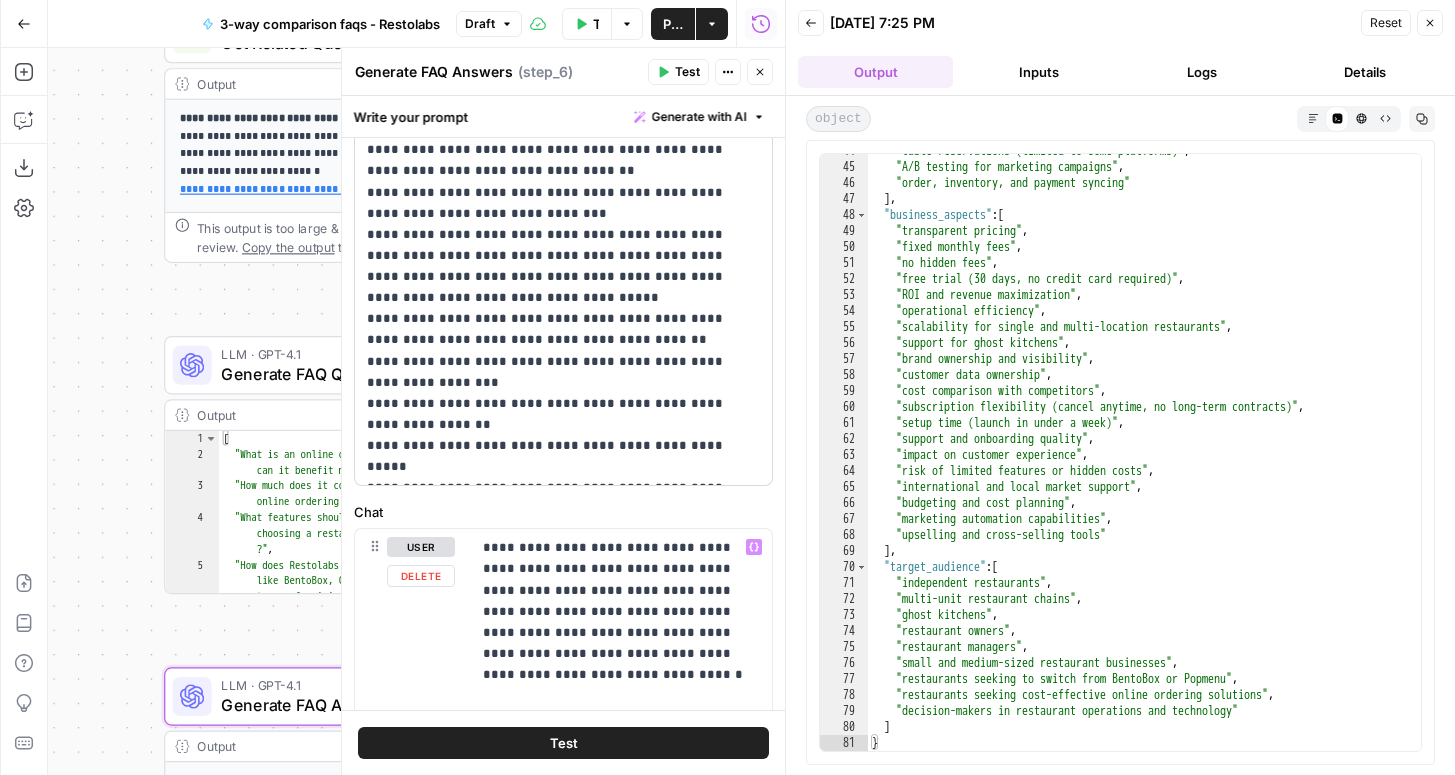 scroll, scrollTop: 117, scrollLeft: 0, axis: vertical 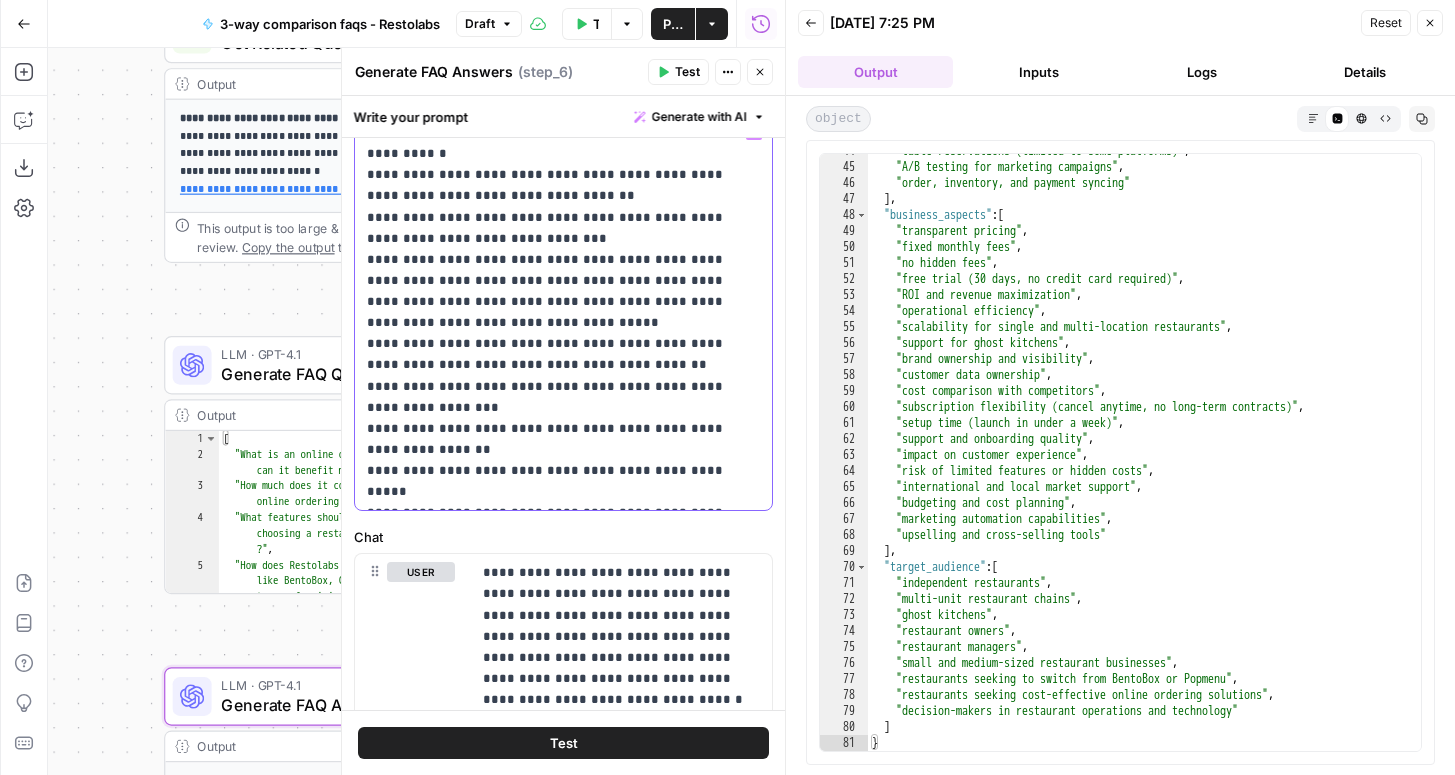 click on "**********" at bounding box center [563, 312] 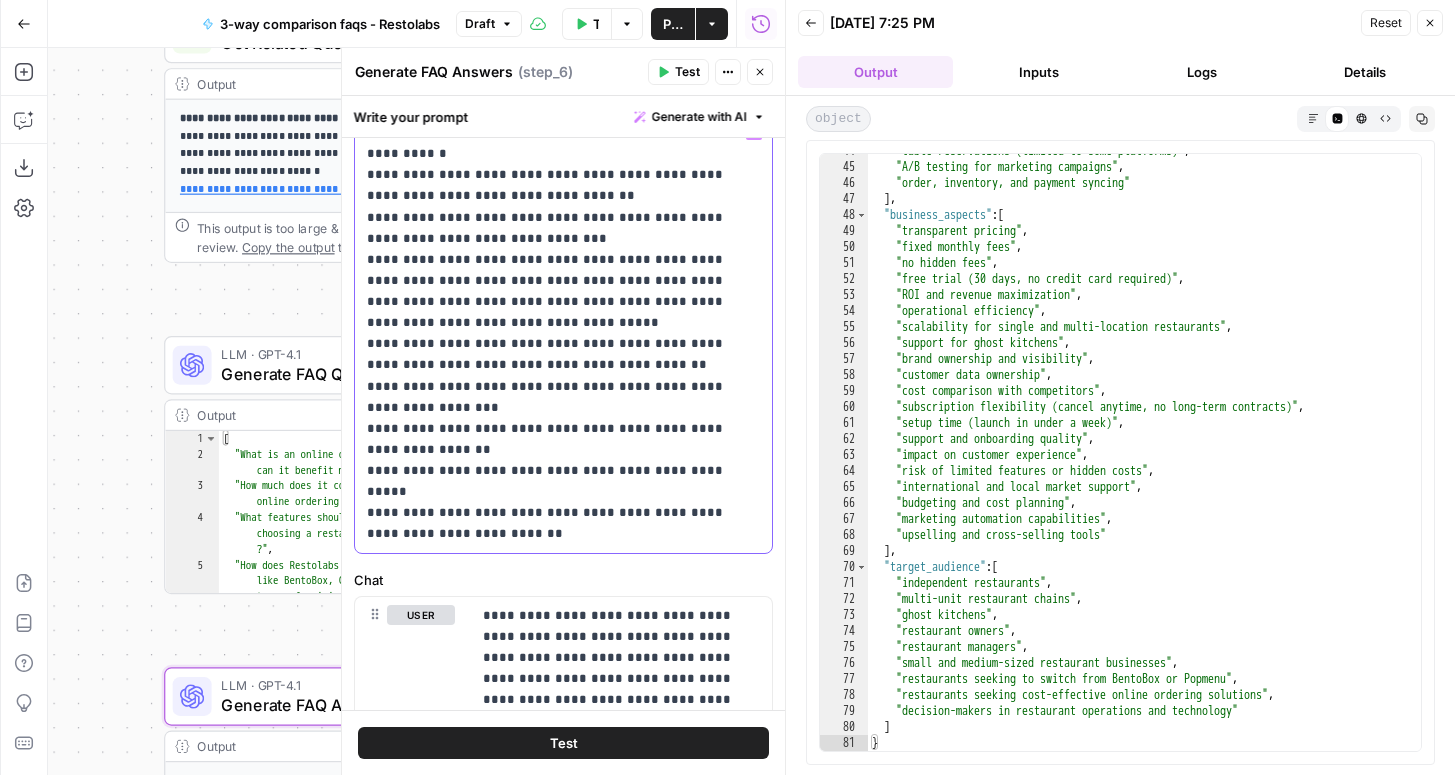 type 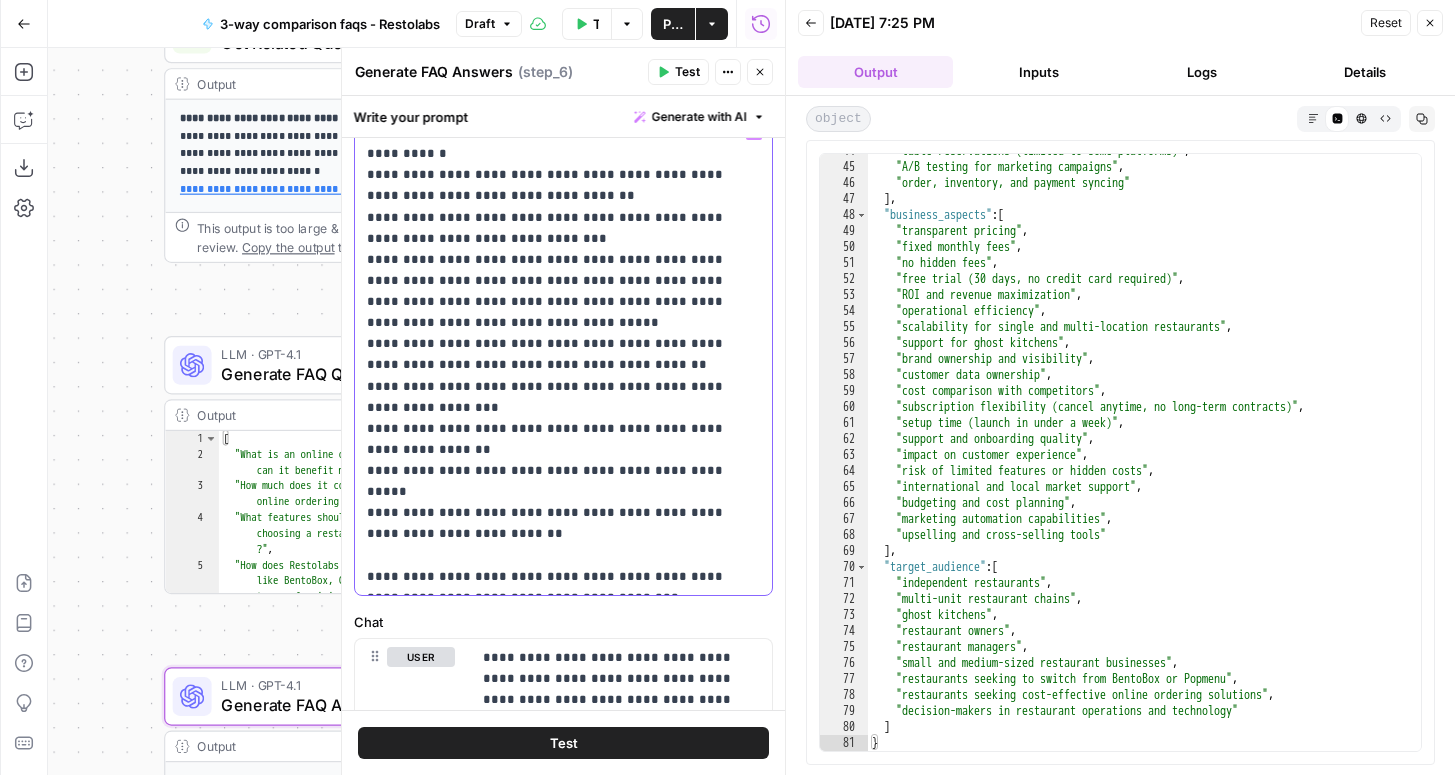 click on "**********" at bounding box center (563, 354) 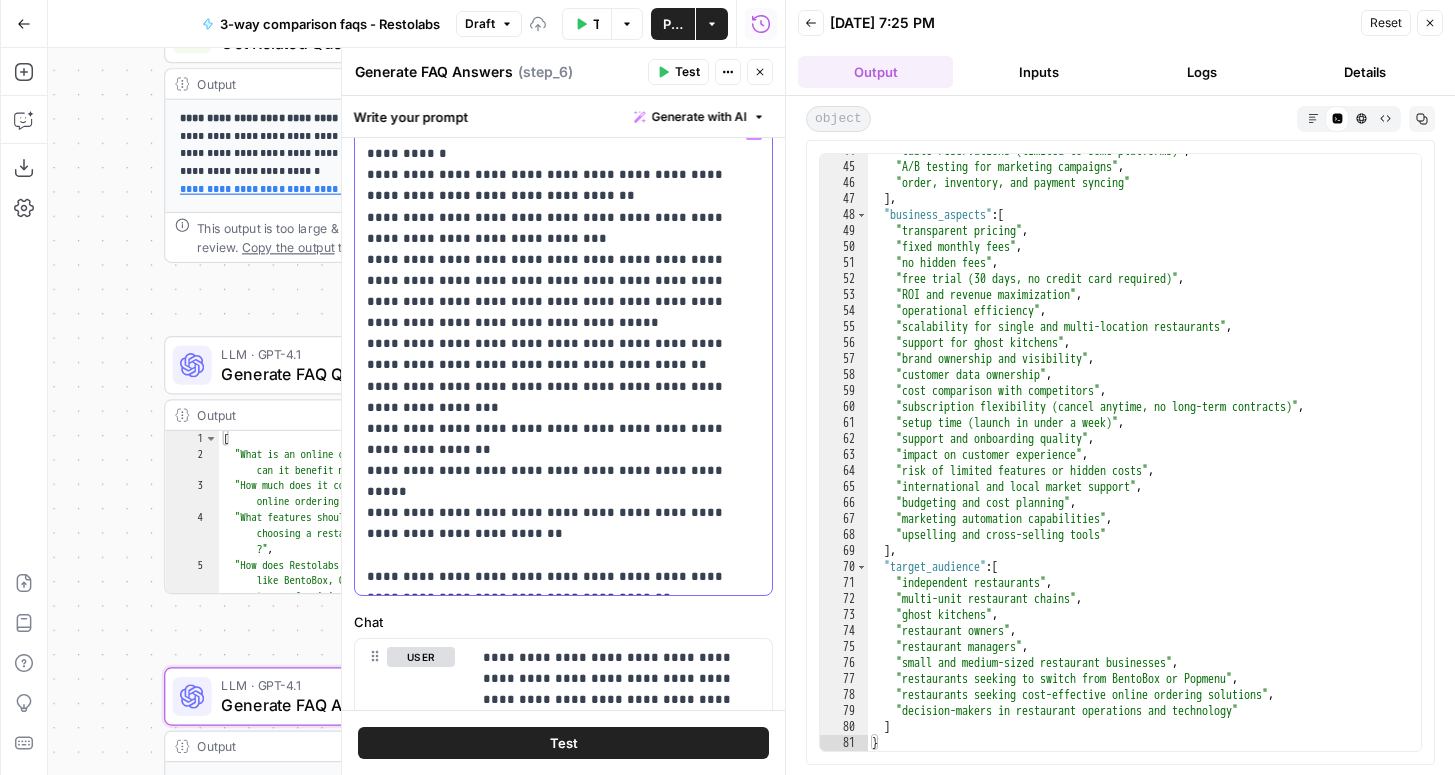 click on "**********" at bounding box center [563, 354] 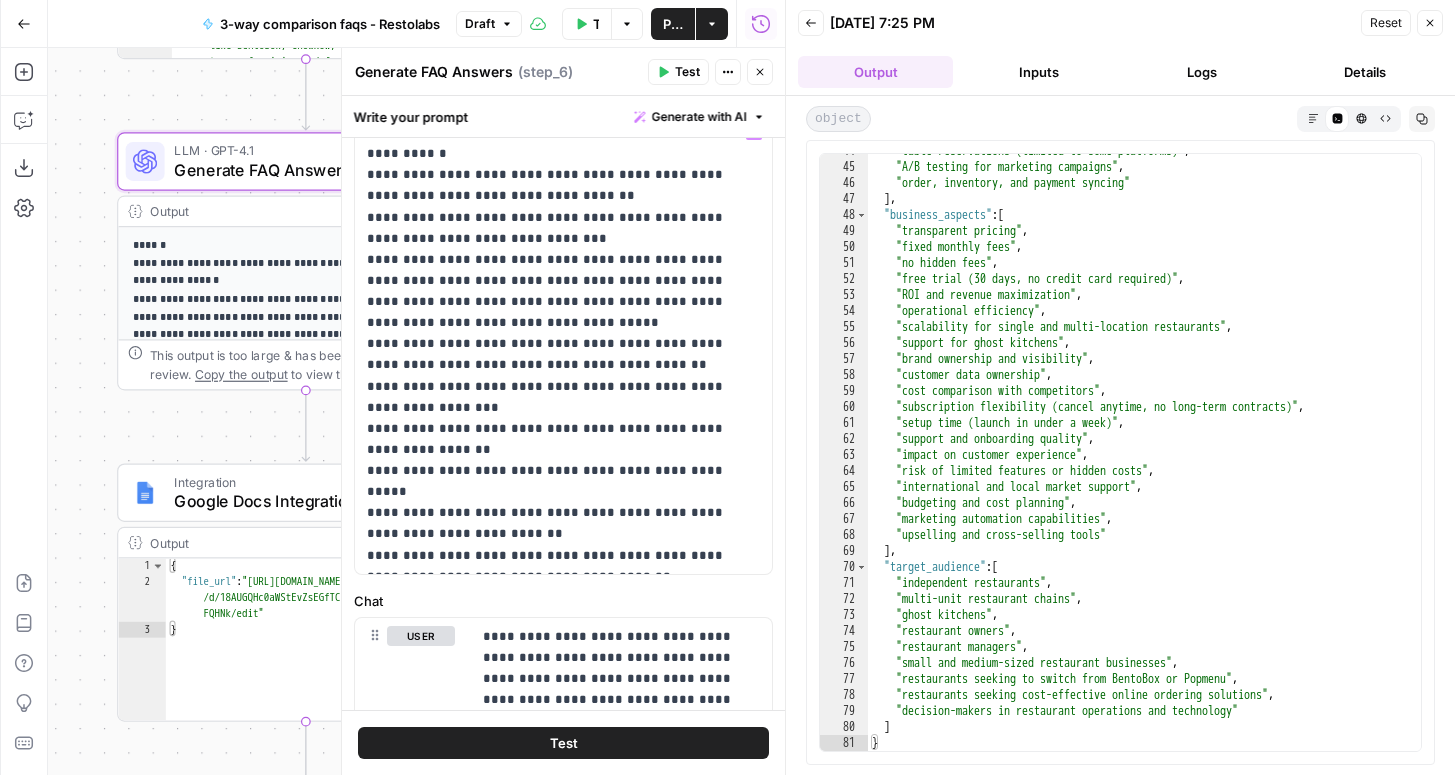 click on "Generate FAQ Answers" at bounding box center [300, 170] 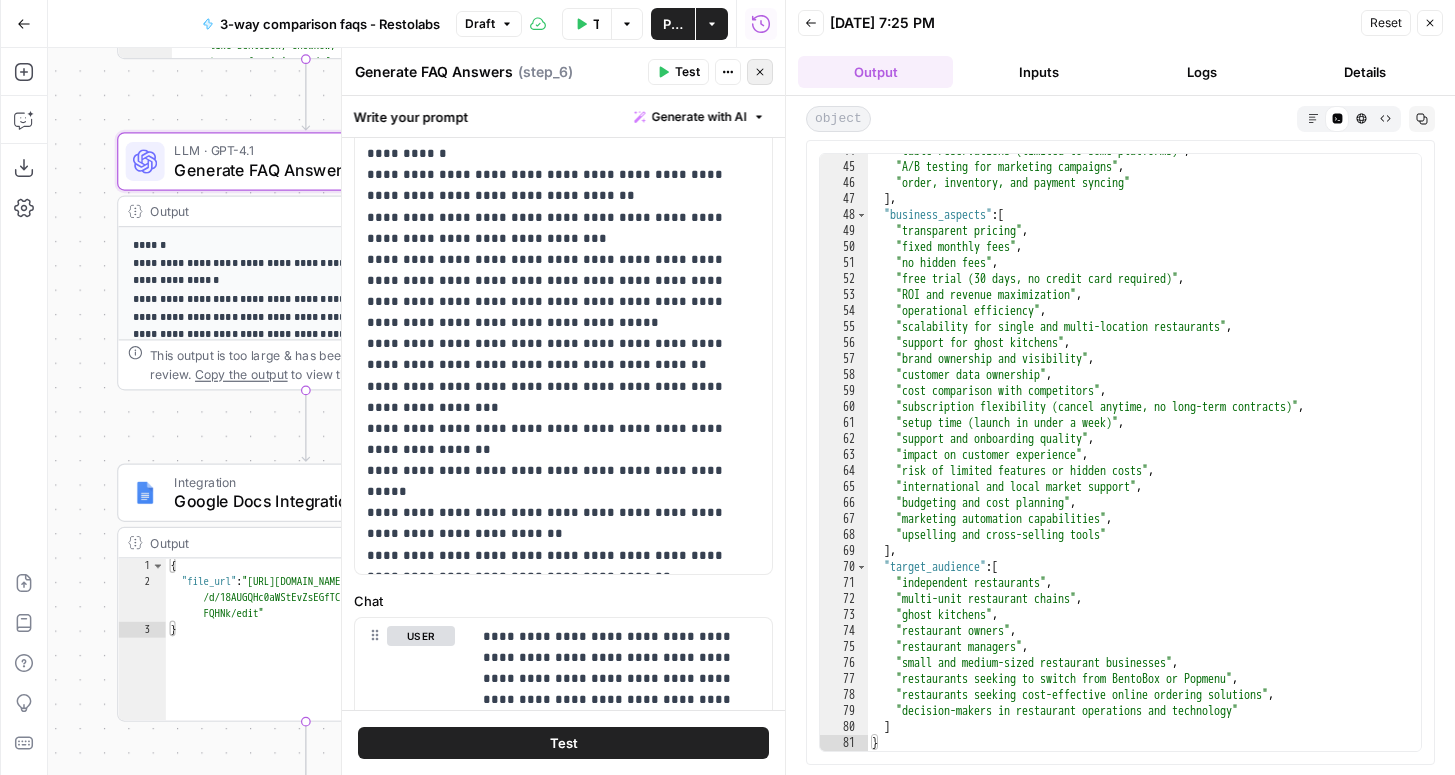 click on "Close" at bounding box center [760, 72] 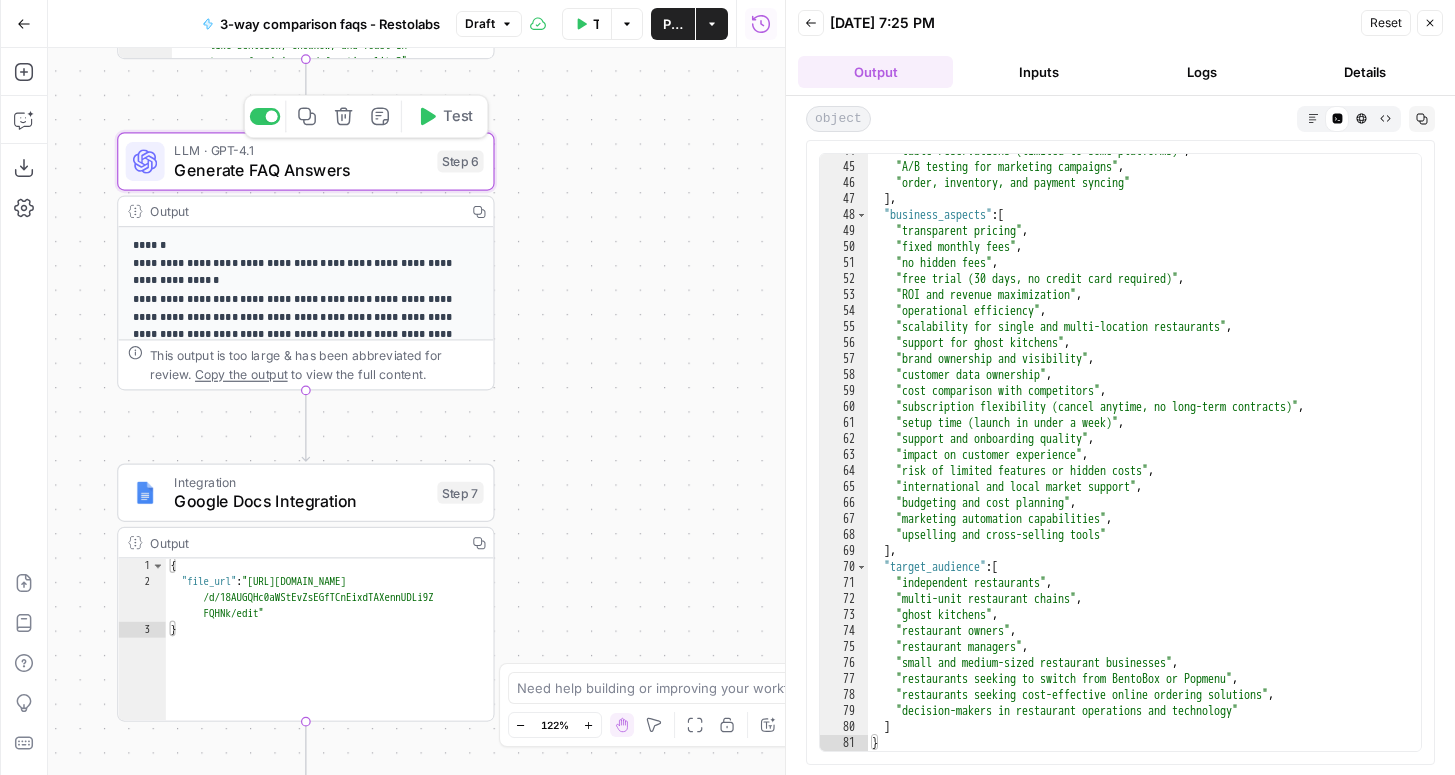 click on "Generate FAQ Answers" at bounding box center (300, 170) 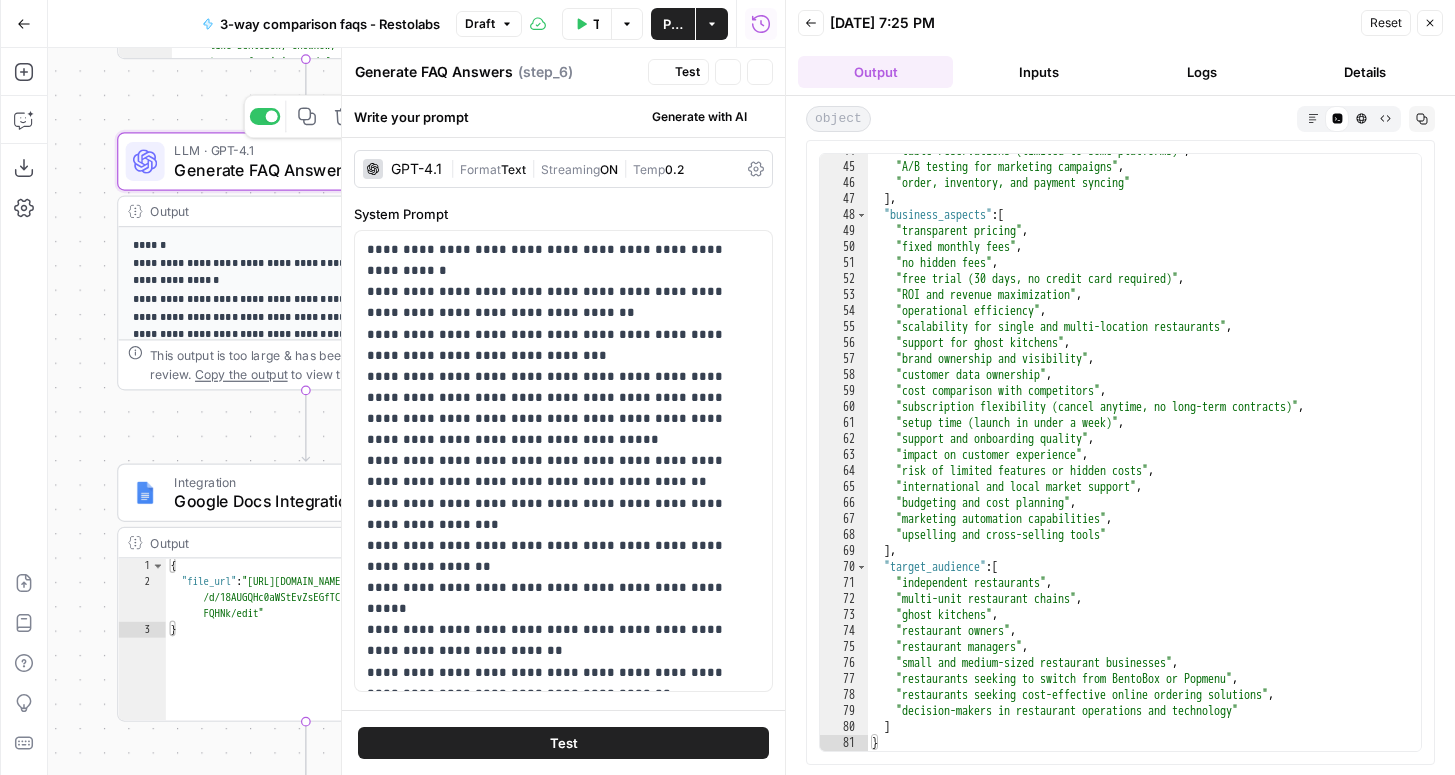 click on "Write your prompt Generate with AI" at bounding box center (563, 116) 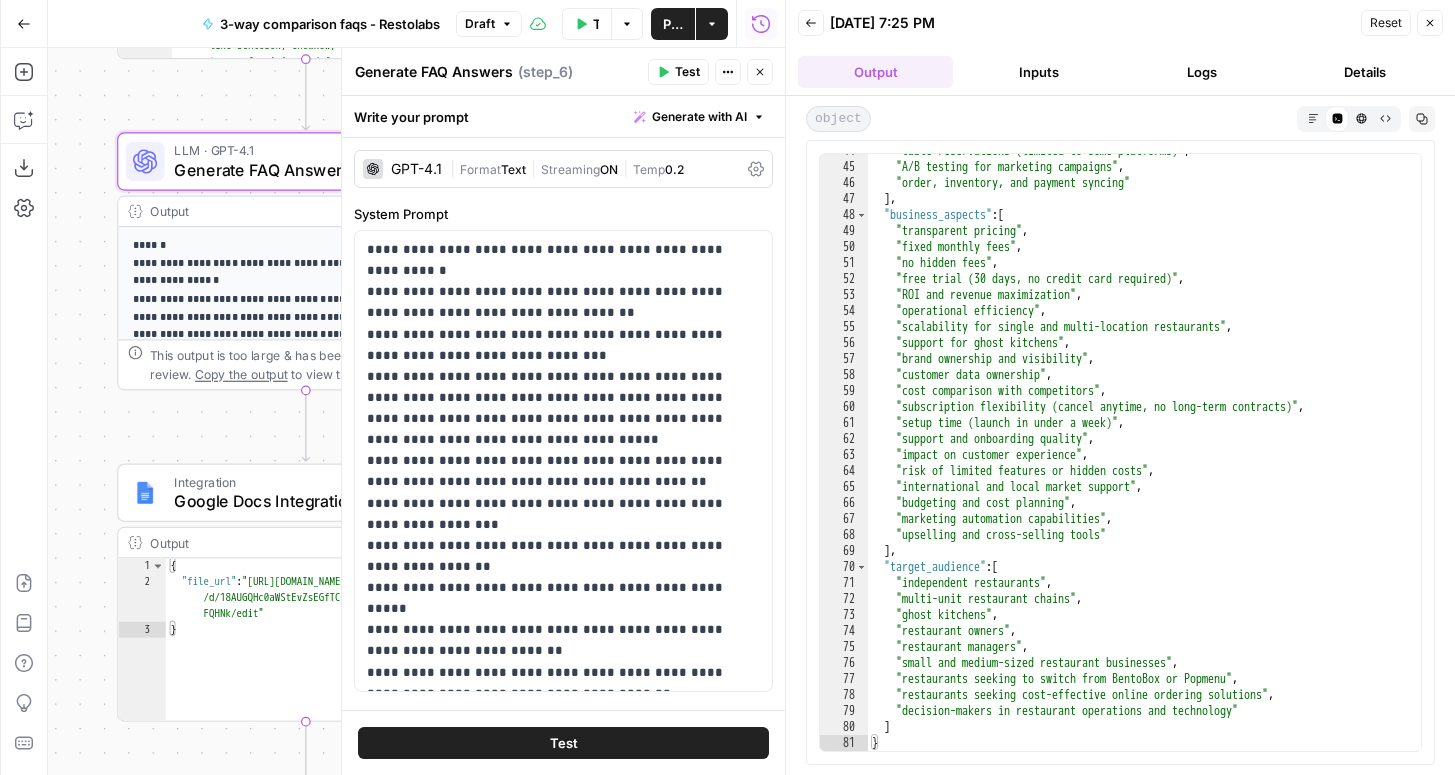 click on "LLM · GPT-4.1" at bounding box center [300, 150] 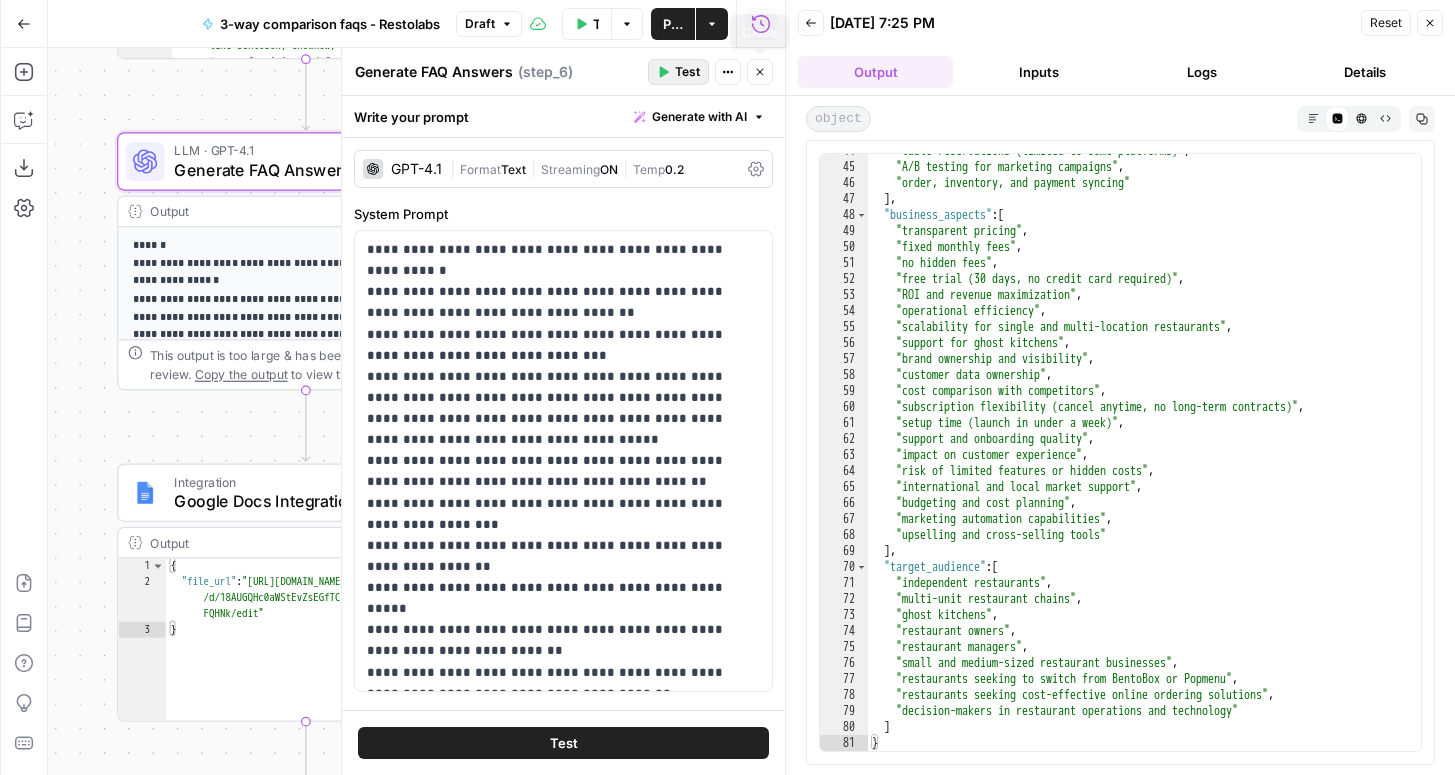 click on "Test" at bounding box center (687, 72) 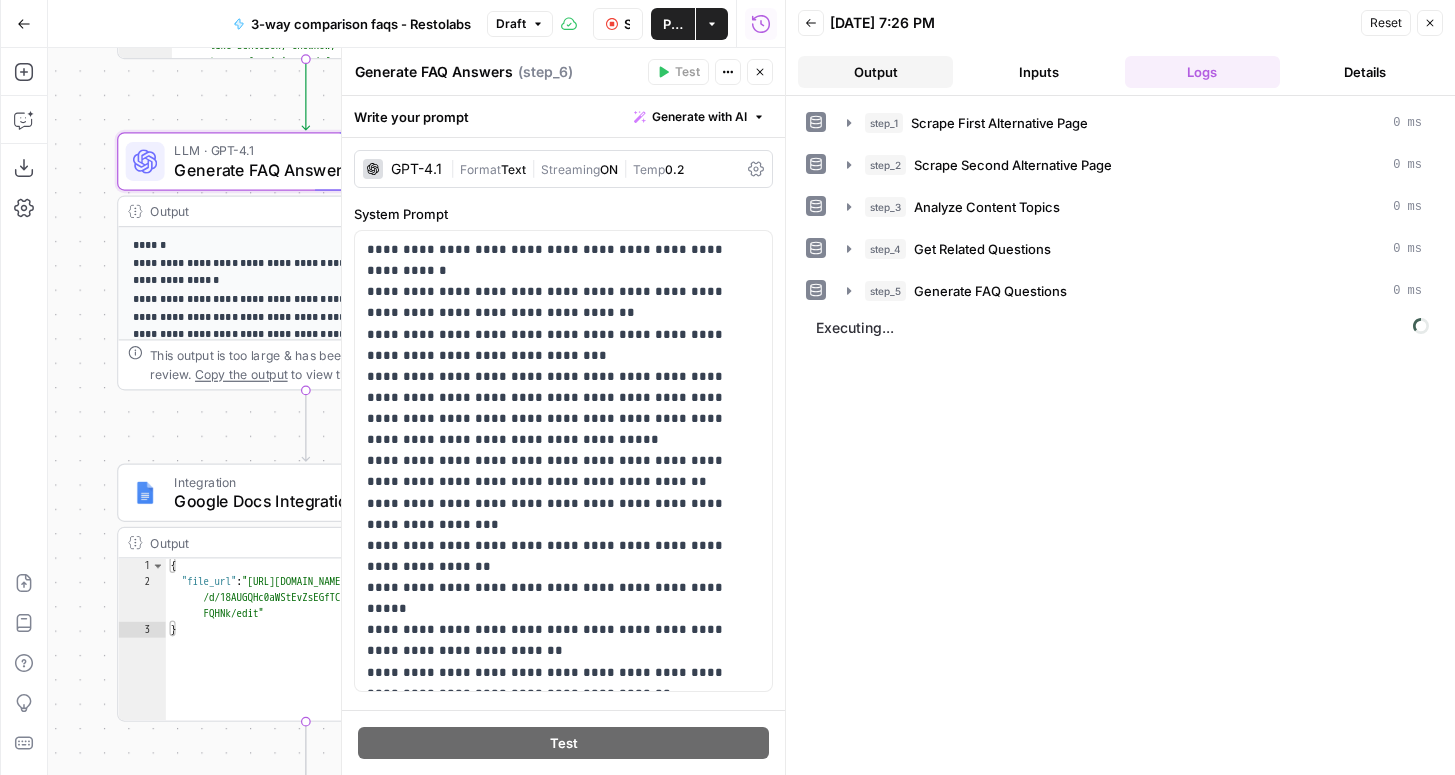 click on "Output" at bounding box center [875, 72] 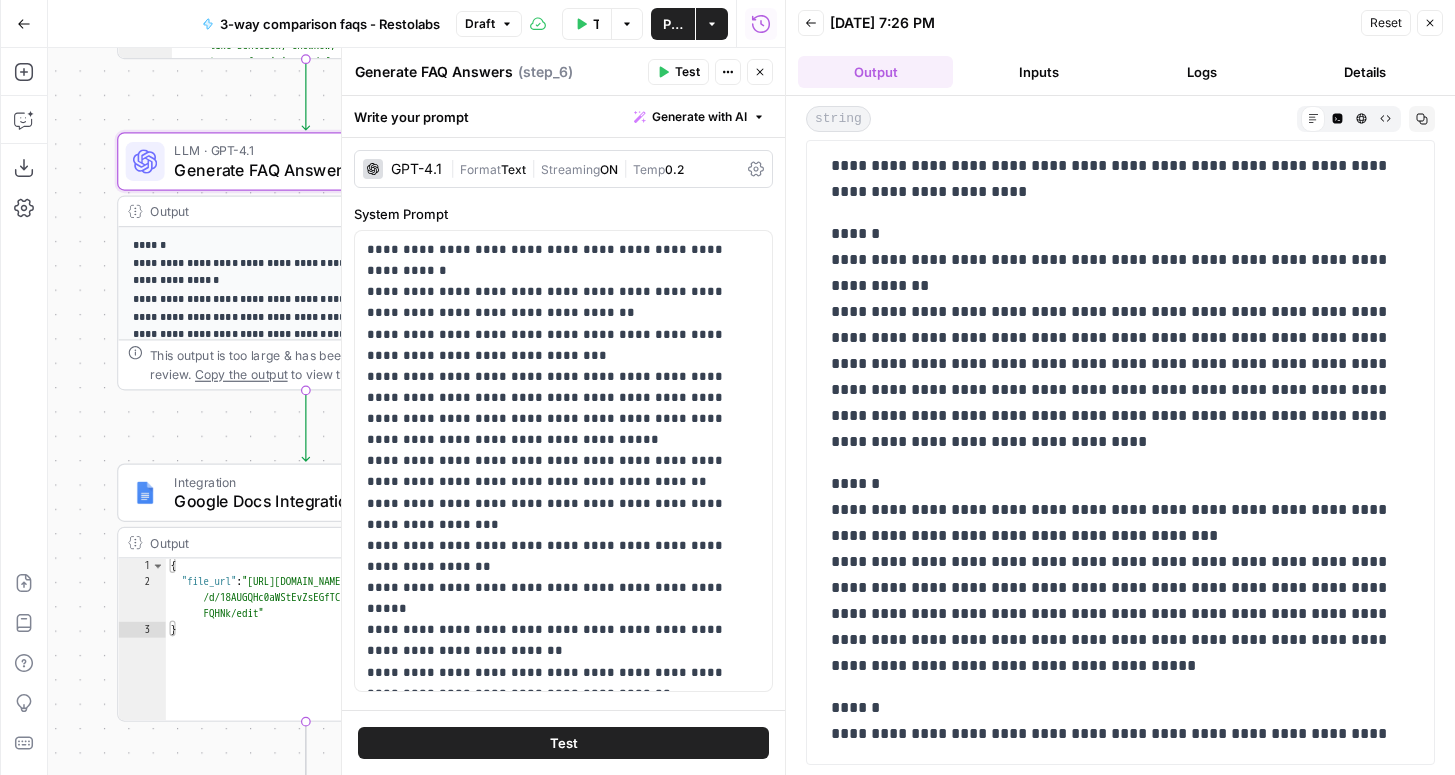 scroll, scrollTop: 391, scrollLeft: 0, axis: vertical 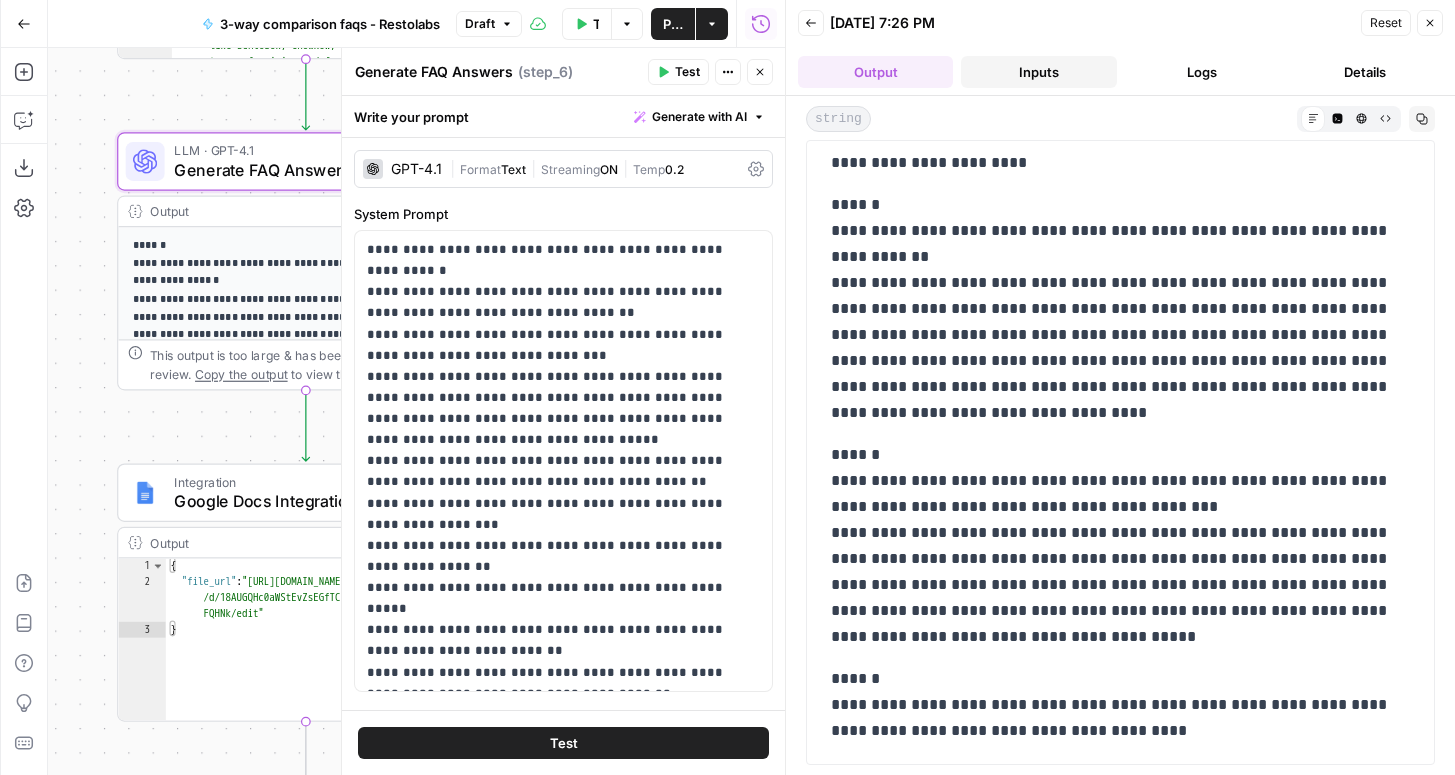 click on "Inputs" at bounding box center (1038, 72) 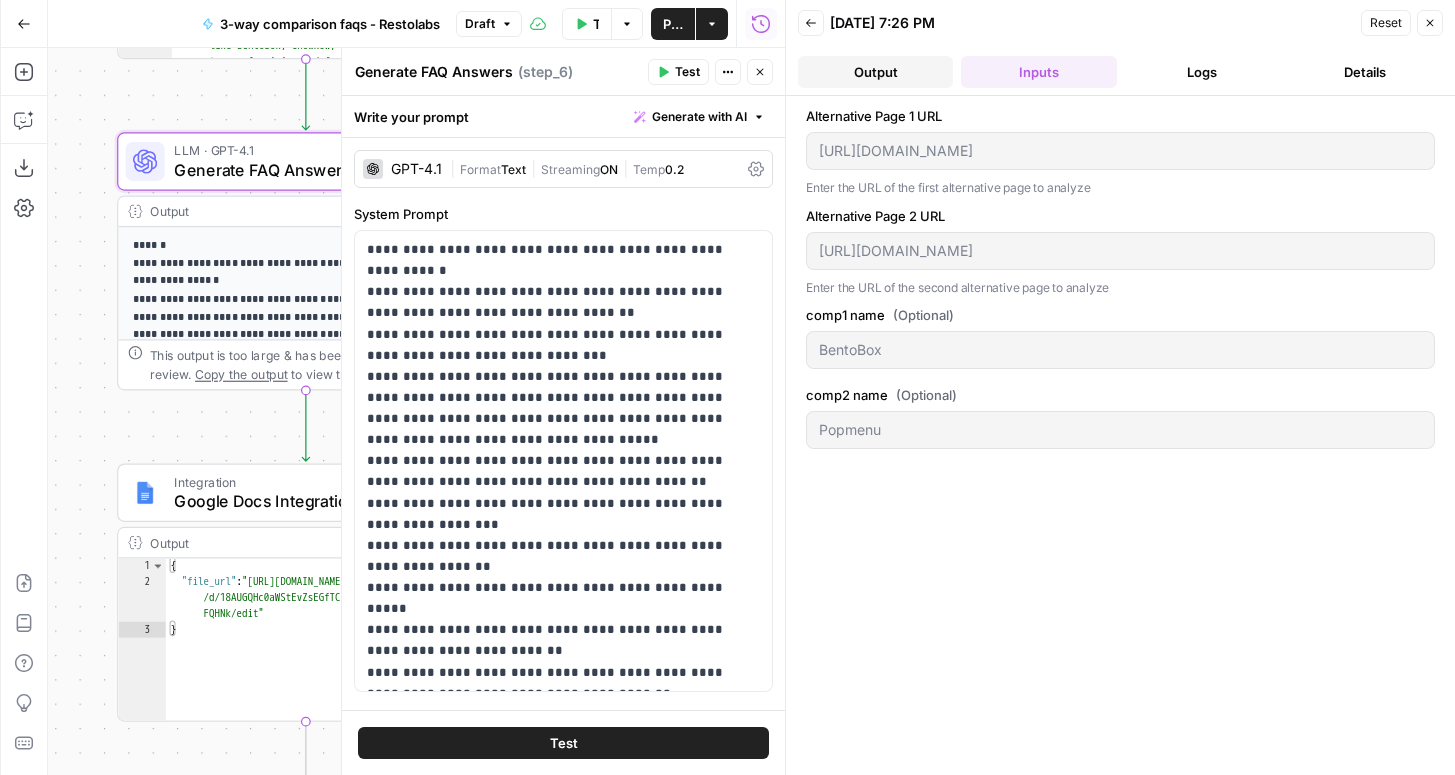 click on "Output" at bounding box center (875, 72) 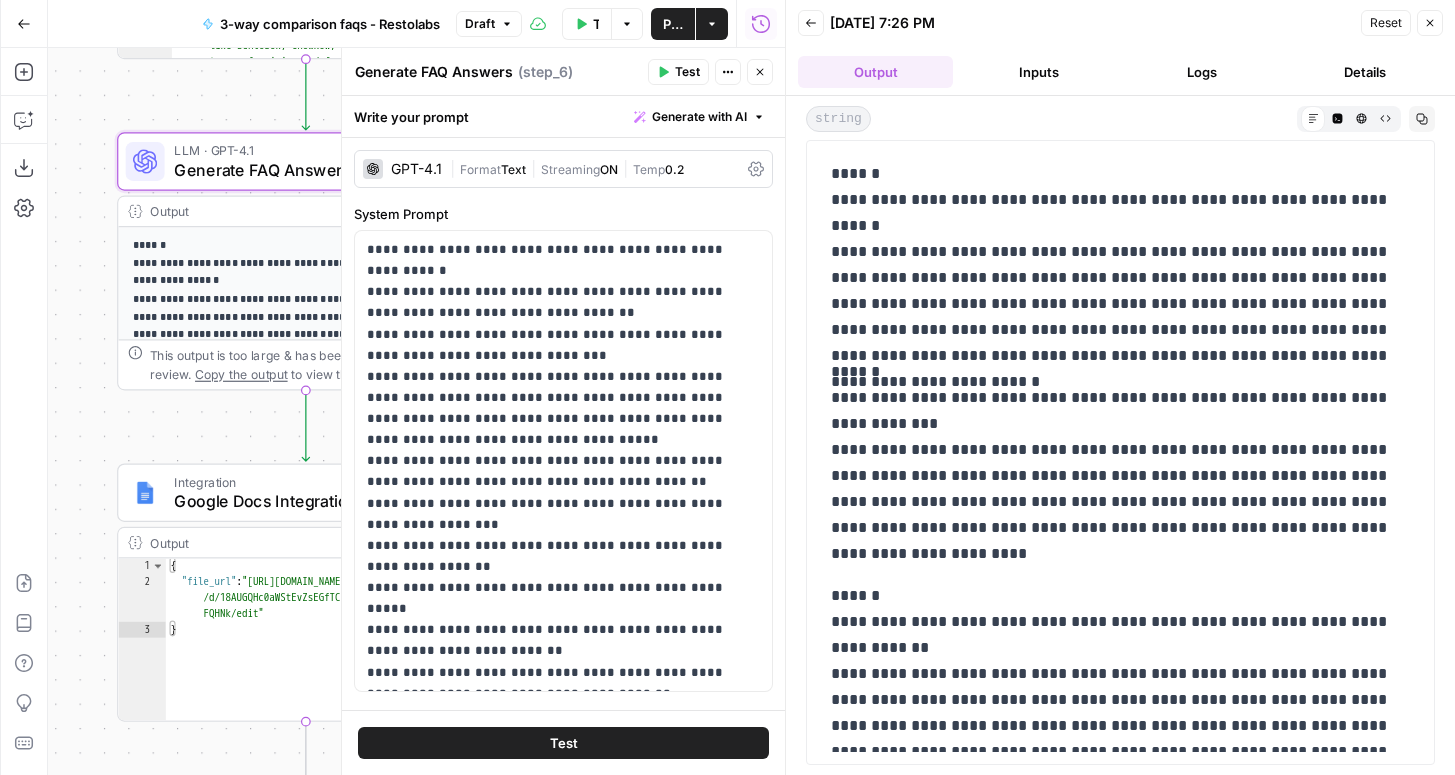 click on "Back 07/09/25 at 7:26 PM Reset Close Output Inputs Logs Details" at bounding box center [1120, 48] 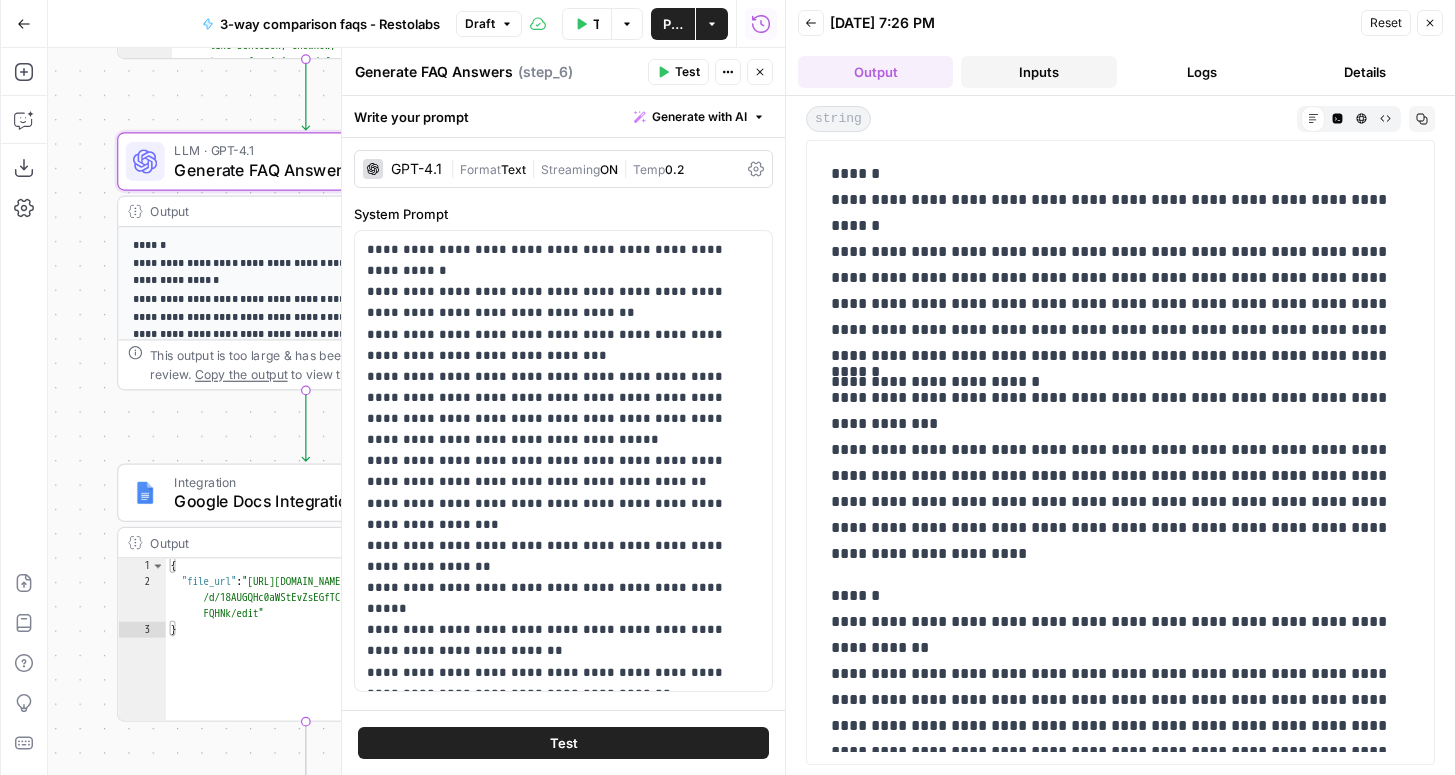click on "Inputs" at bounding box center [1038, 72] 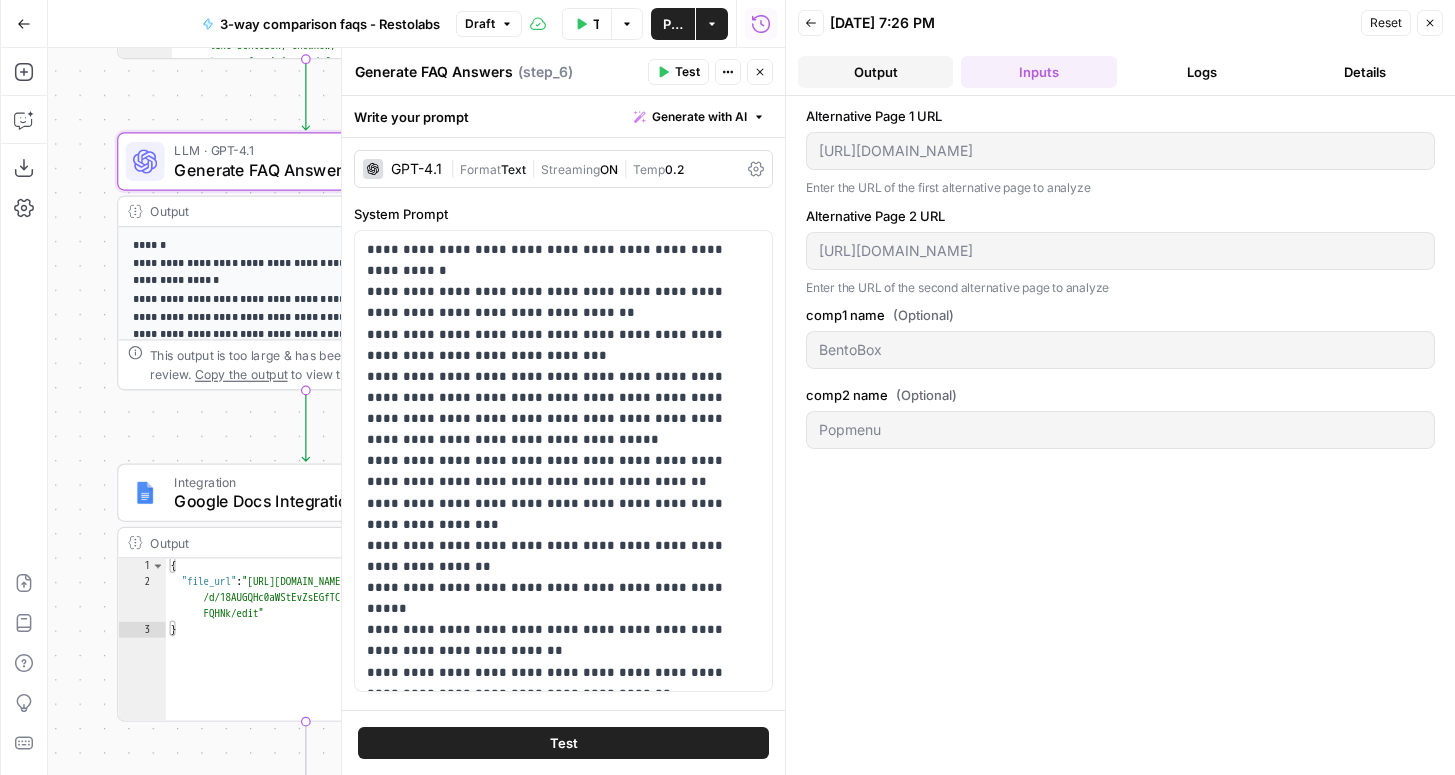 click on "Output" at bounding box center (875, 72) 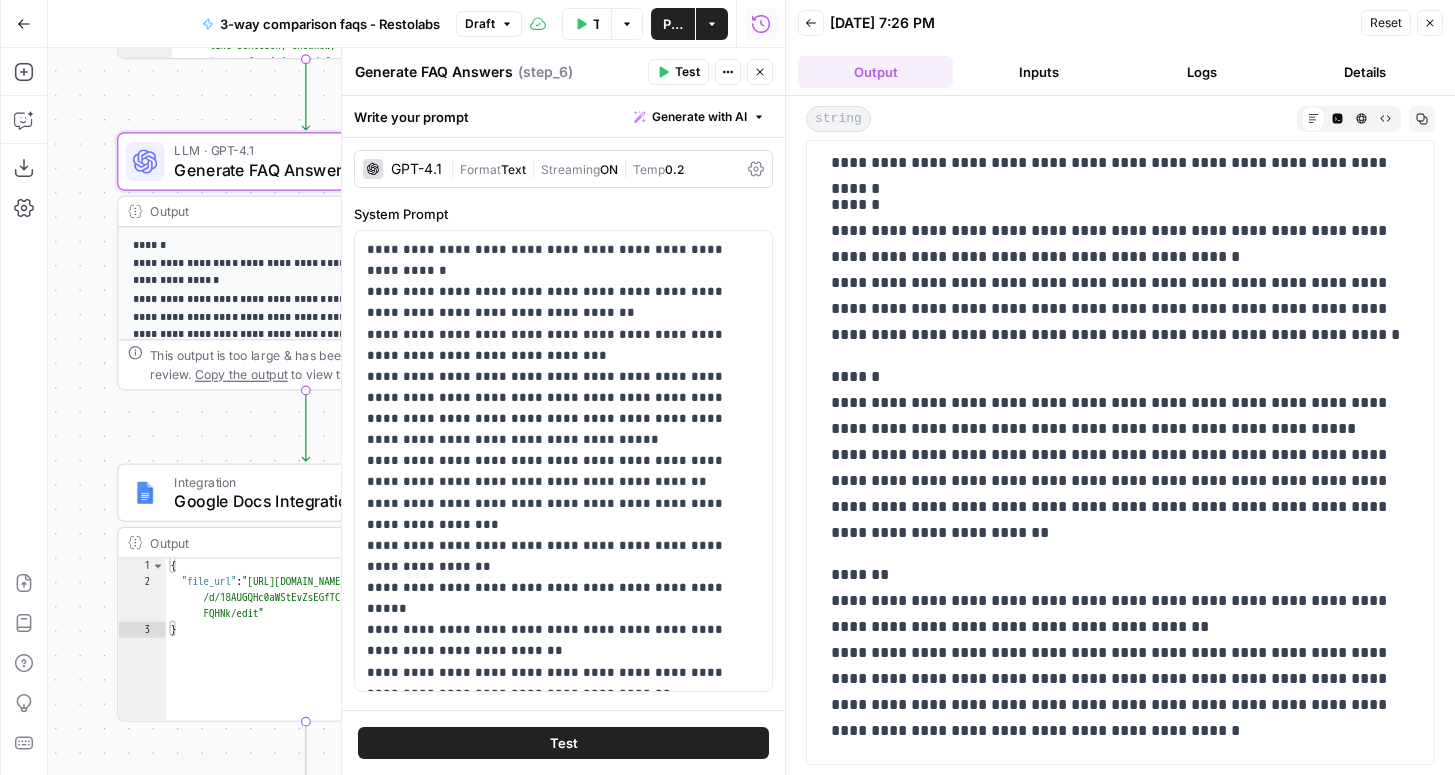 scroll, scrollTop: 0, scrollLeft: 0, axis: both 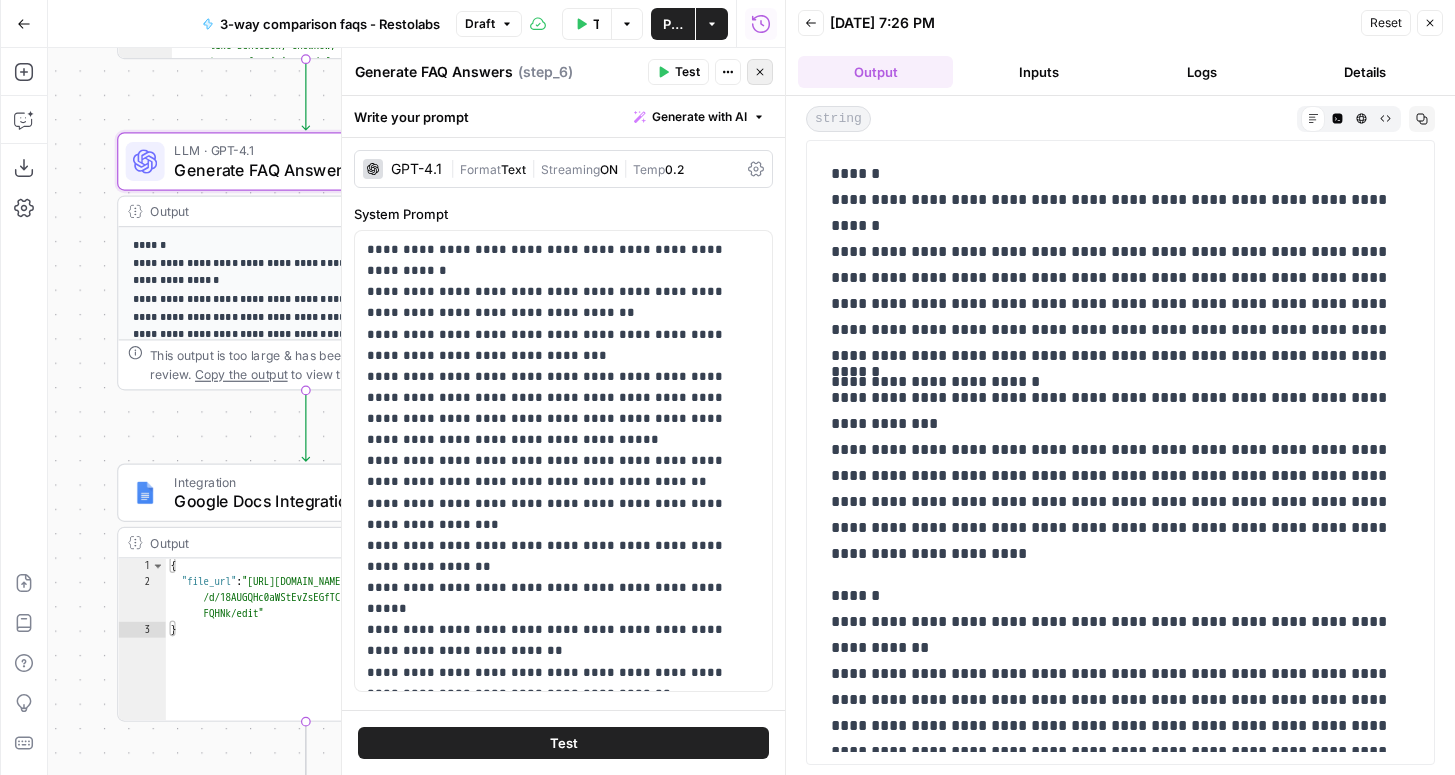 click on "Close" at bounding box center (760, 72) 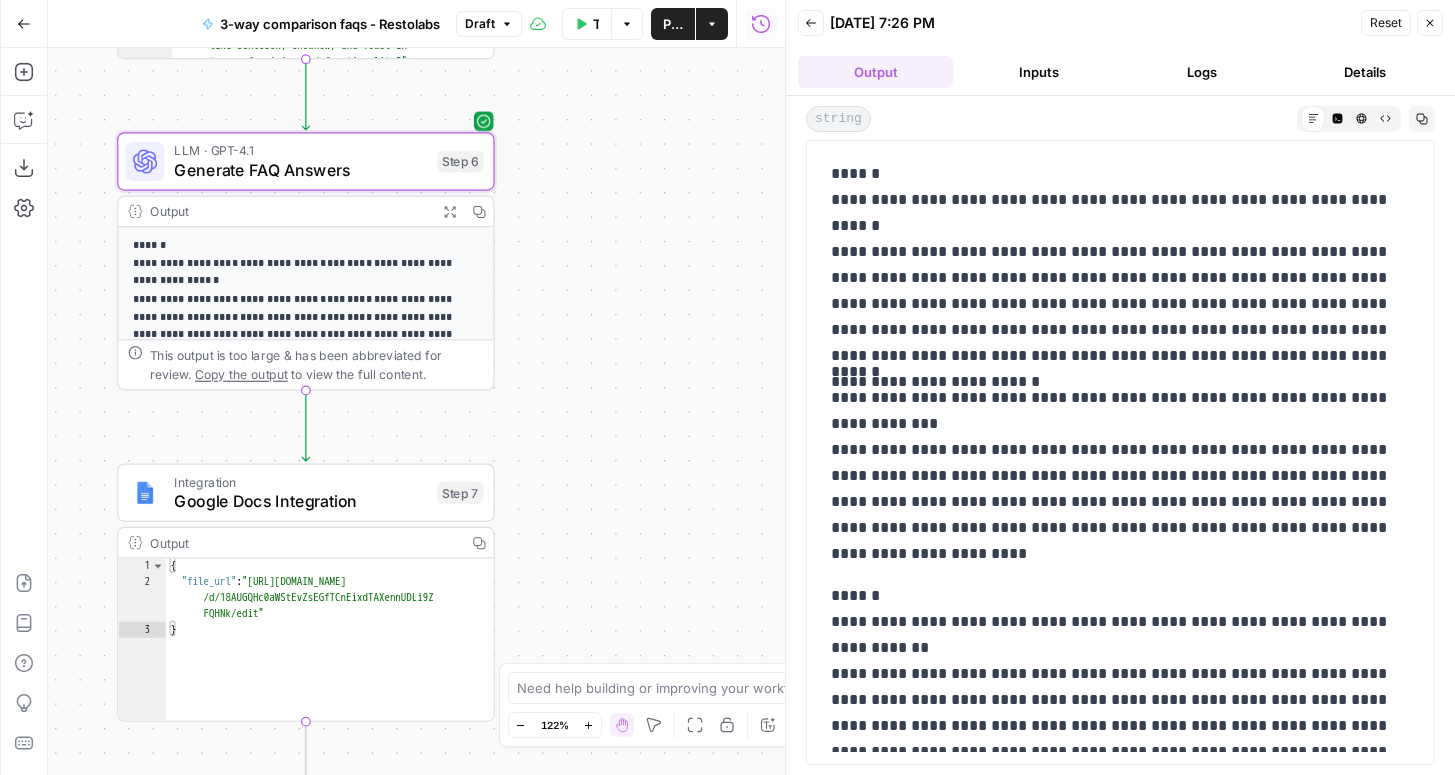 click on "Generate FAQ Answers" at bounding box center (300, 170) 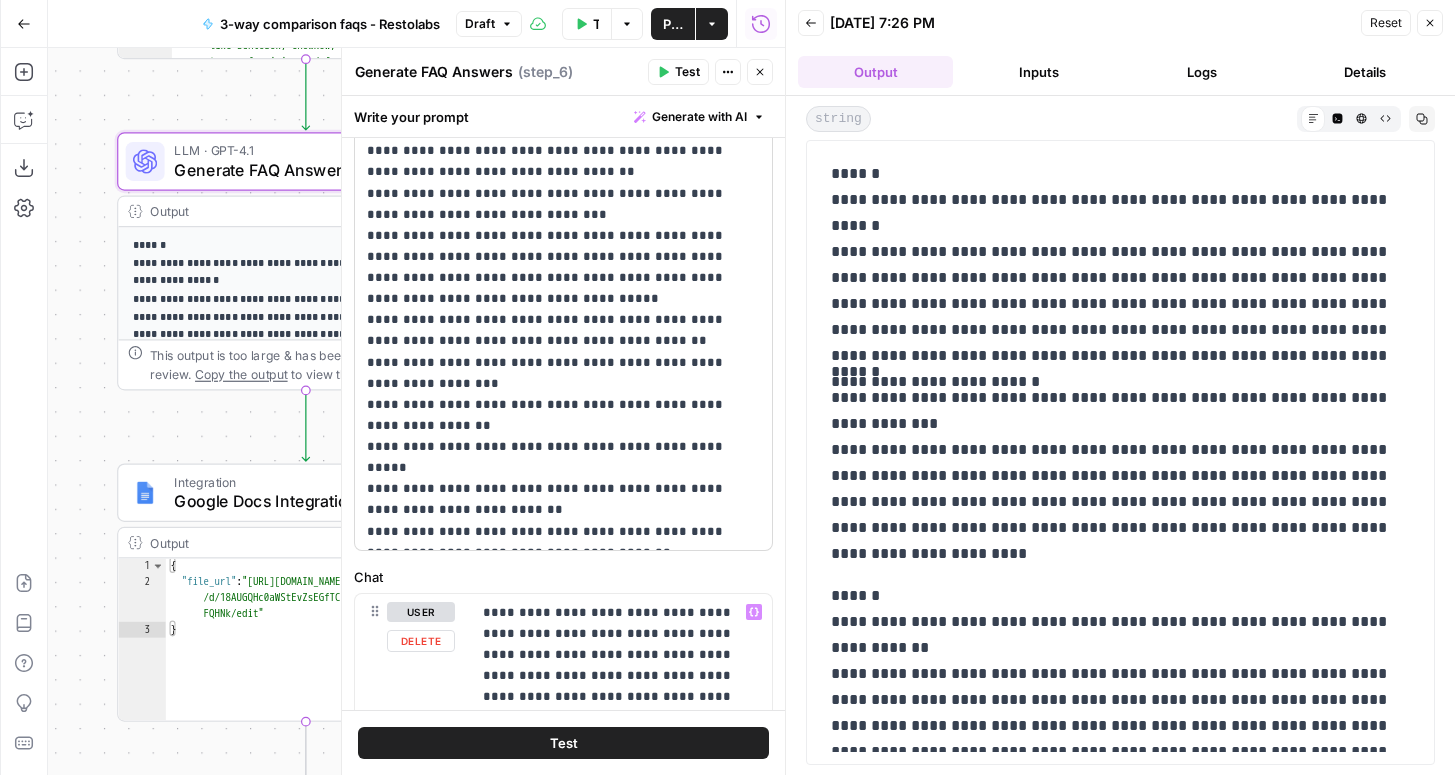 scroll, scrollTop: 126, scrollLeft: 0, axis: vertical 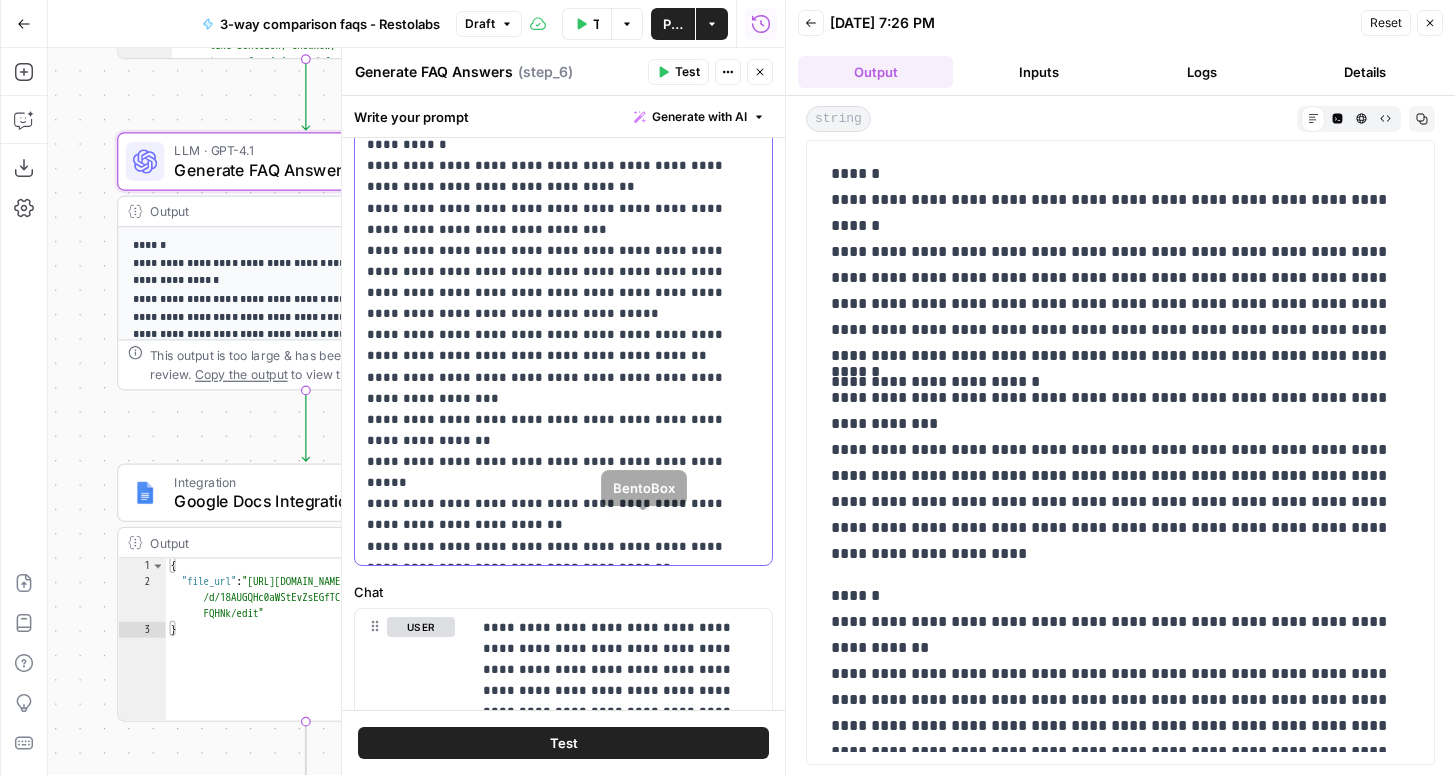 click on "**********" at bounding box center (563, 335) 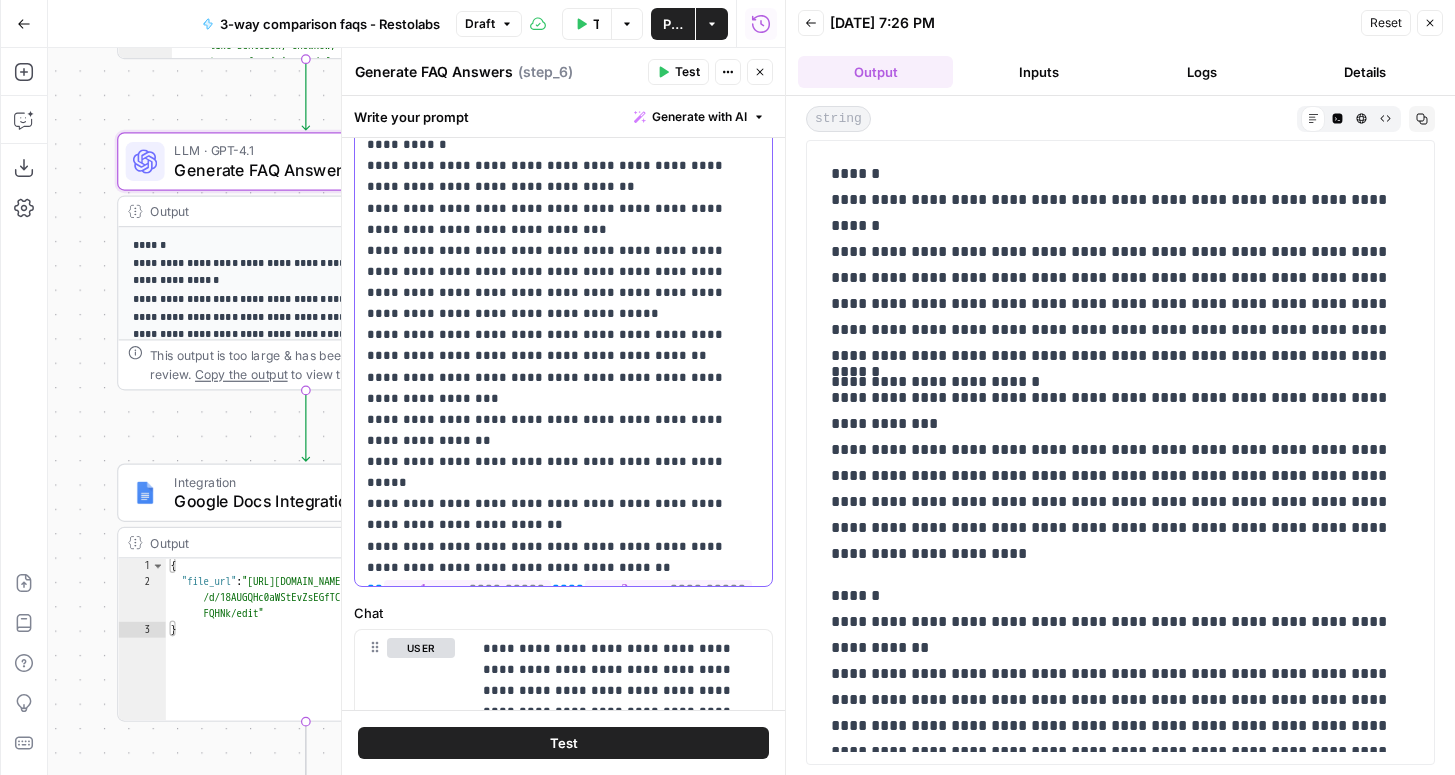 type 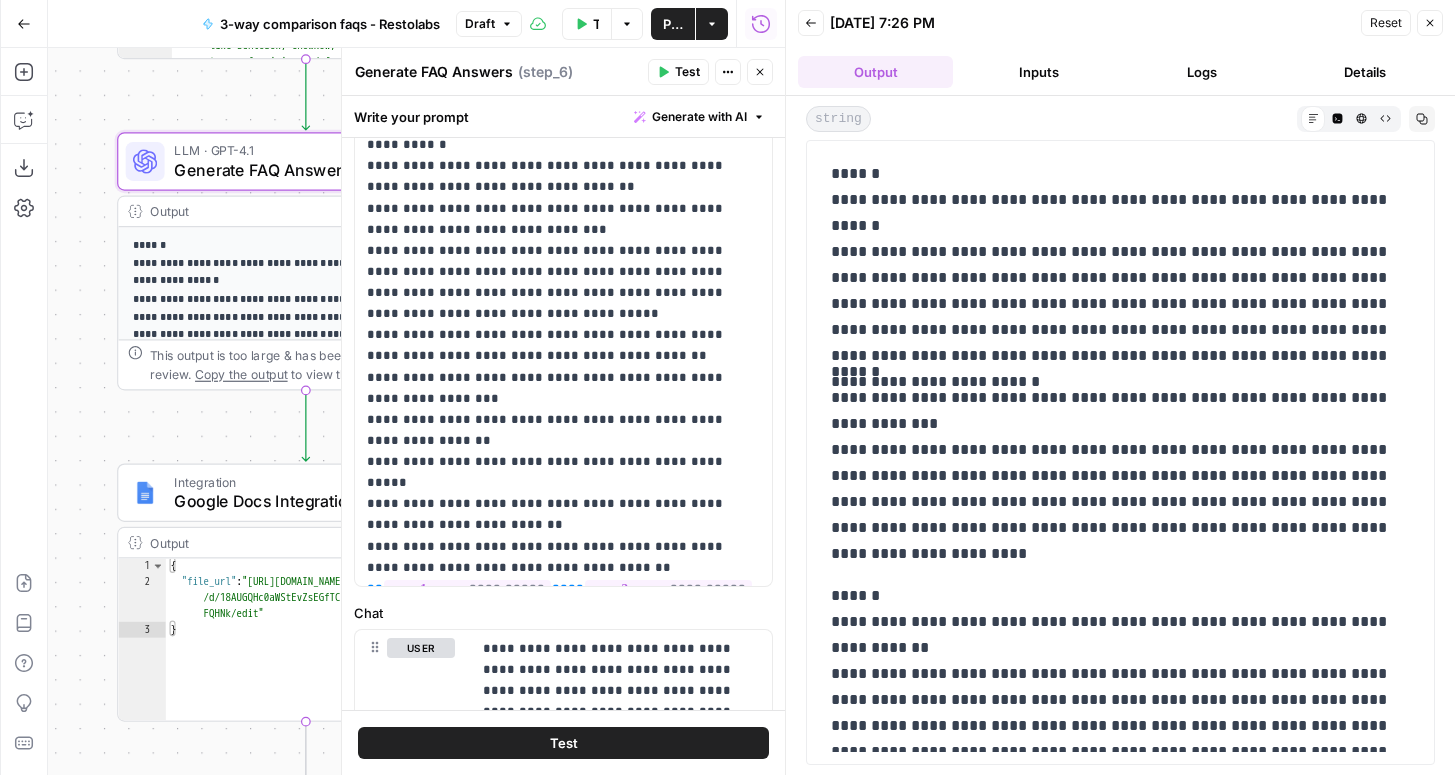 drag, startPoint x: 832, startPoint y: 207, endPoint x: 1432, endPoint y: 175, distance: 600.8527 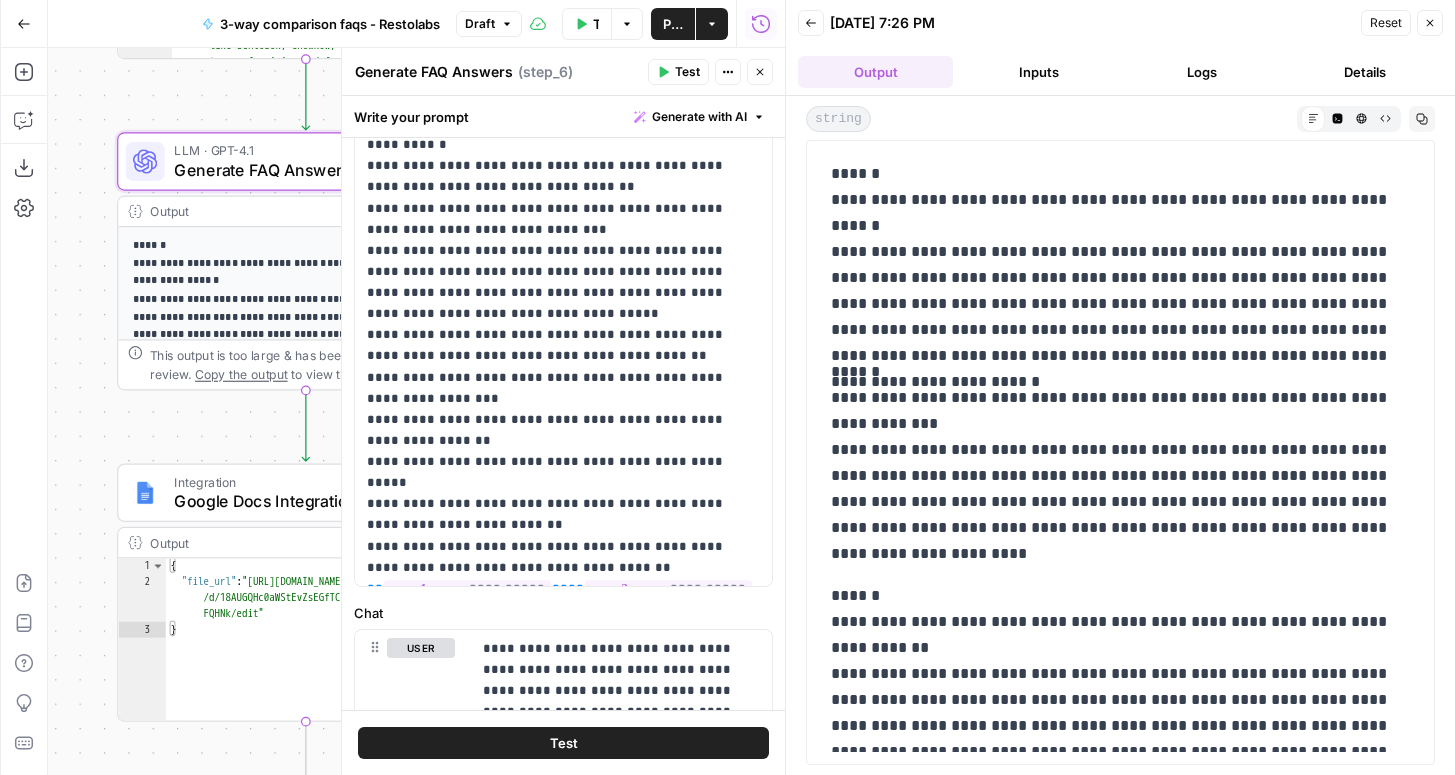 click on "**********" at bounding box center (1120, 452) 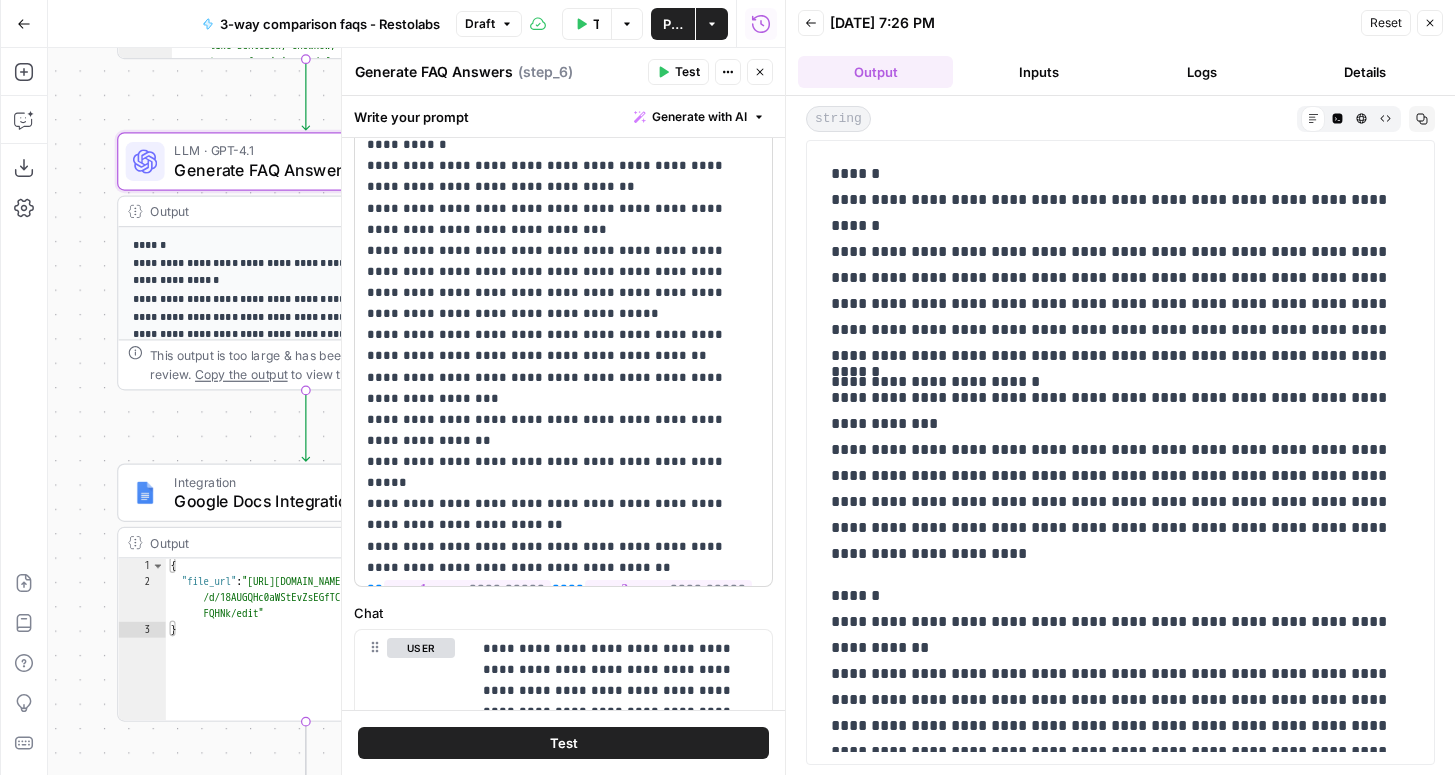 copy on "**********" 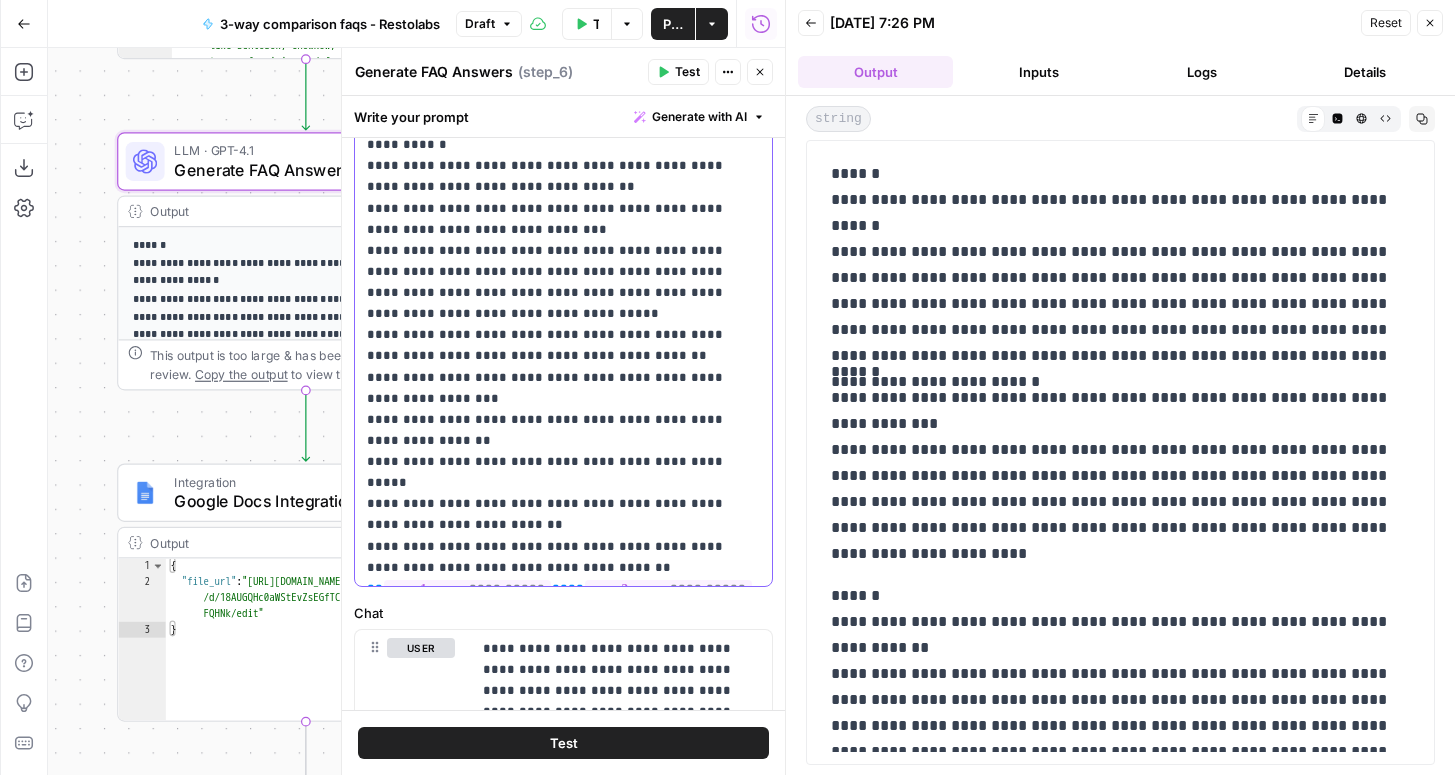 click on "**********" at bounding box center (563, 345) 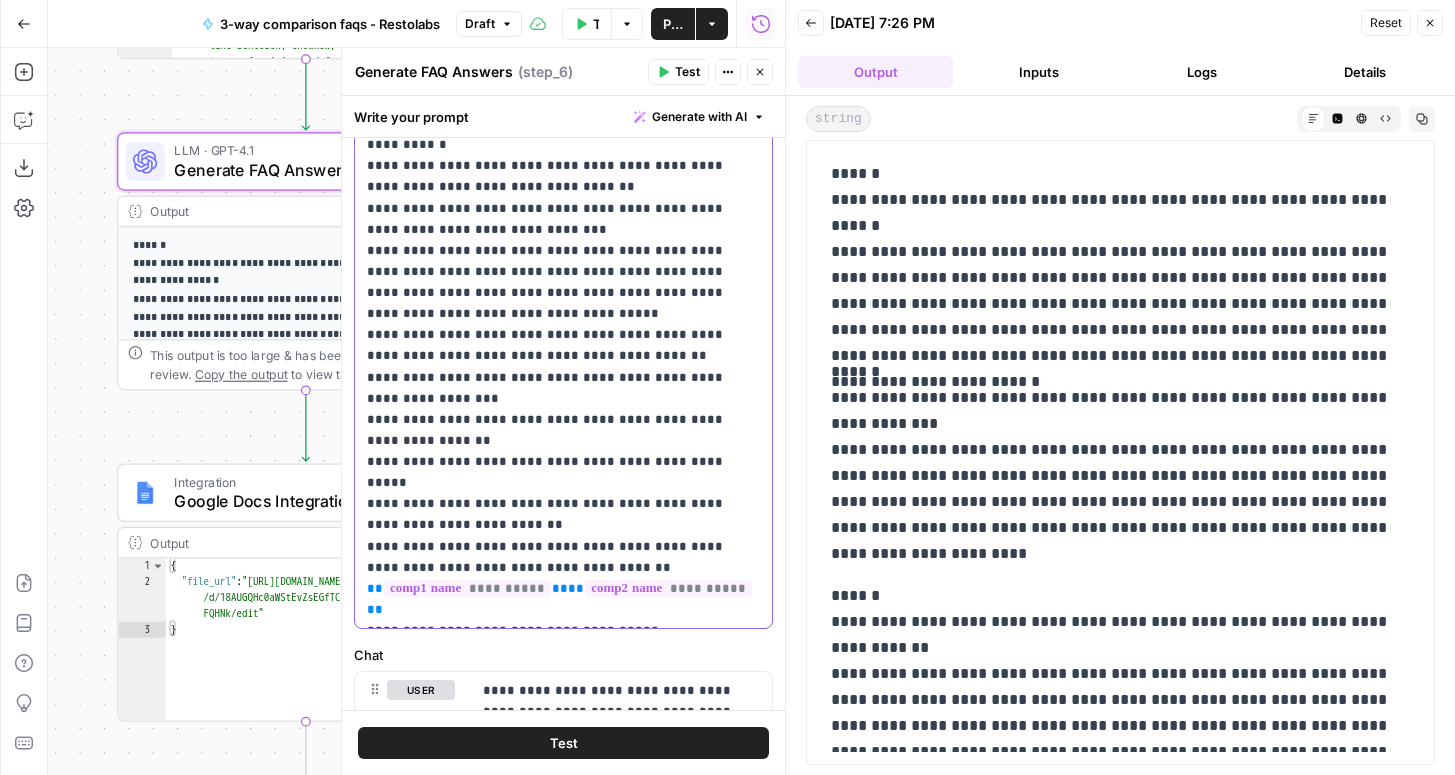 click on "**********" at bounding box center (563, 366) 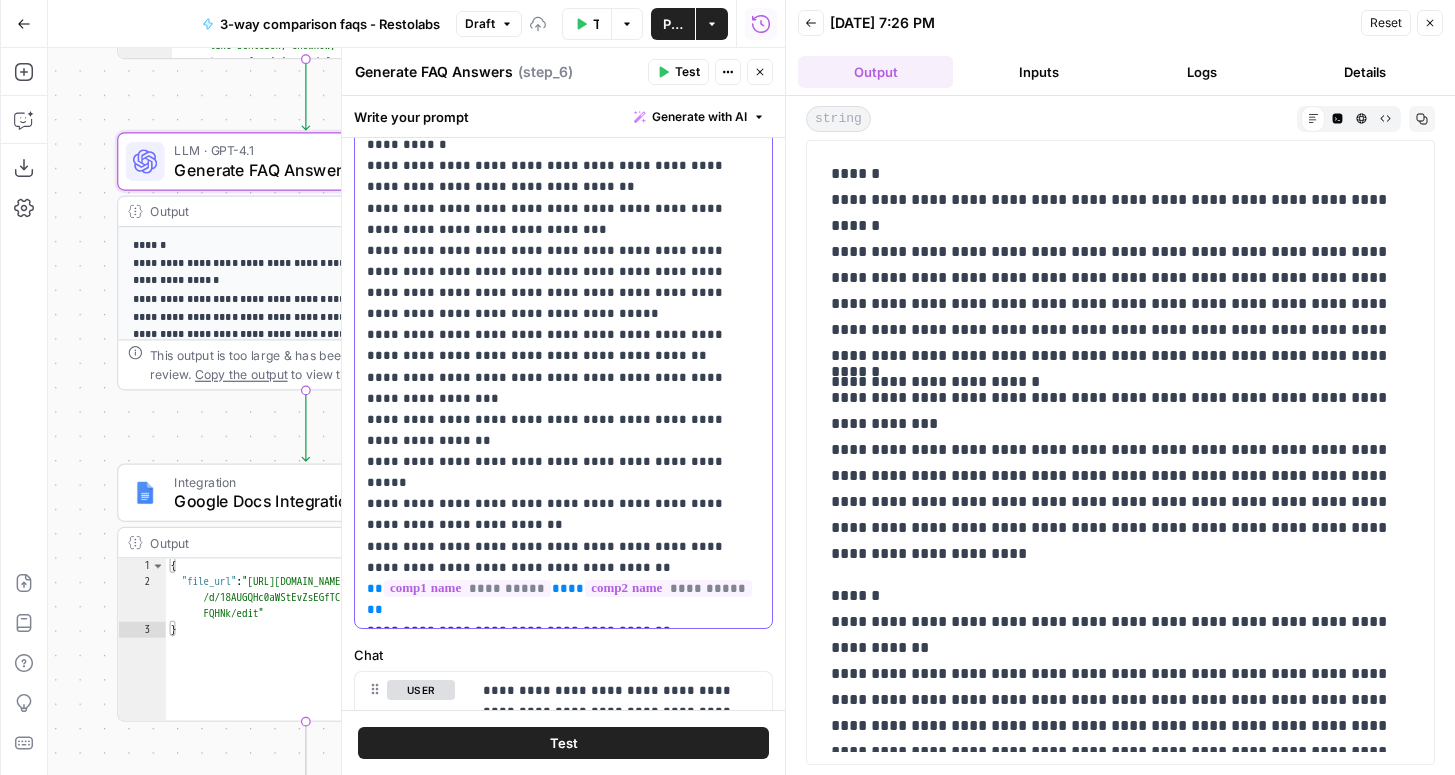 click on "**********" at bounding box center [563, 366] 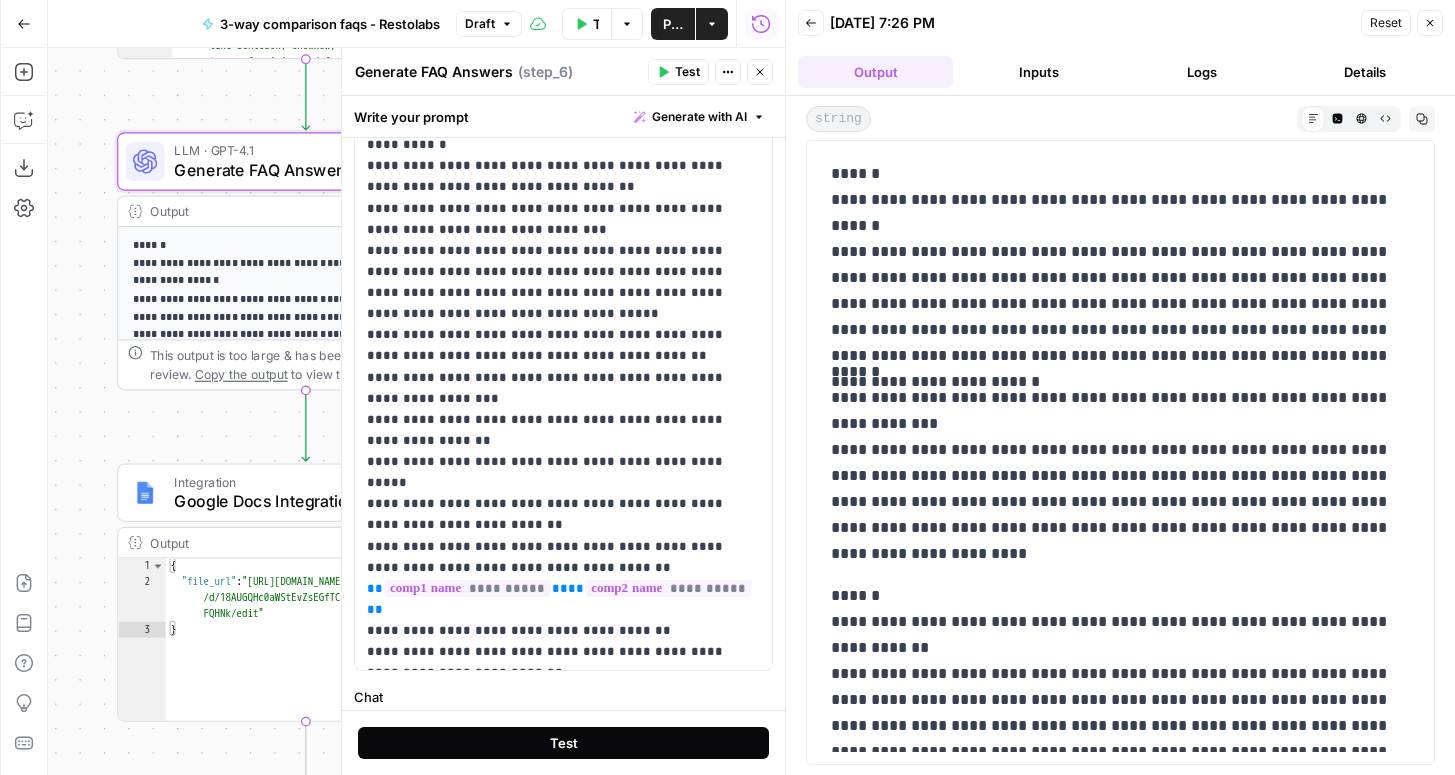 click on "Test" at bounding box center (563, 743) 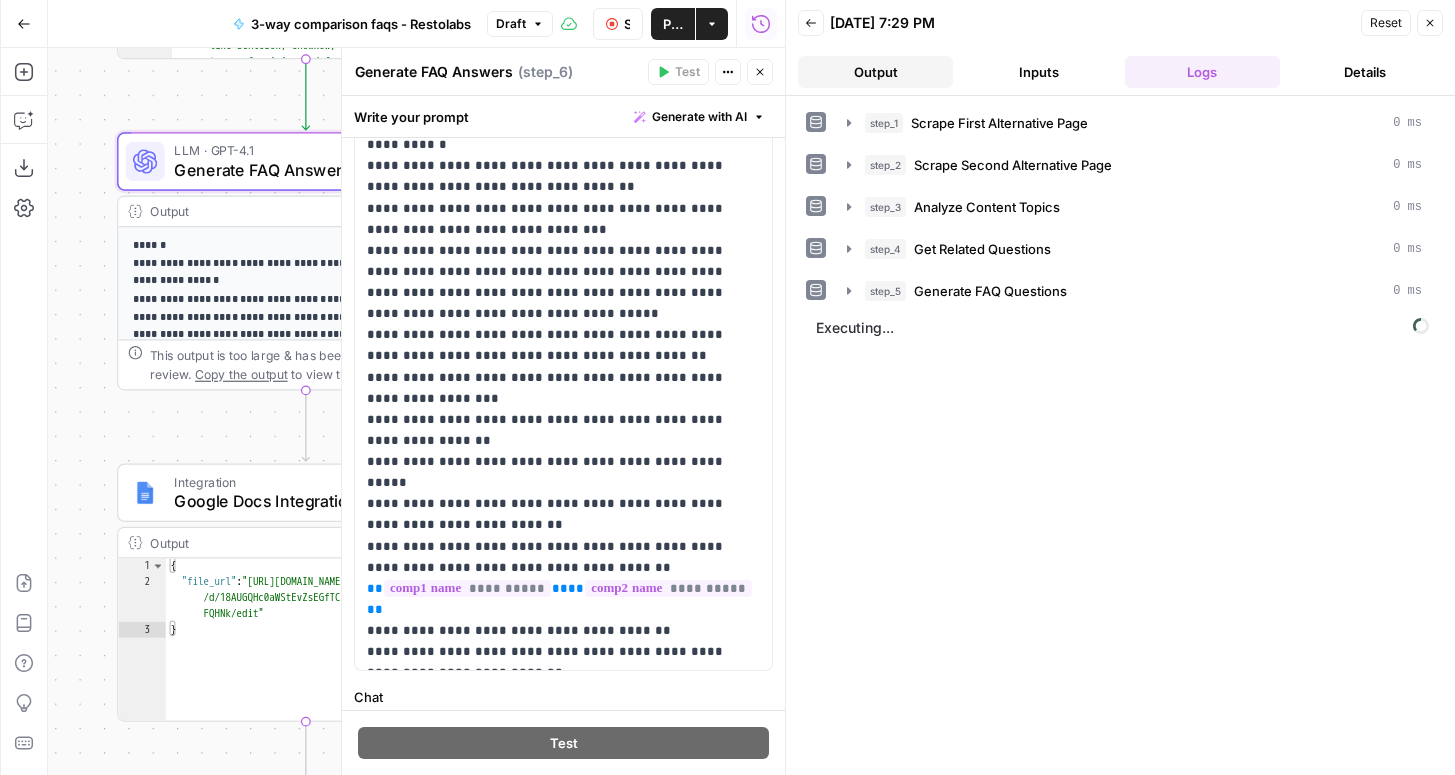 click on "Output" at bounding box center (875, 72) 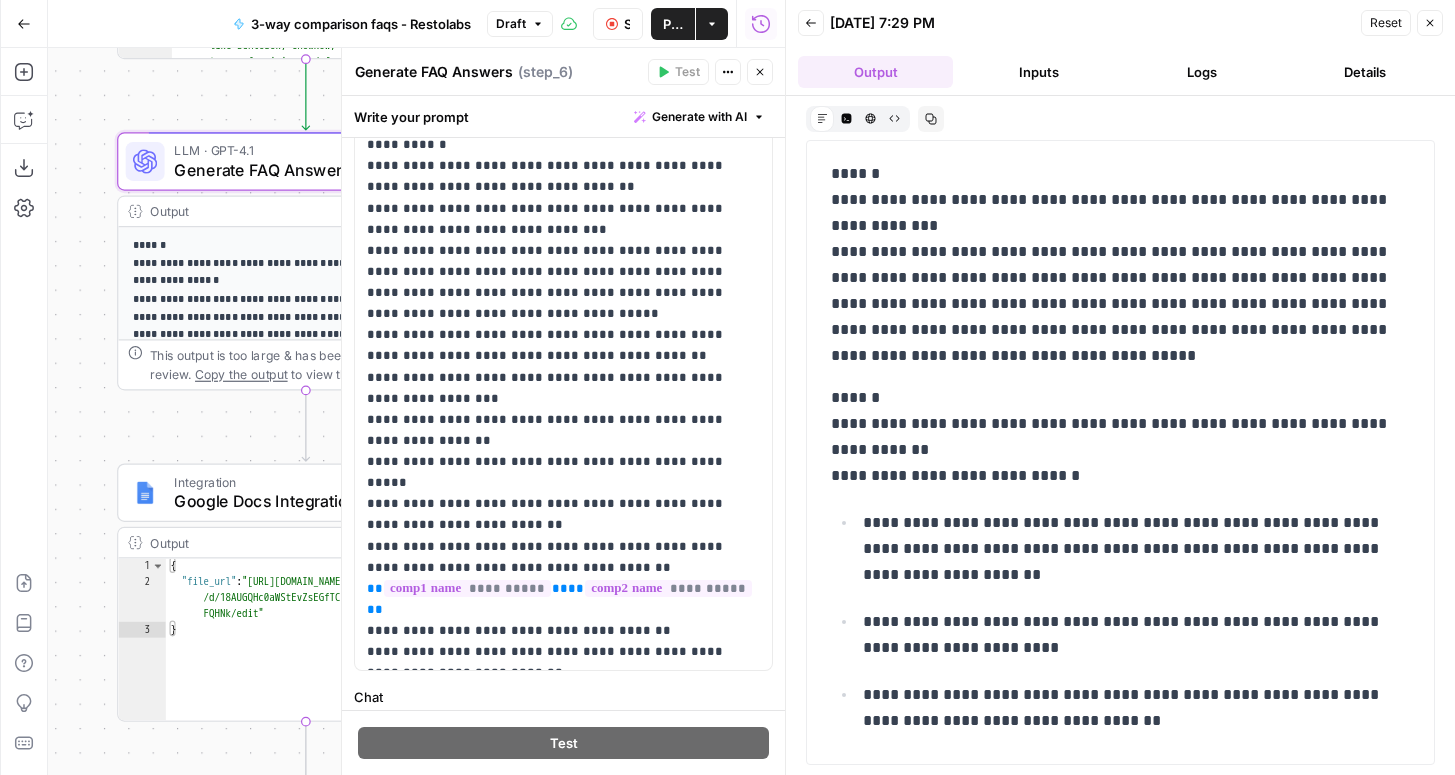 scroll, scrollTop: 126, scrollLeft: 0, axis: vertical 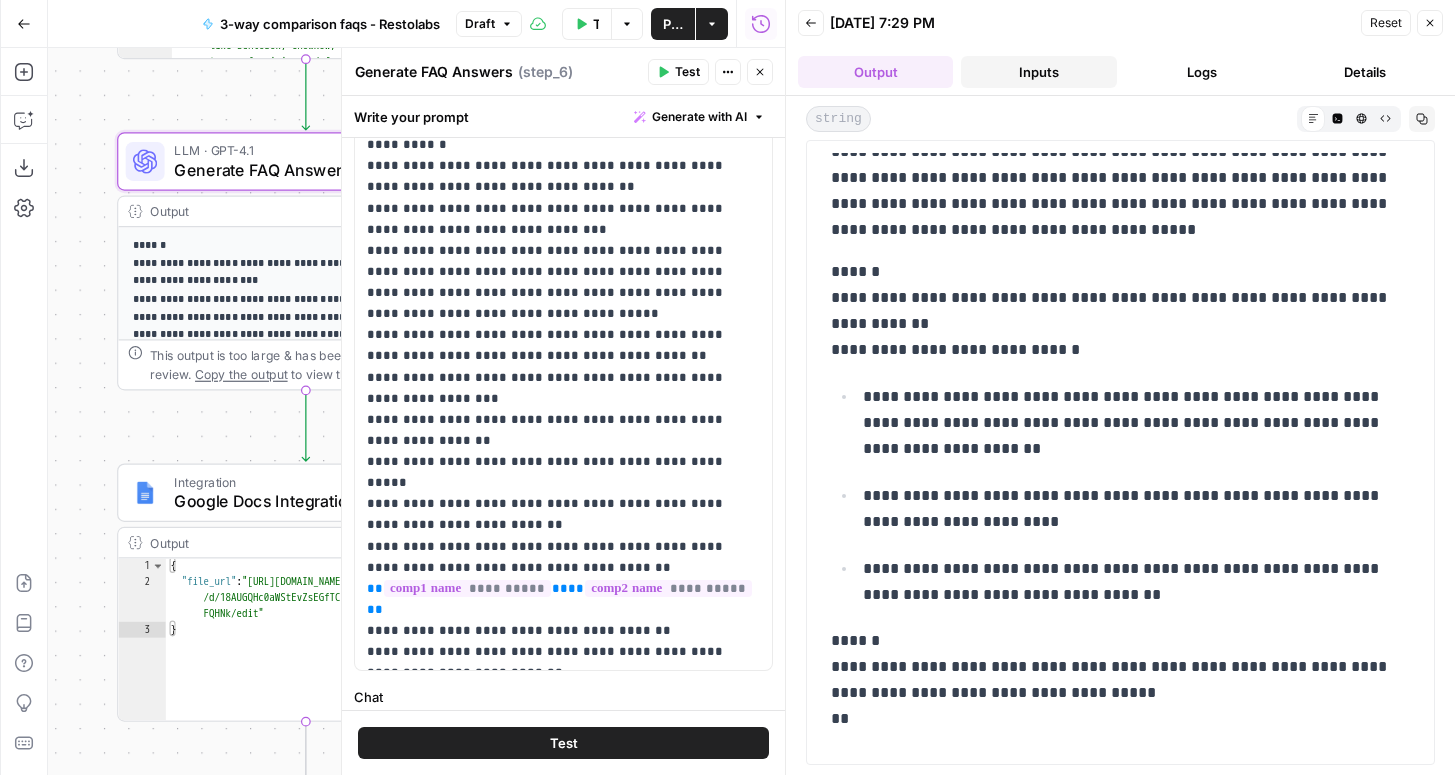 click on "Inputs" at bounding box center [1038, 72] 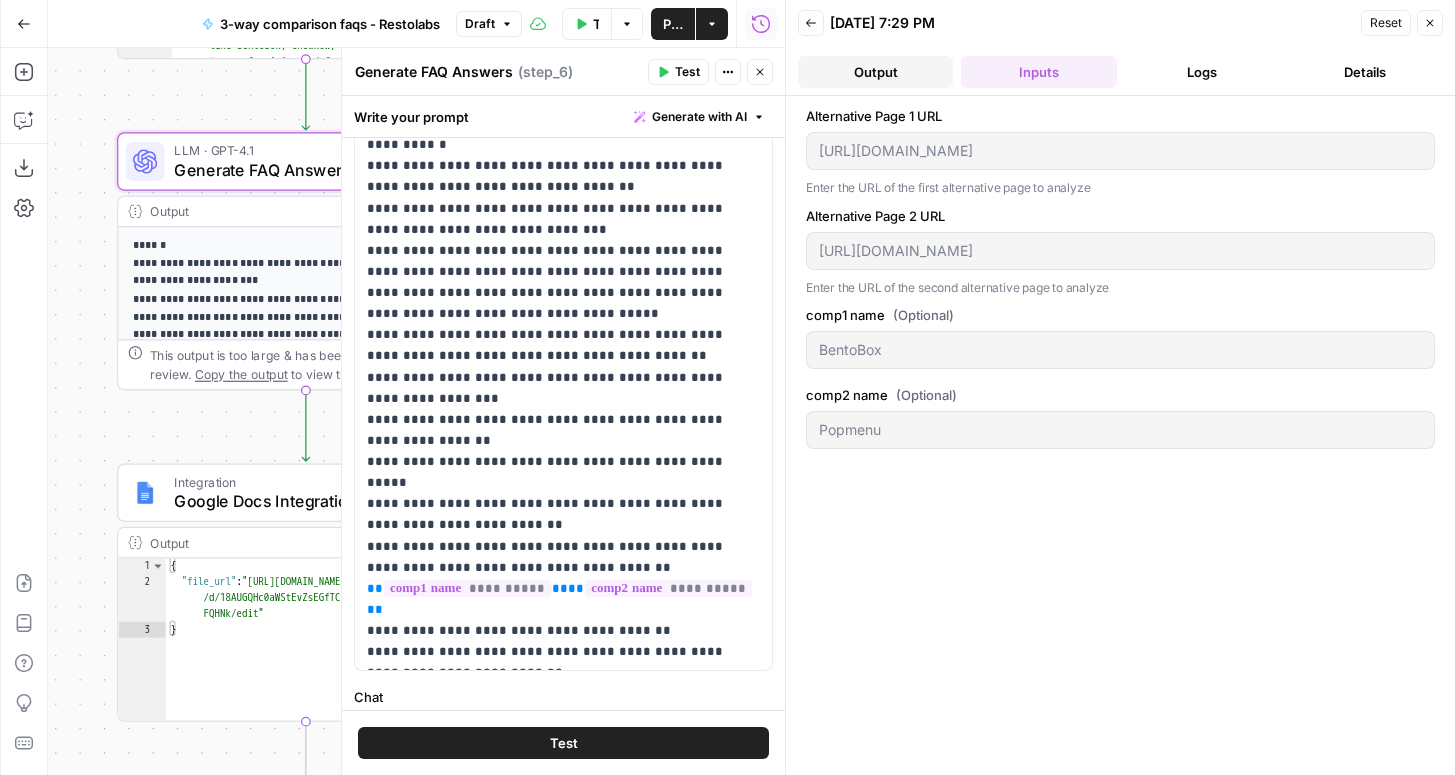 click on "Output" at bounding box center (875, 72) 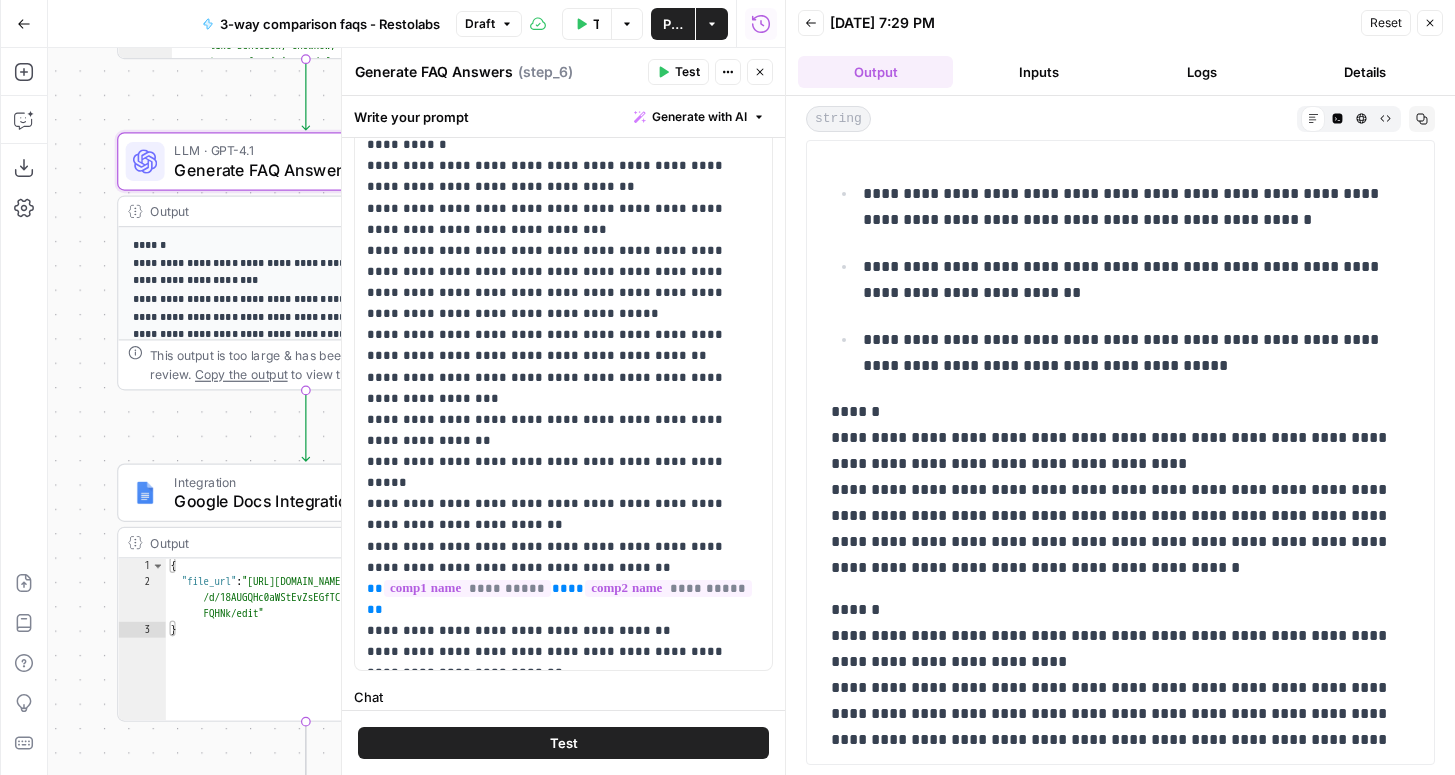 scroll, scrollTop: 699, scrollLeft: 0, axis: vertical 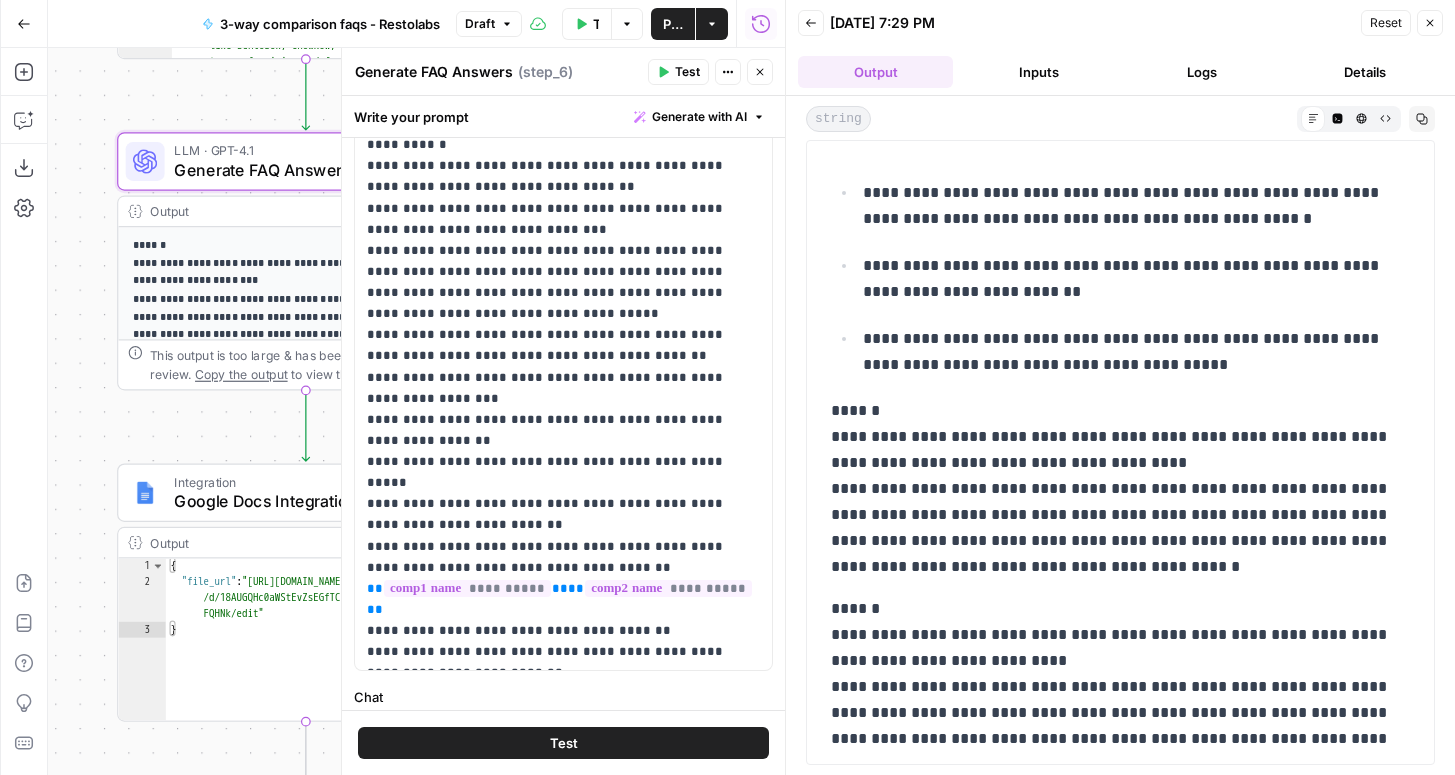 click on "Back 07/09/25 at 7:29 PM Reset Close Output Inputs Logs Details" at bounding box center [1120, 48] 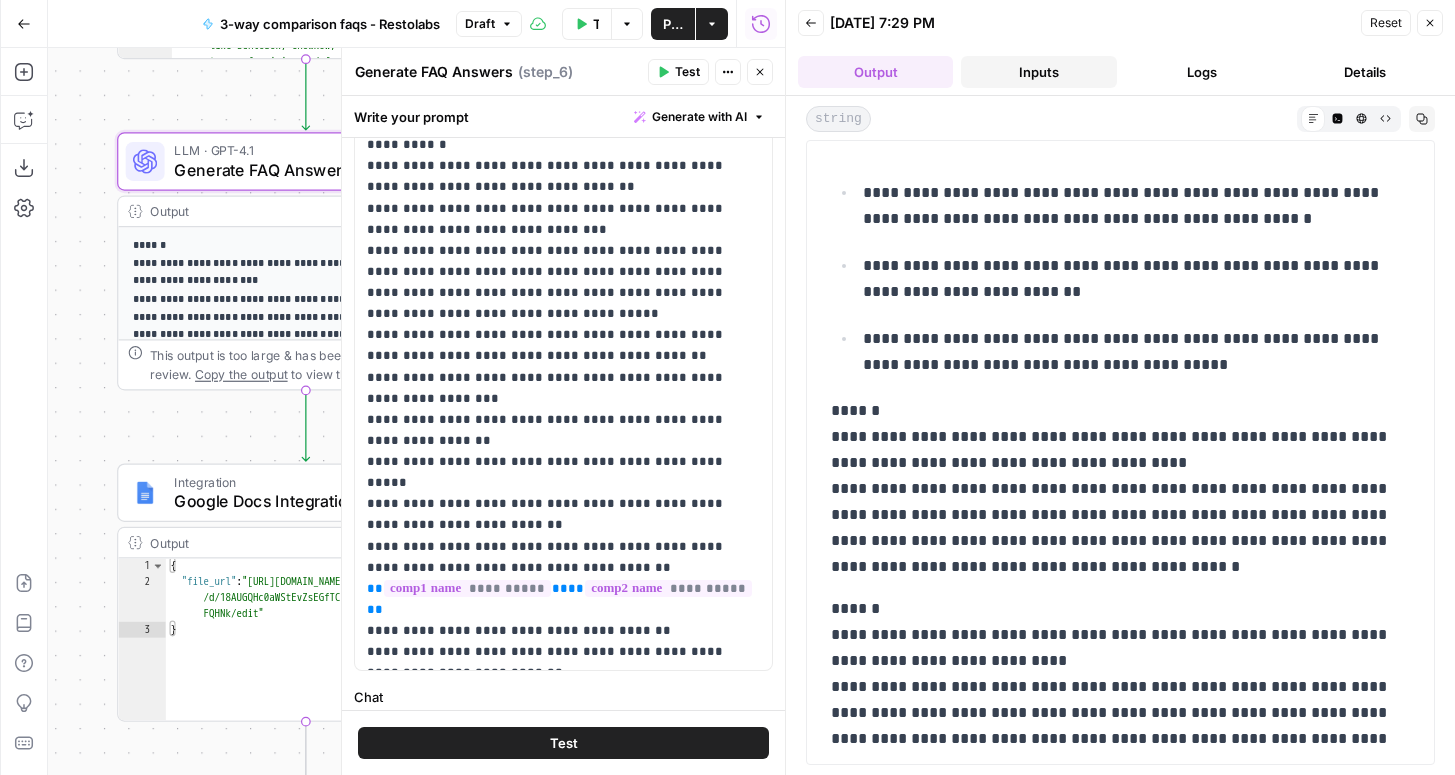 click on "Inputs" at bounding box center (1038, 72) 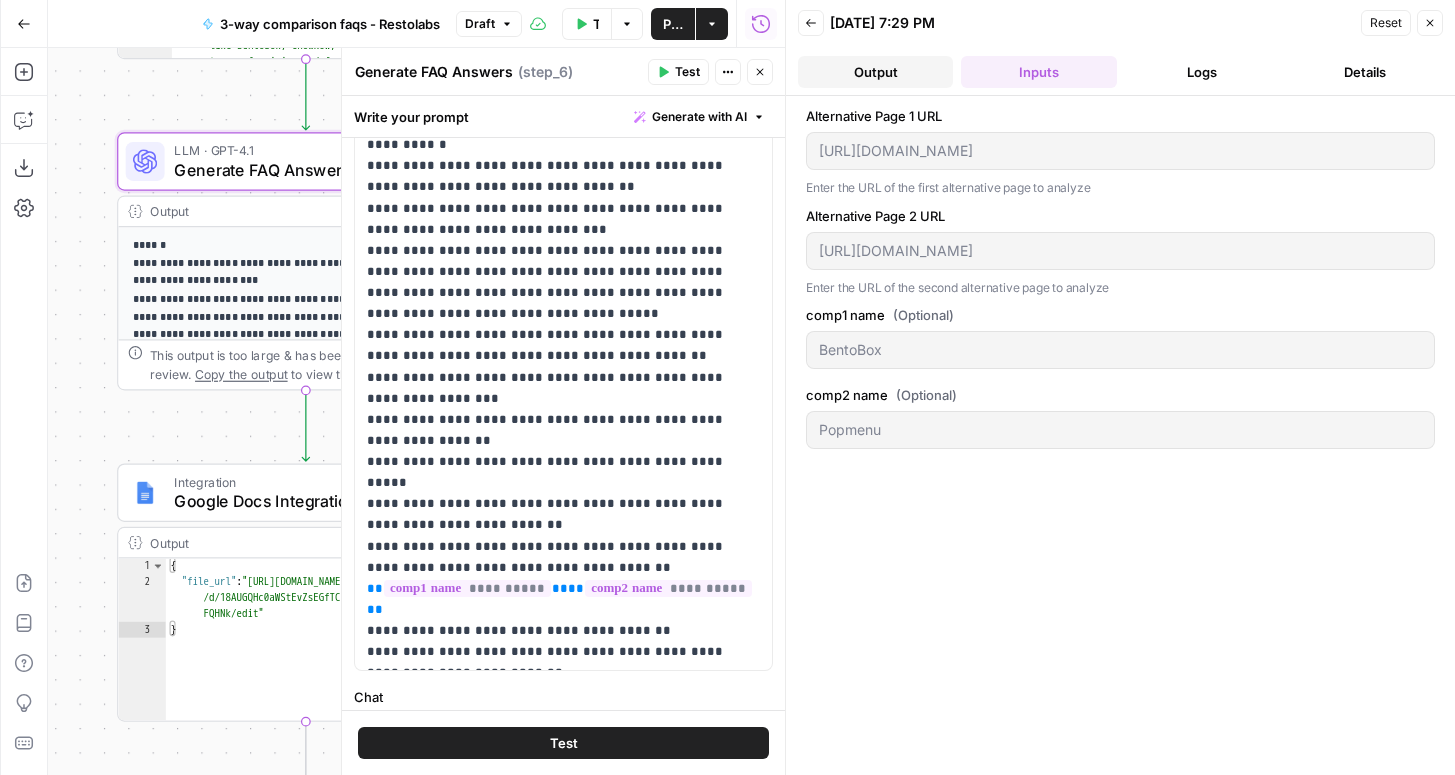 click on "Output" at bounding box center [875, 72] 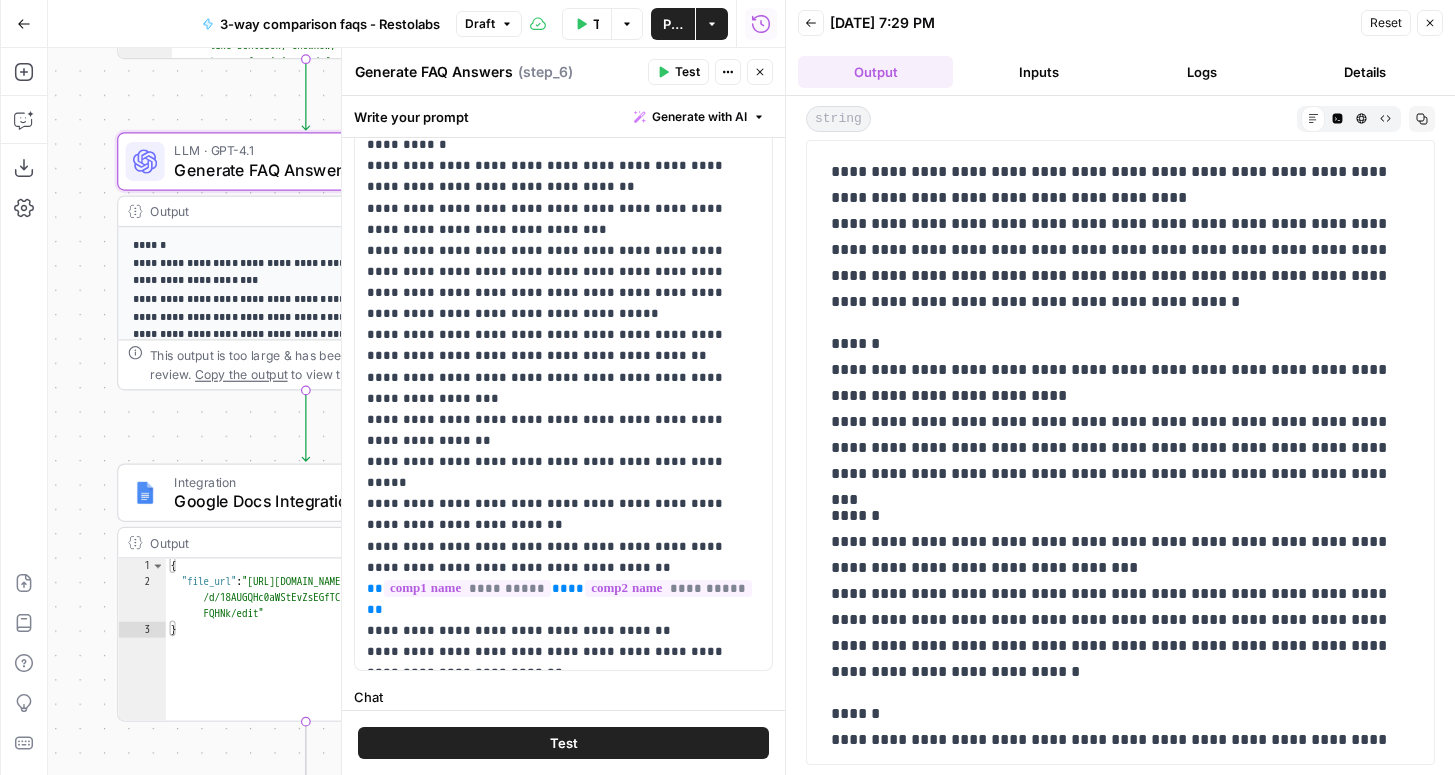 scroll, scrollTop: 1473, scrollLeft: 0, axis: vertical 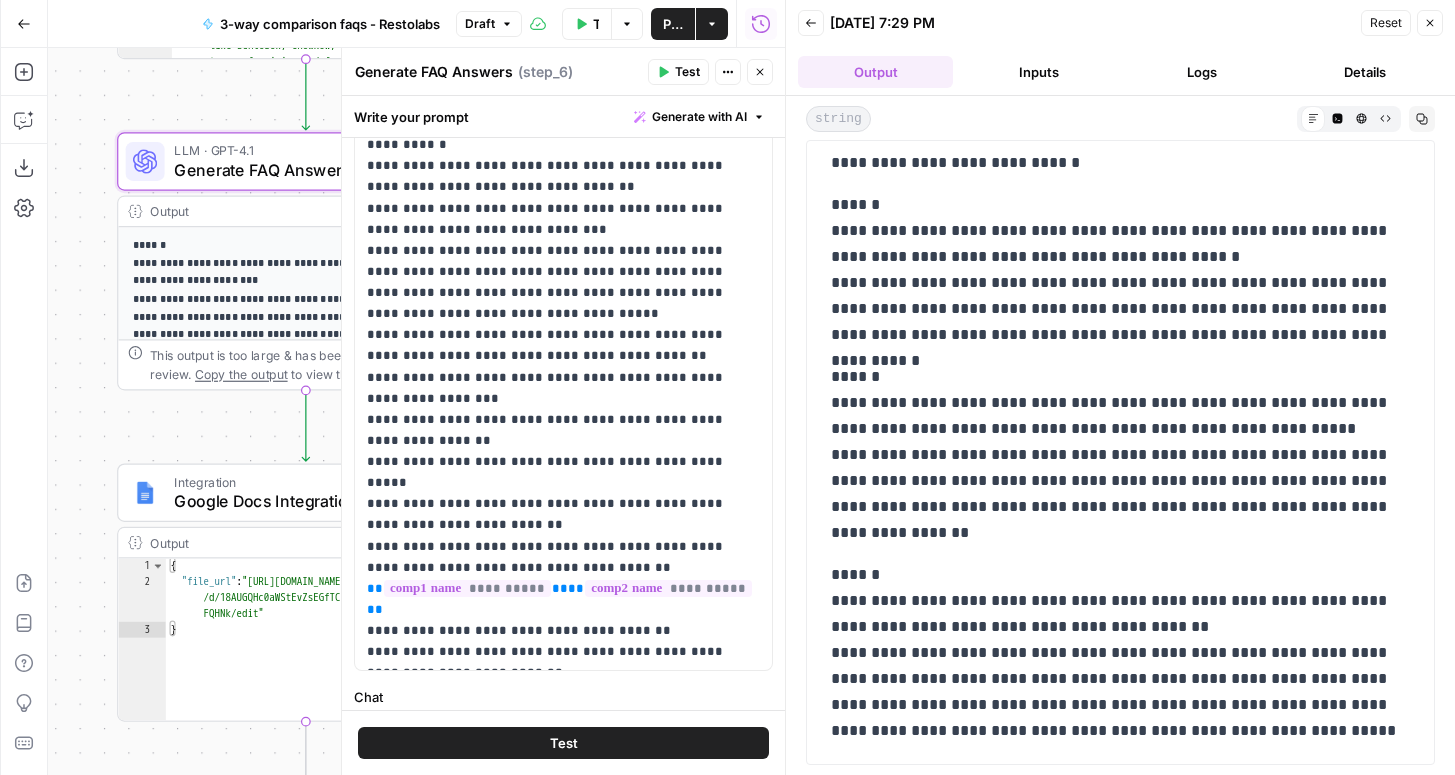 drag, startPoint x: 1129, startPoint y: 628, endPoint x: 983, endPoint y: 629, distance: 146.00342 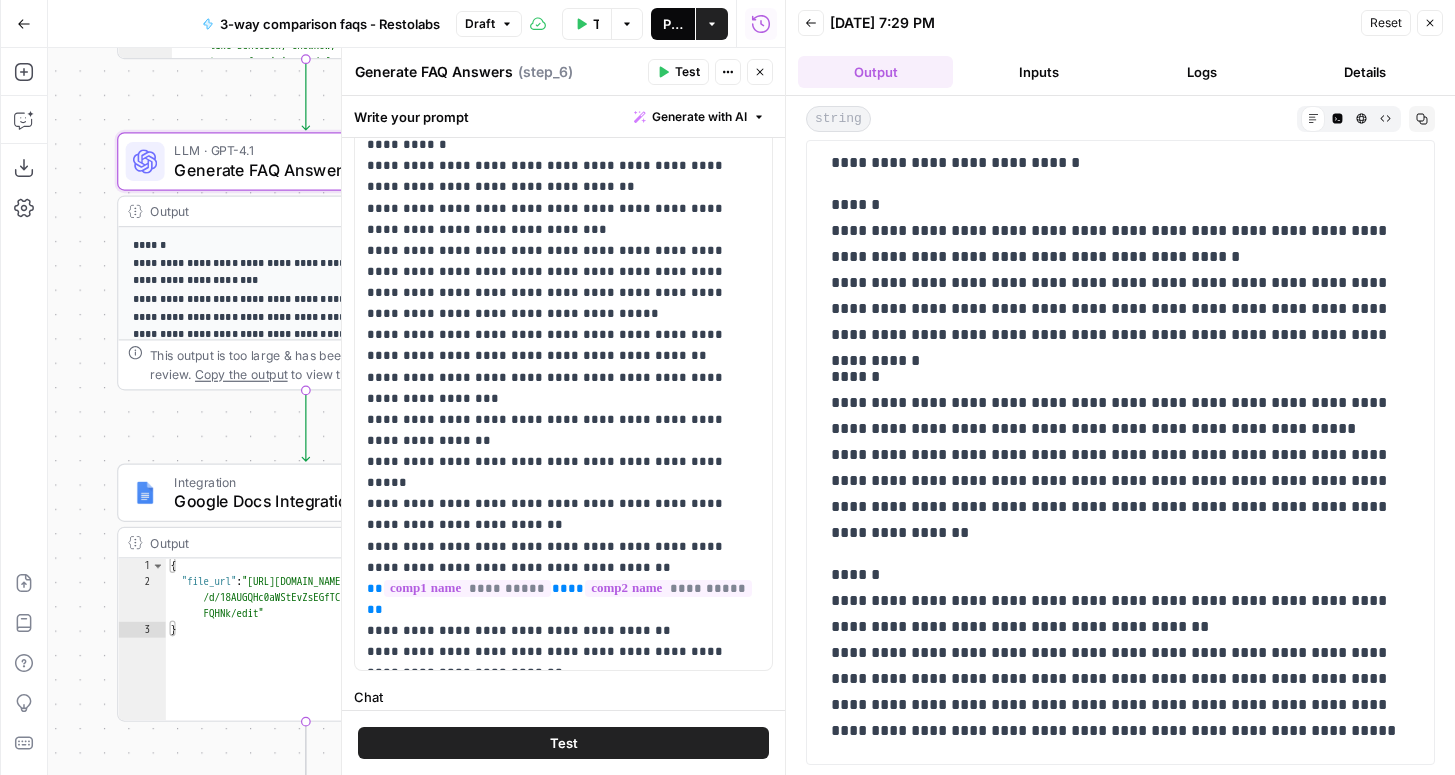 click on "Publish" at bounding box center (673, 24) 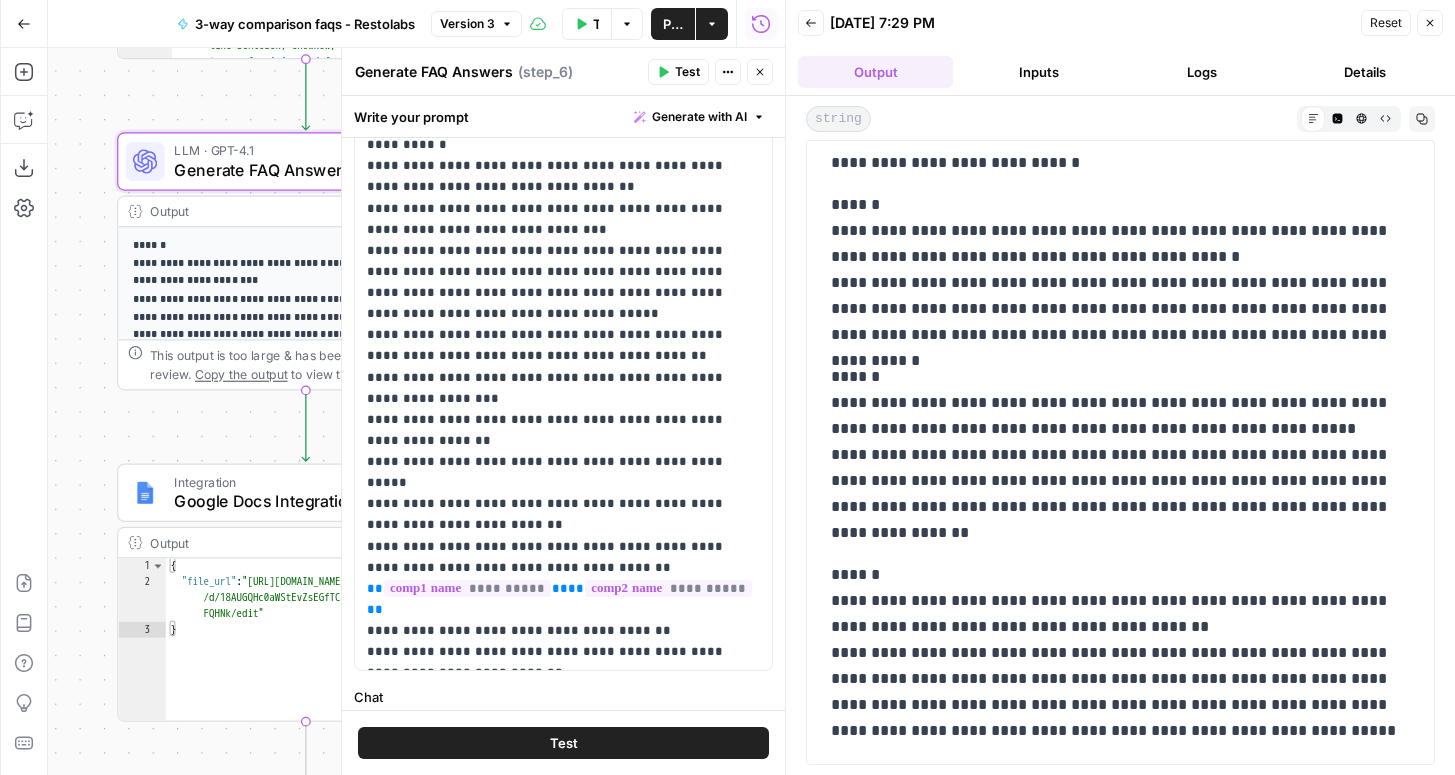 click on "**********" at bounding box center (1120, 653) 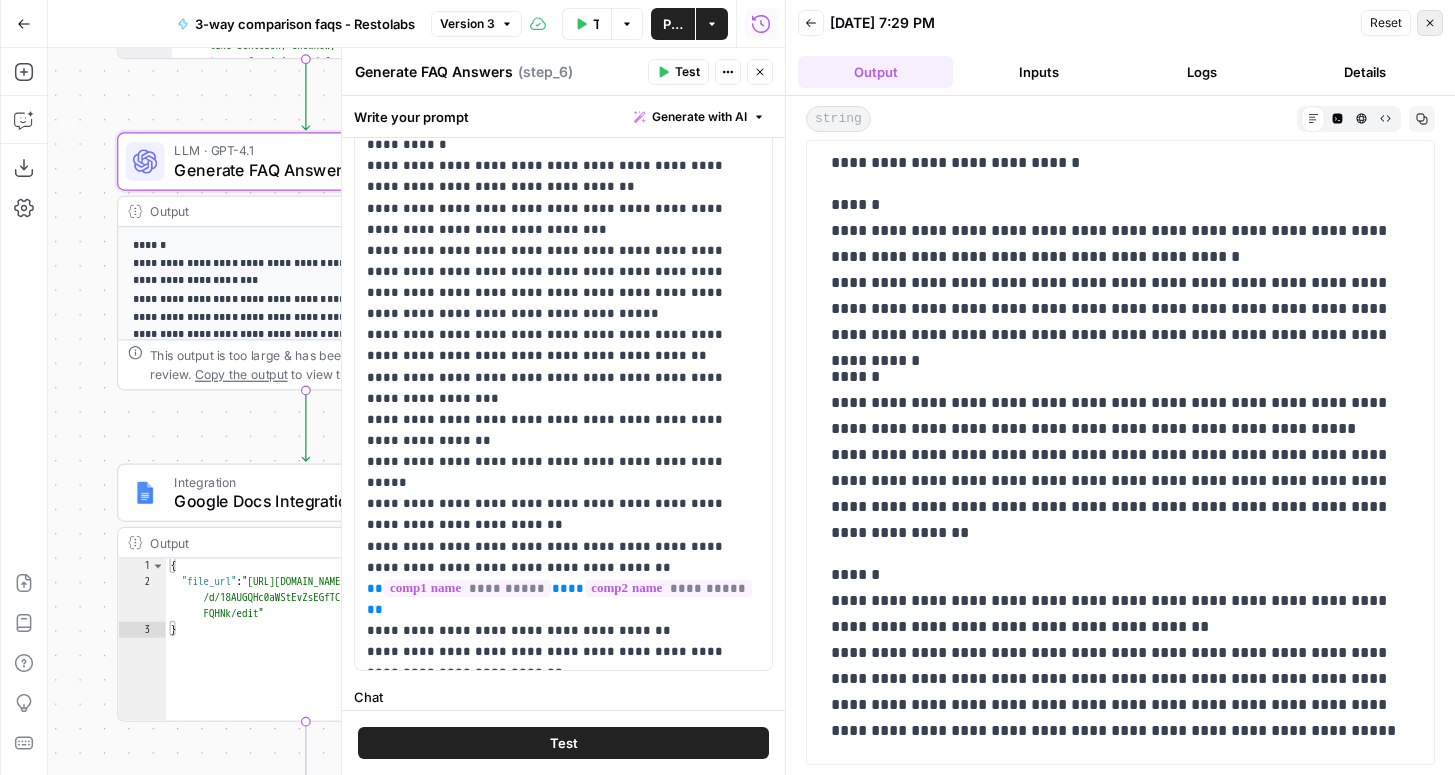 click 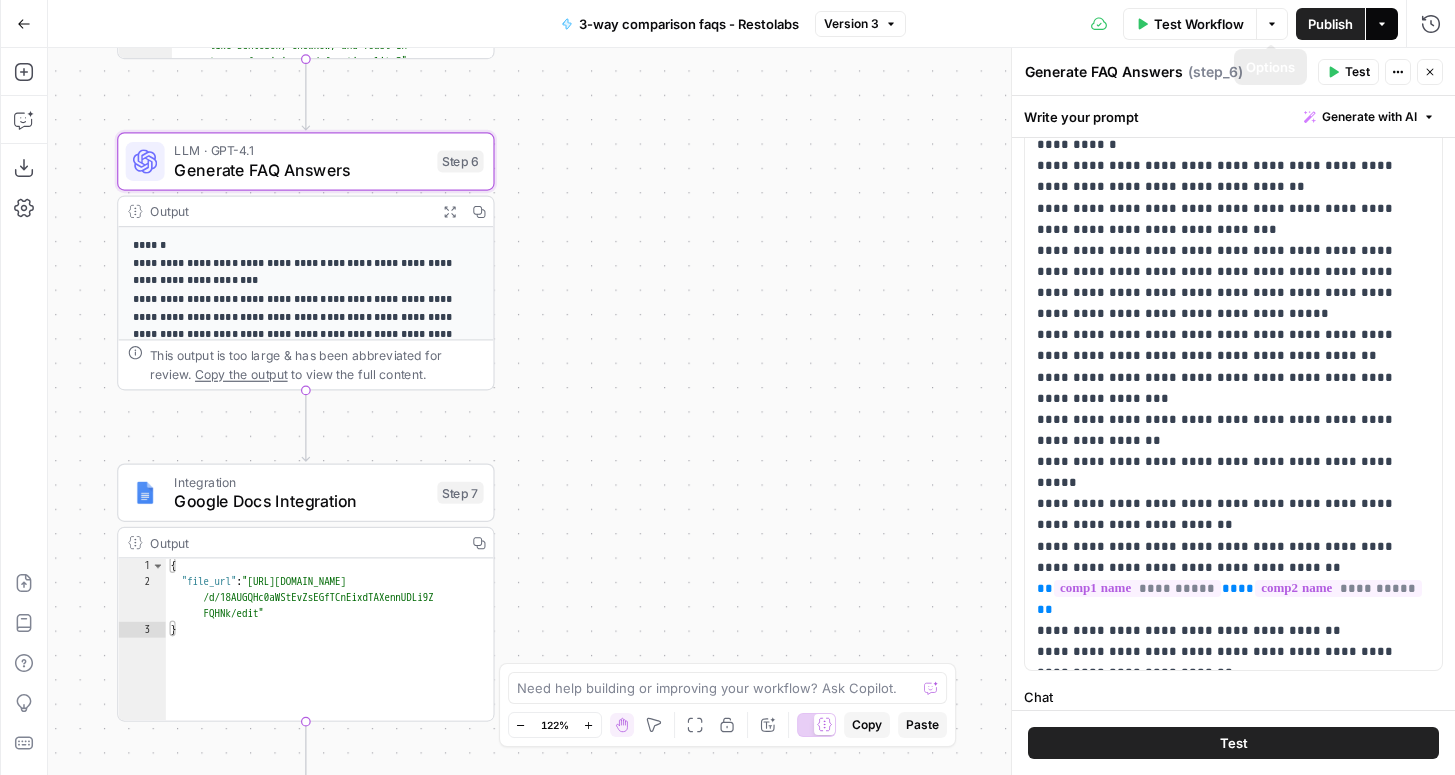 click on "Actions" at bounding box center [1382, 24] 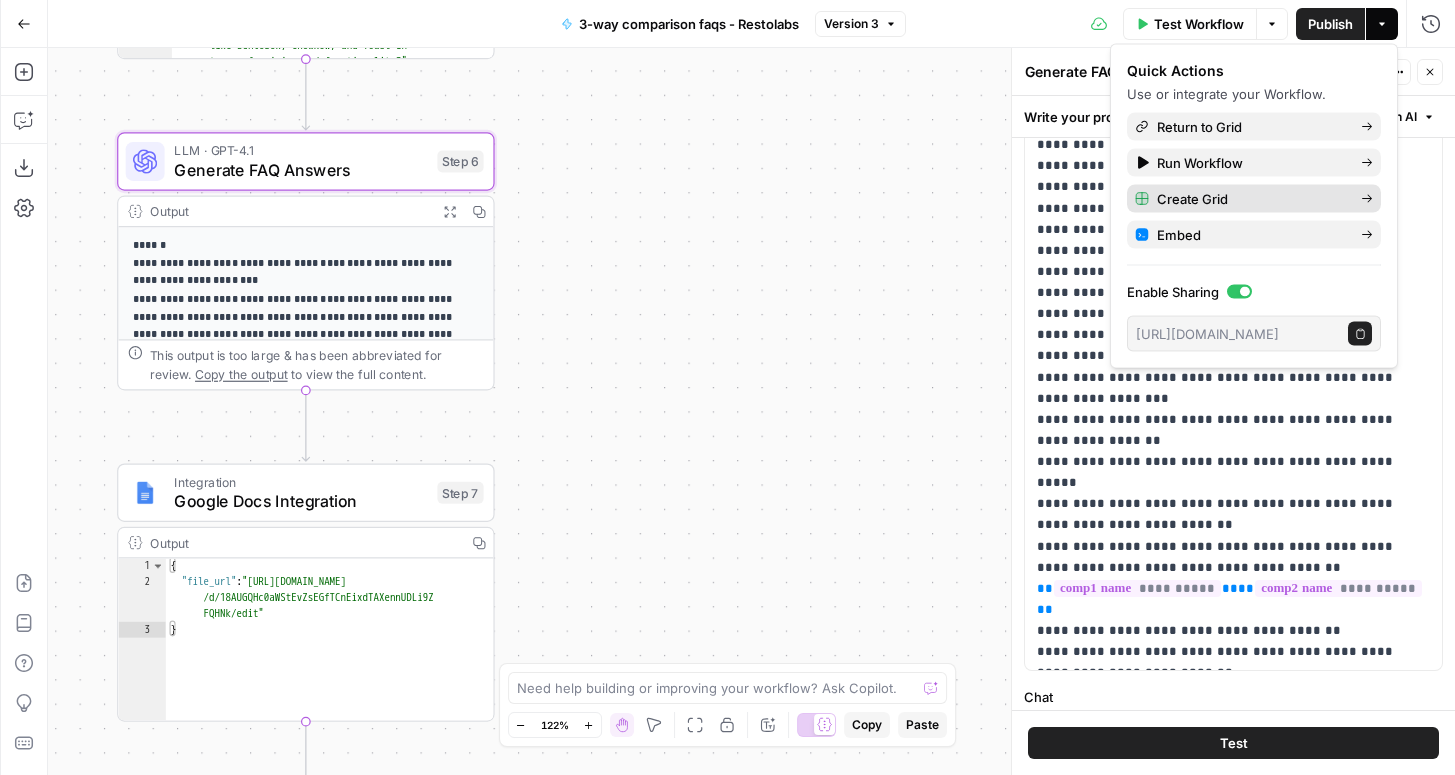 click on "Create Grid" at bounding box center (1192, 199) 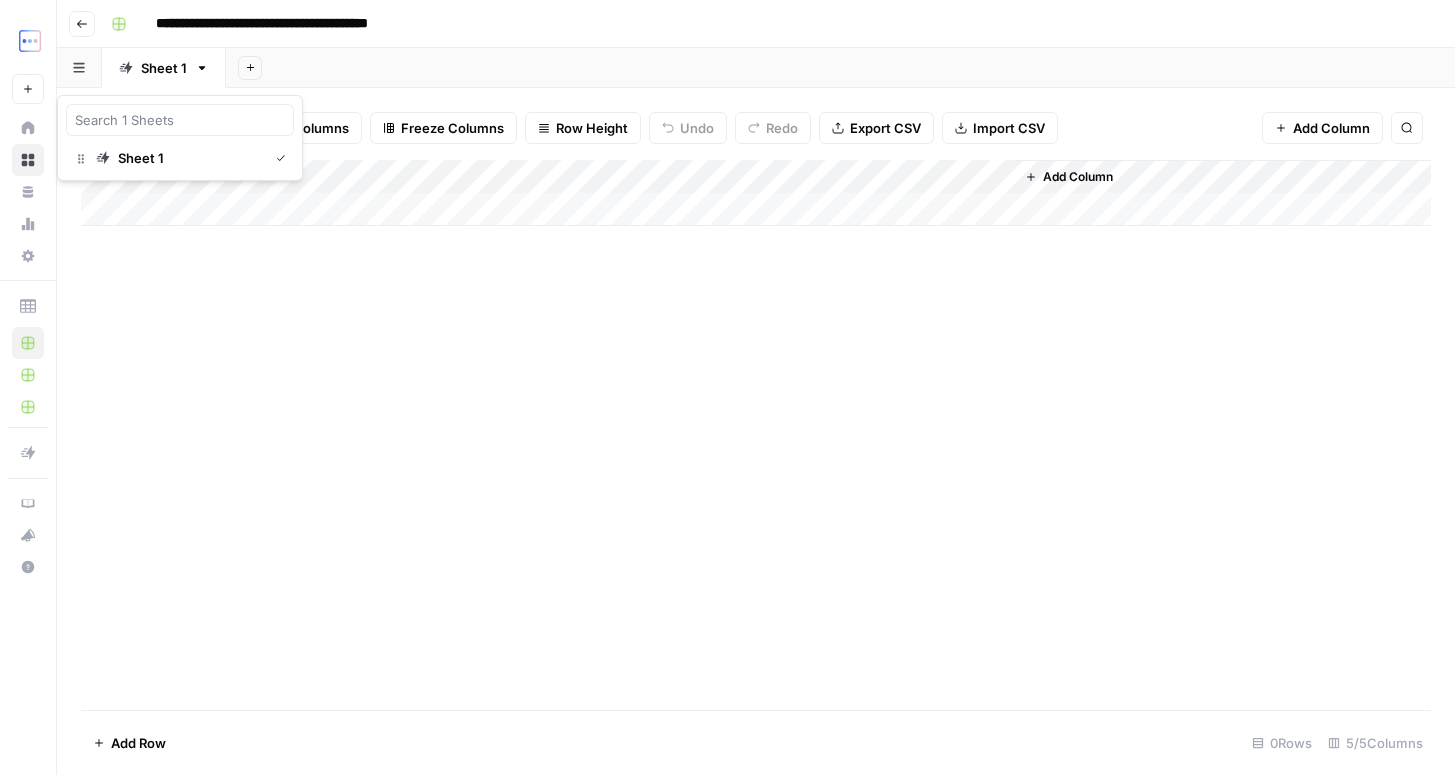 click at bounding box center (79, 67) 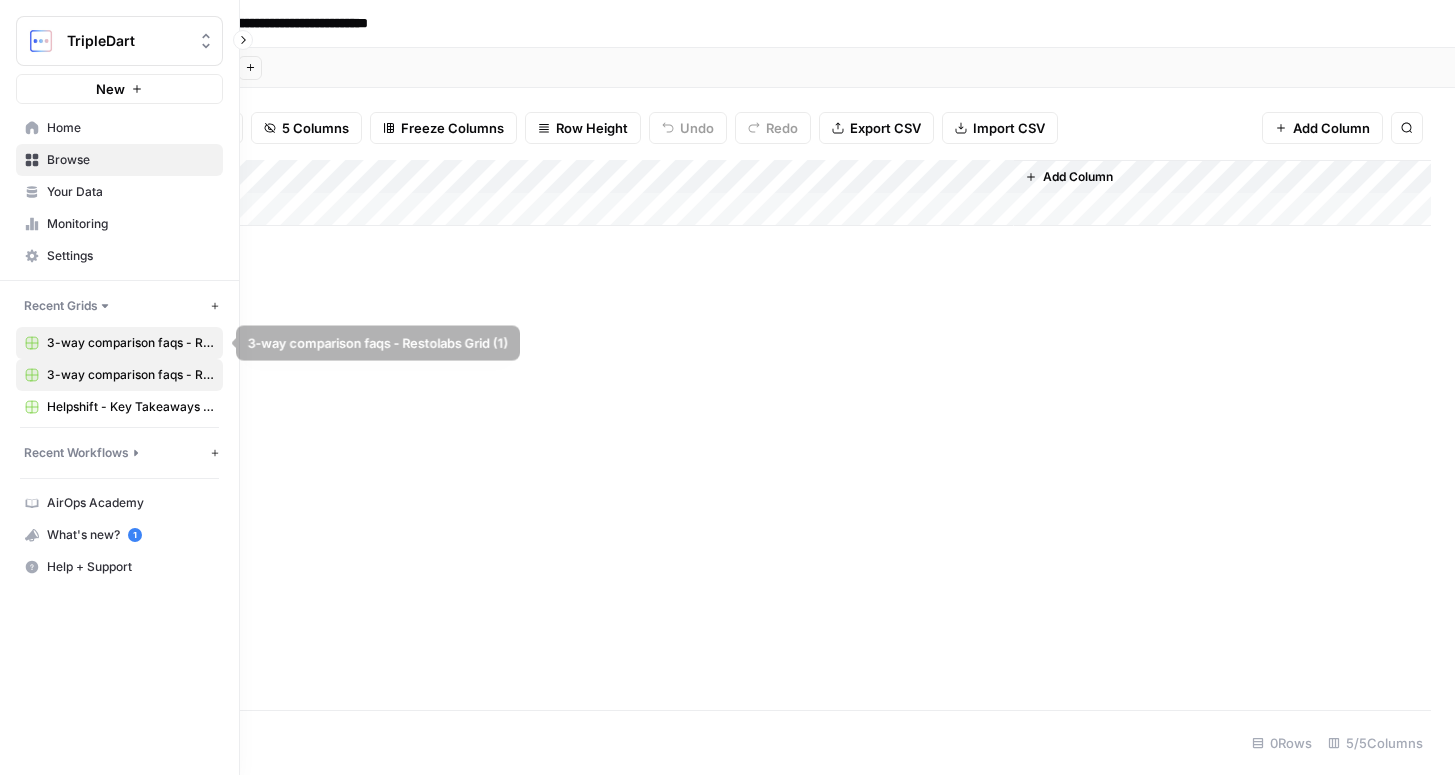 click on "3-way comparison faqs - Restolabs Grid" at bounding box center [130, 375] 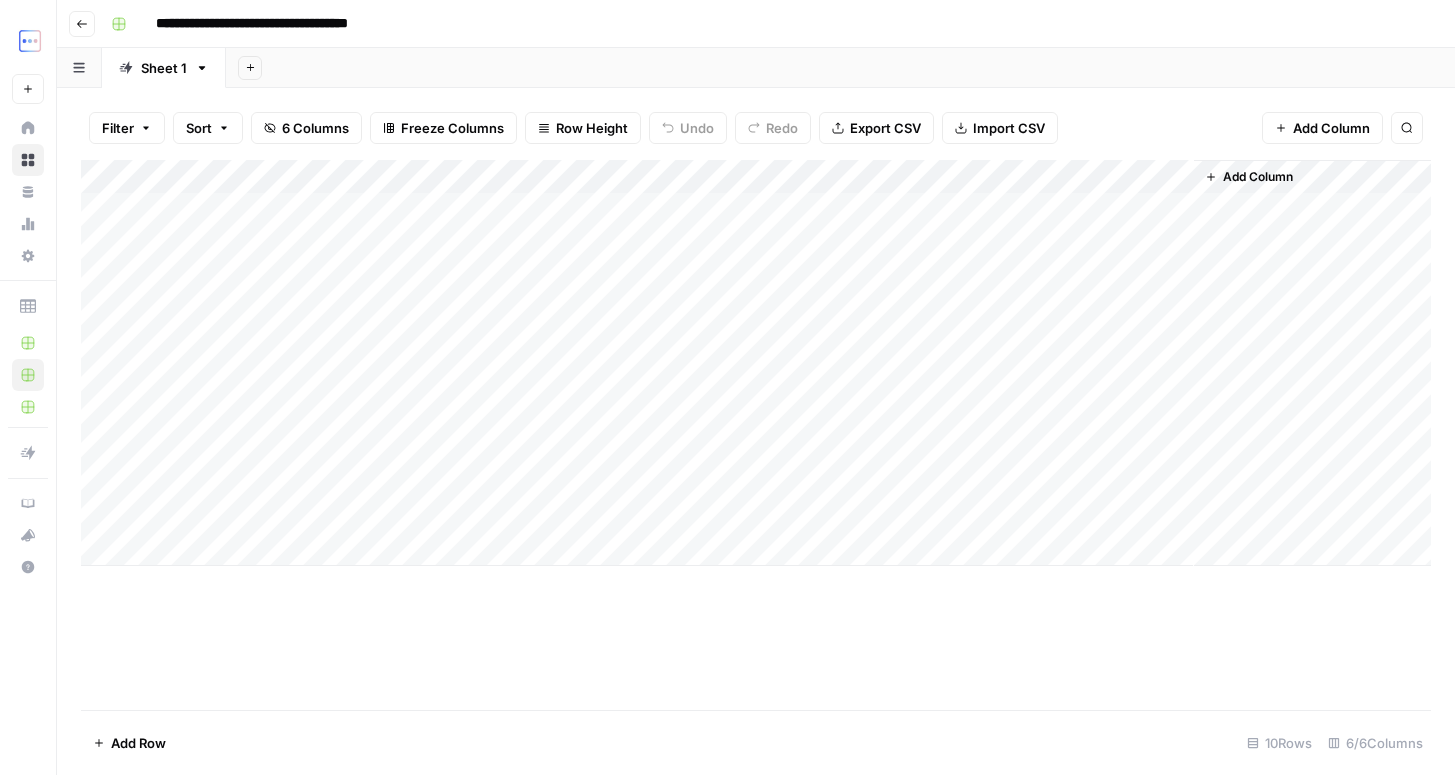 click on "Add Column" at bounding box center (756, 363) 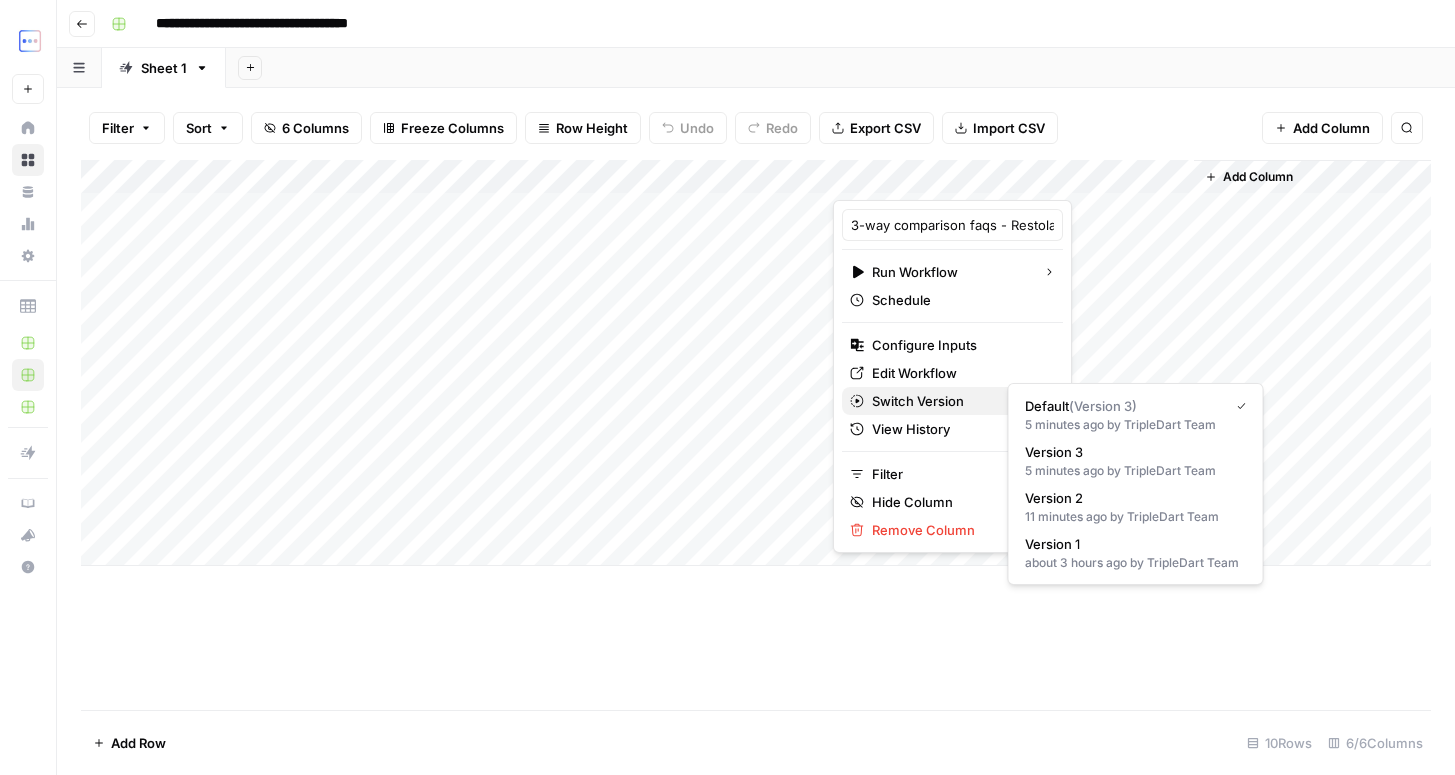 click on "Switch Version" at bounding box center (952, 401) 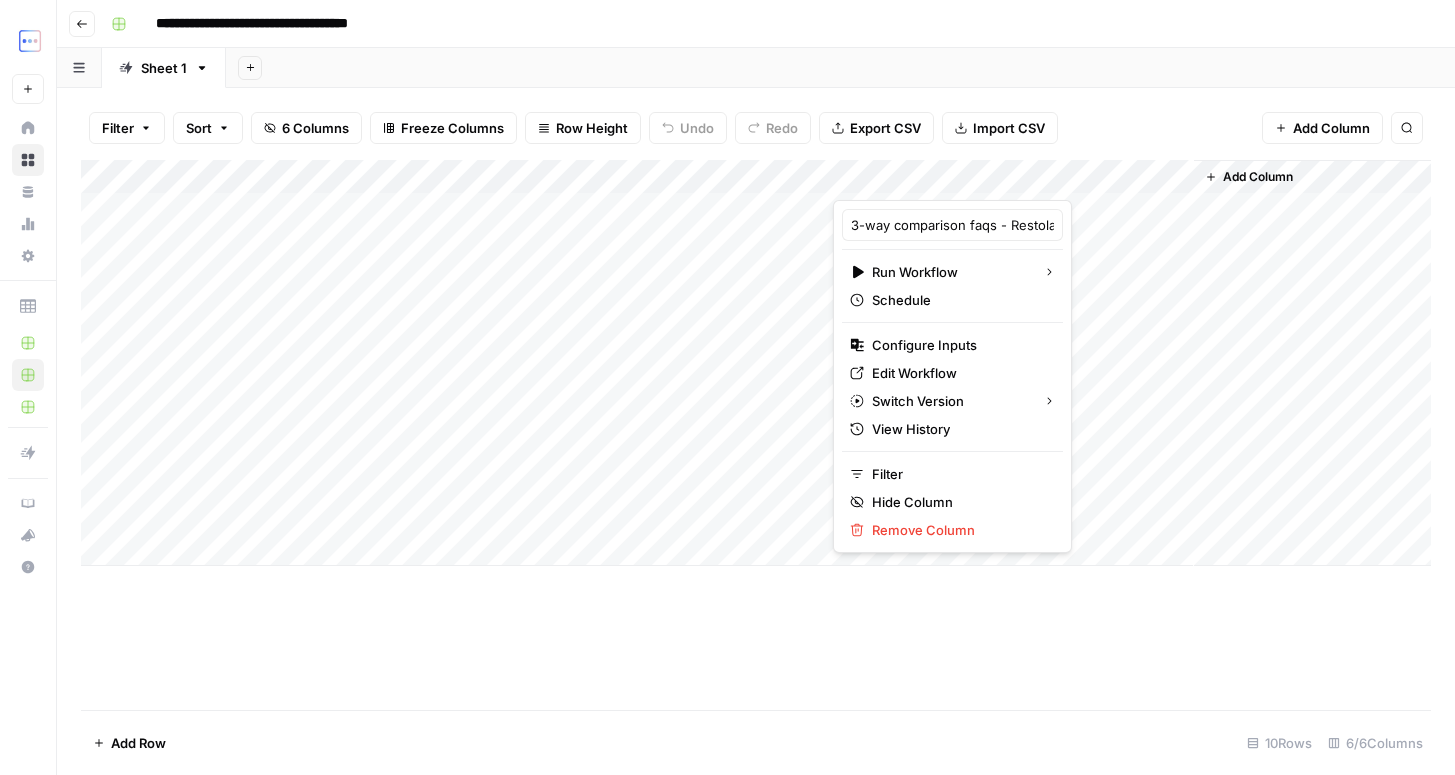 click on "Add Column" at bounding box center (756, 363) 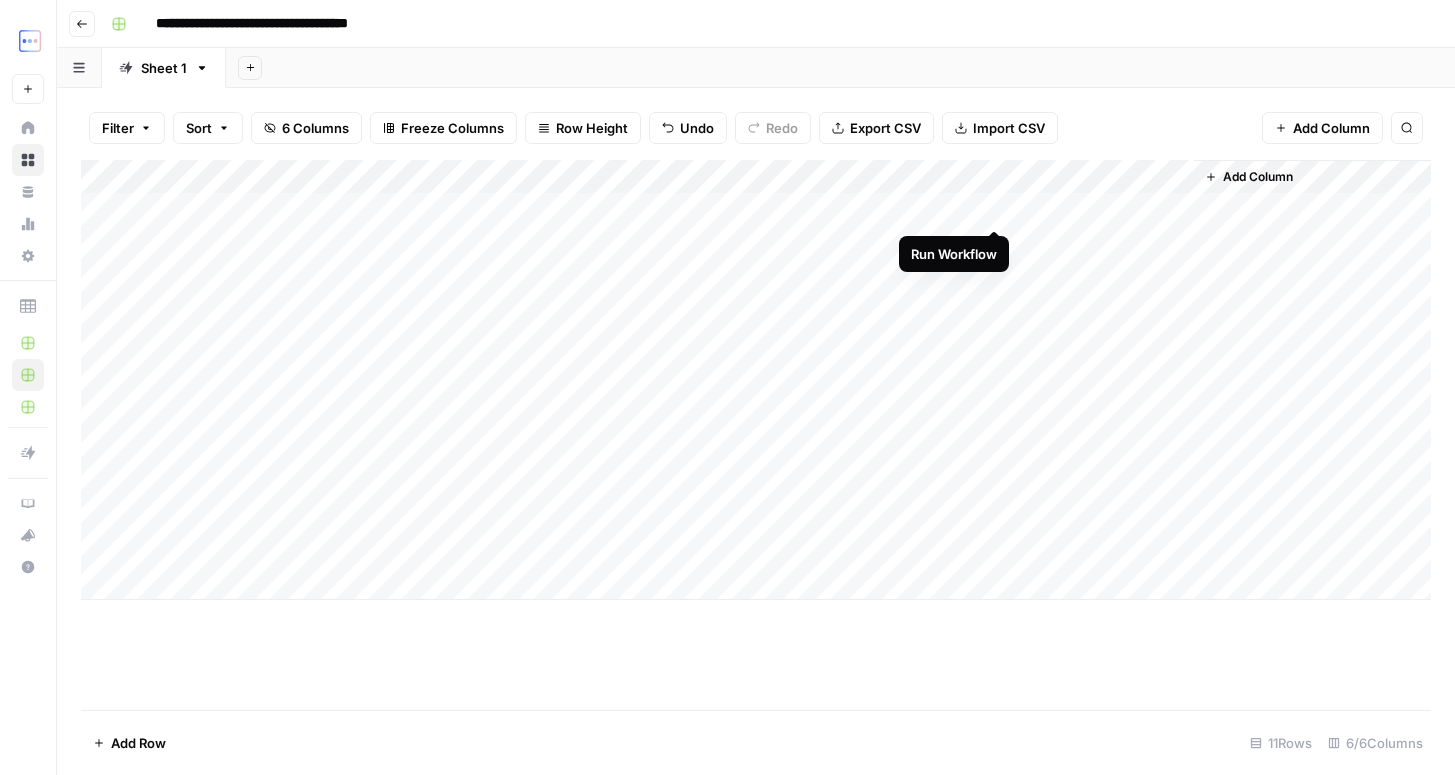 click on "Add Column" at bounding box center [756, 380] 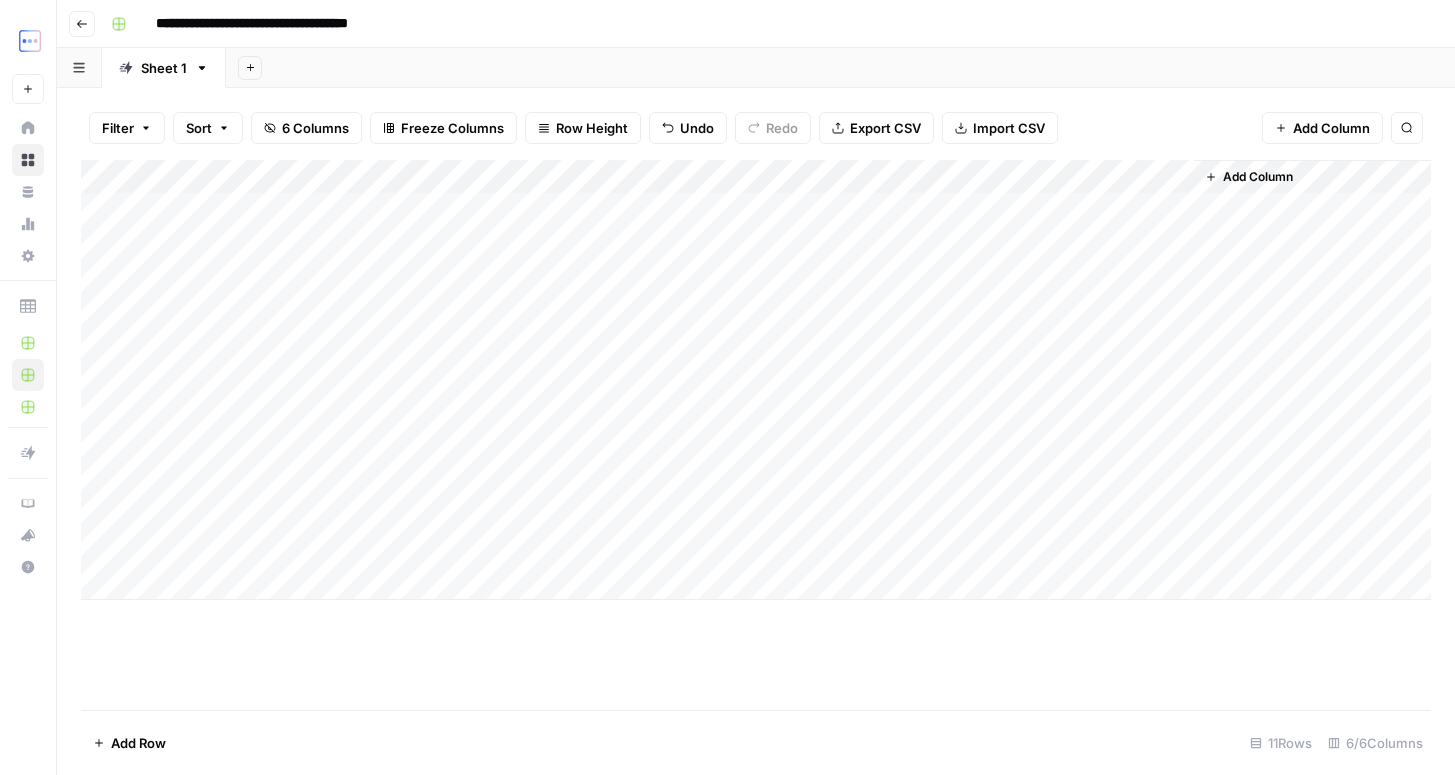 click on "Add Column" at bounding box center [756, 380] 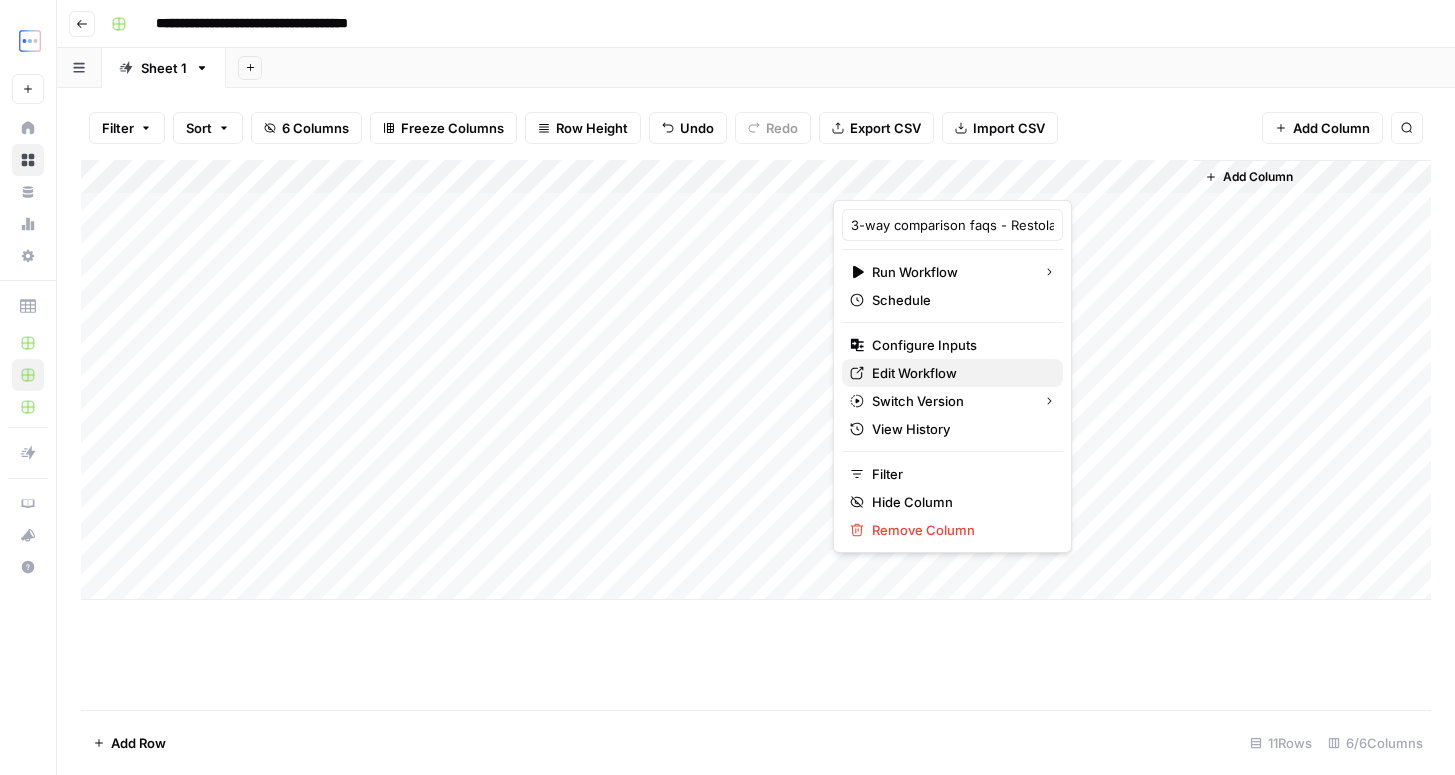 click on "Edit Workflow" at bounding box center [952, 373] 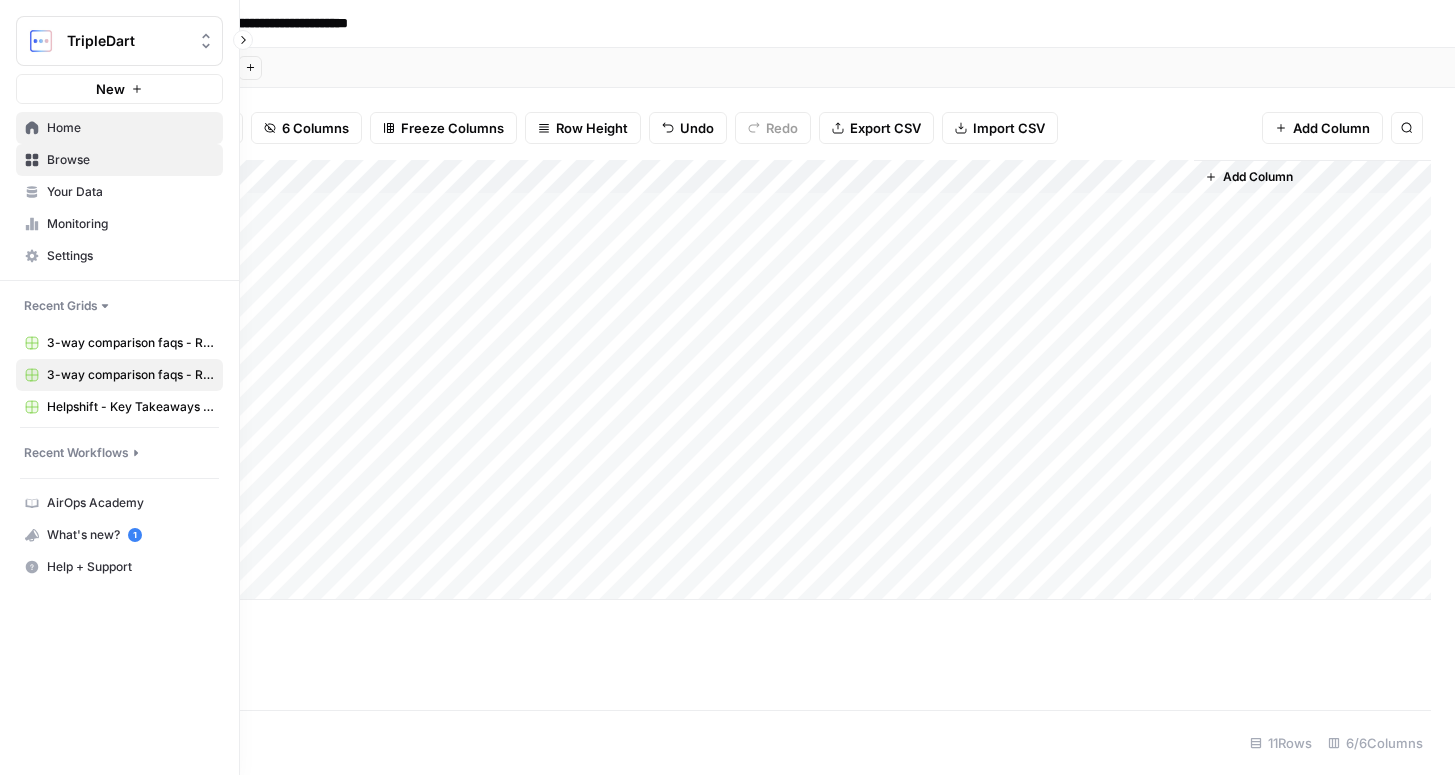 click on "Home" at bounding box center [119, 128] 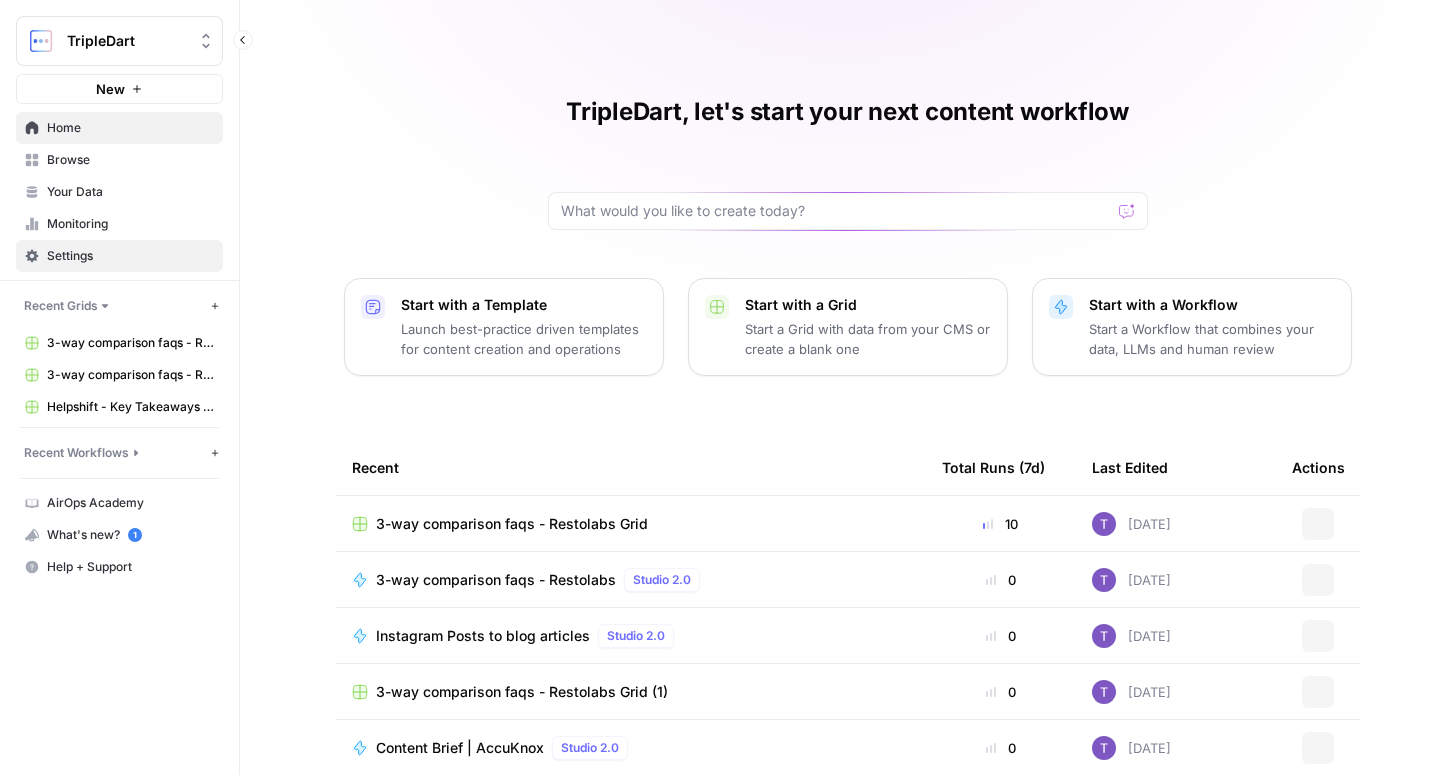 click on "Settings" at bounding box center (130, 256) 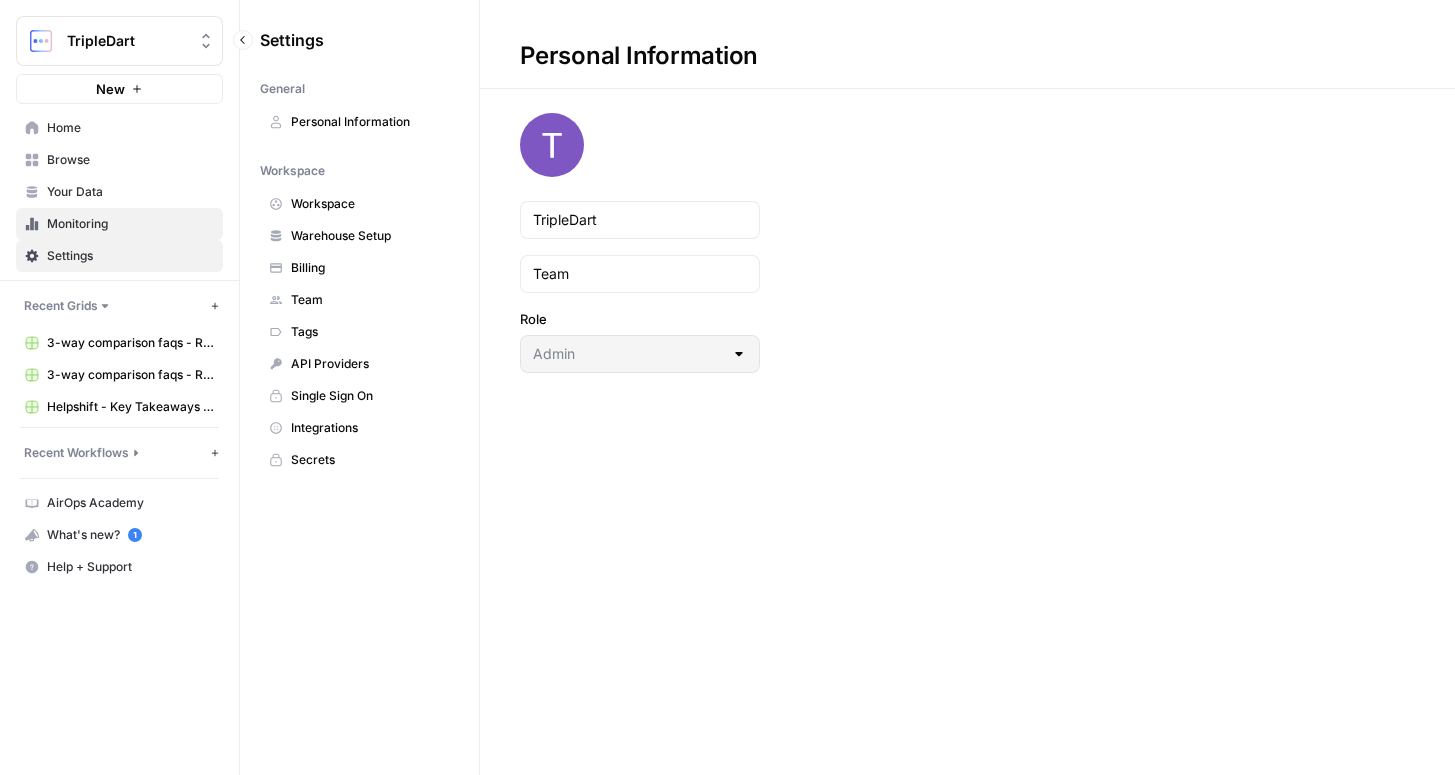 click on "Monitoring" at bounding box center [130, 224] 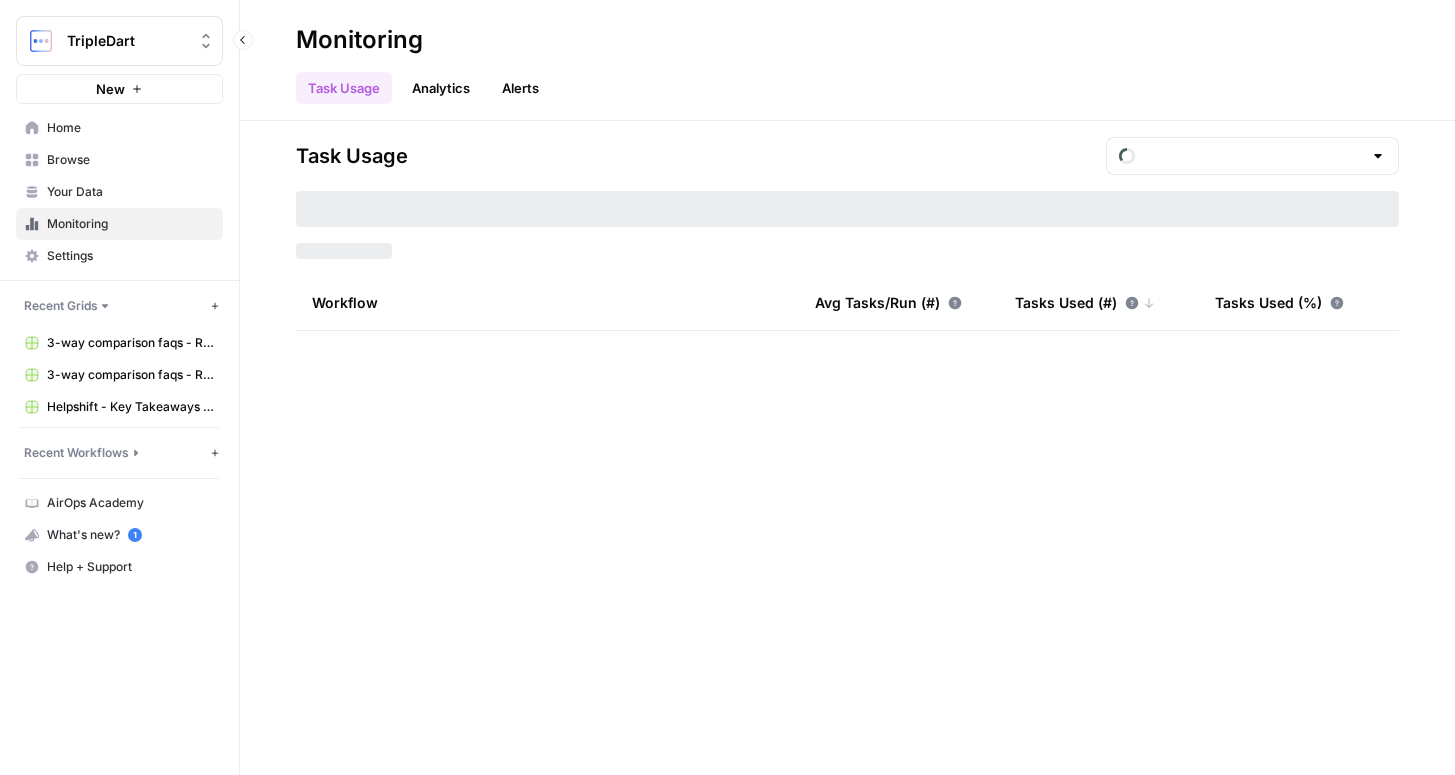 type on "July  Tasks" 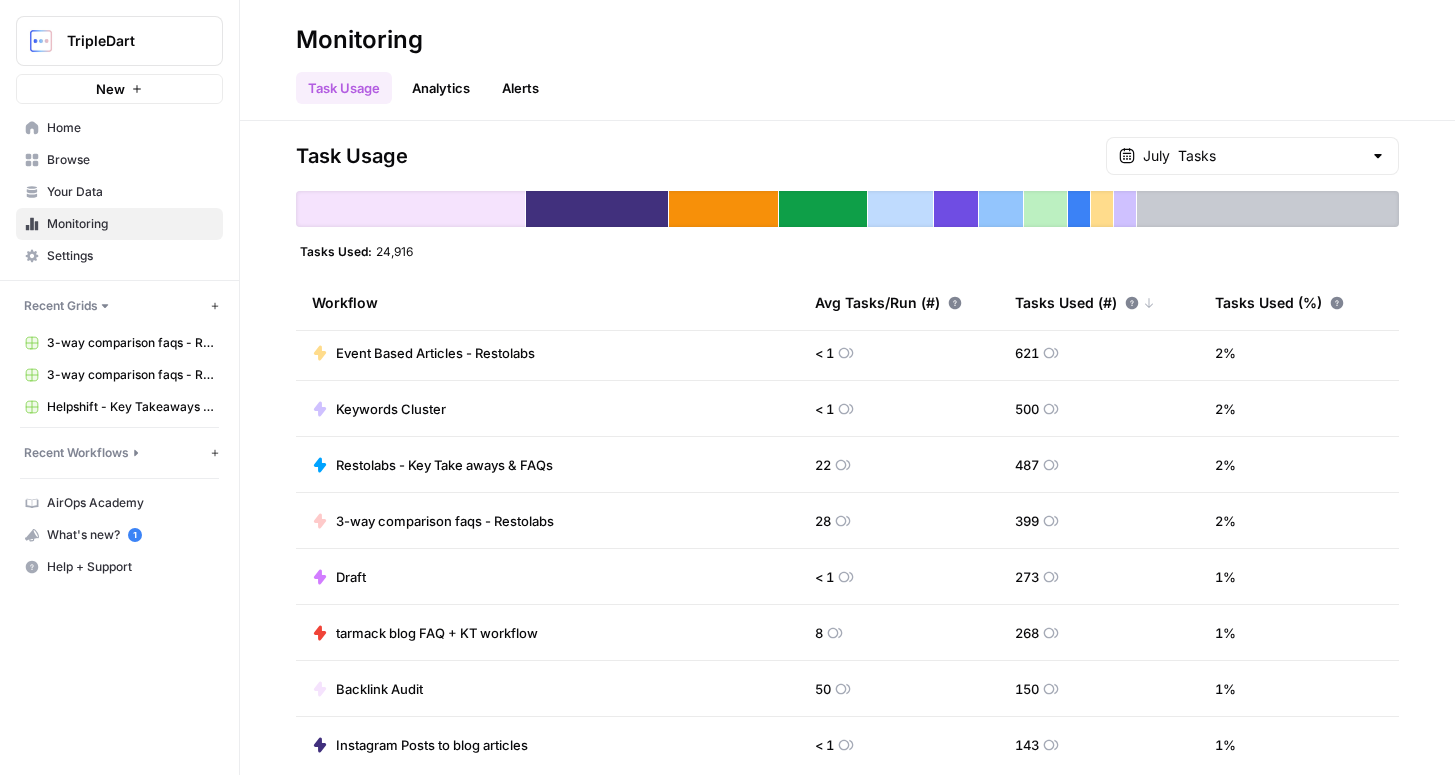scroll, scrollTop: 0, scrollLeft: 0, axis: both 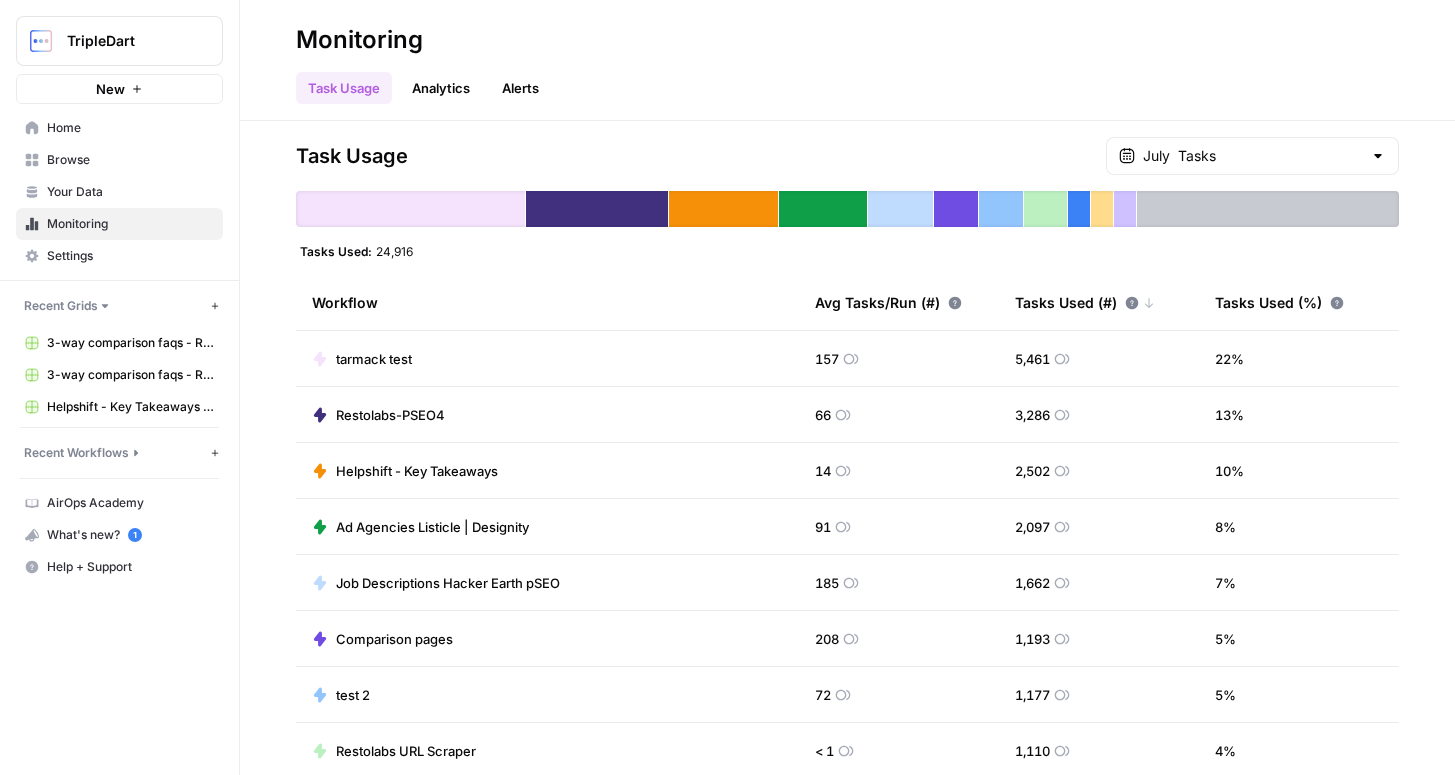drag, startPoint x: 774, startPoint y: 372, endPoint x: 882, endPoint y: 374, distance: 108.01852 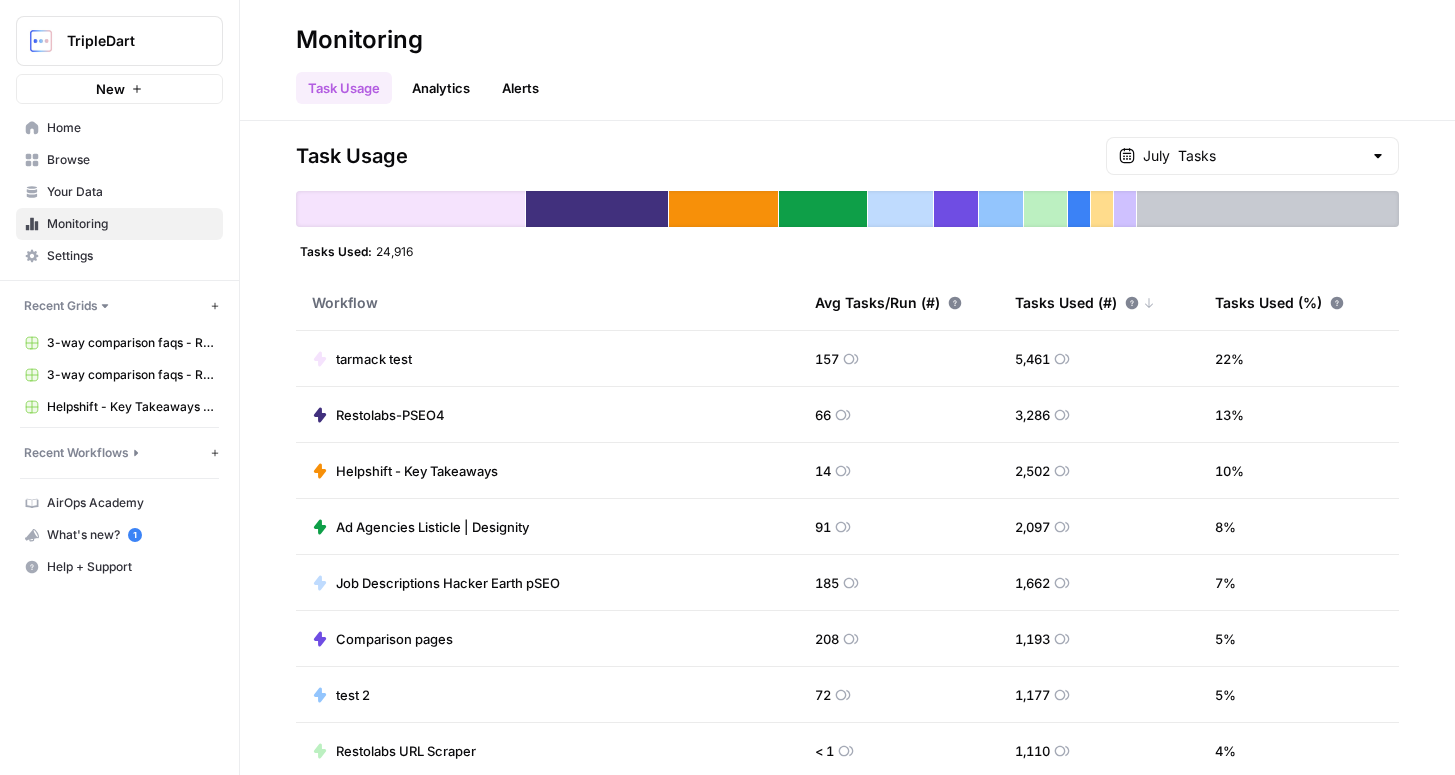 click on "Workflow" at bounding box center [547, 302] 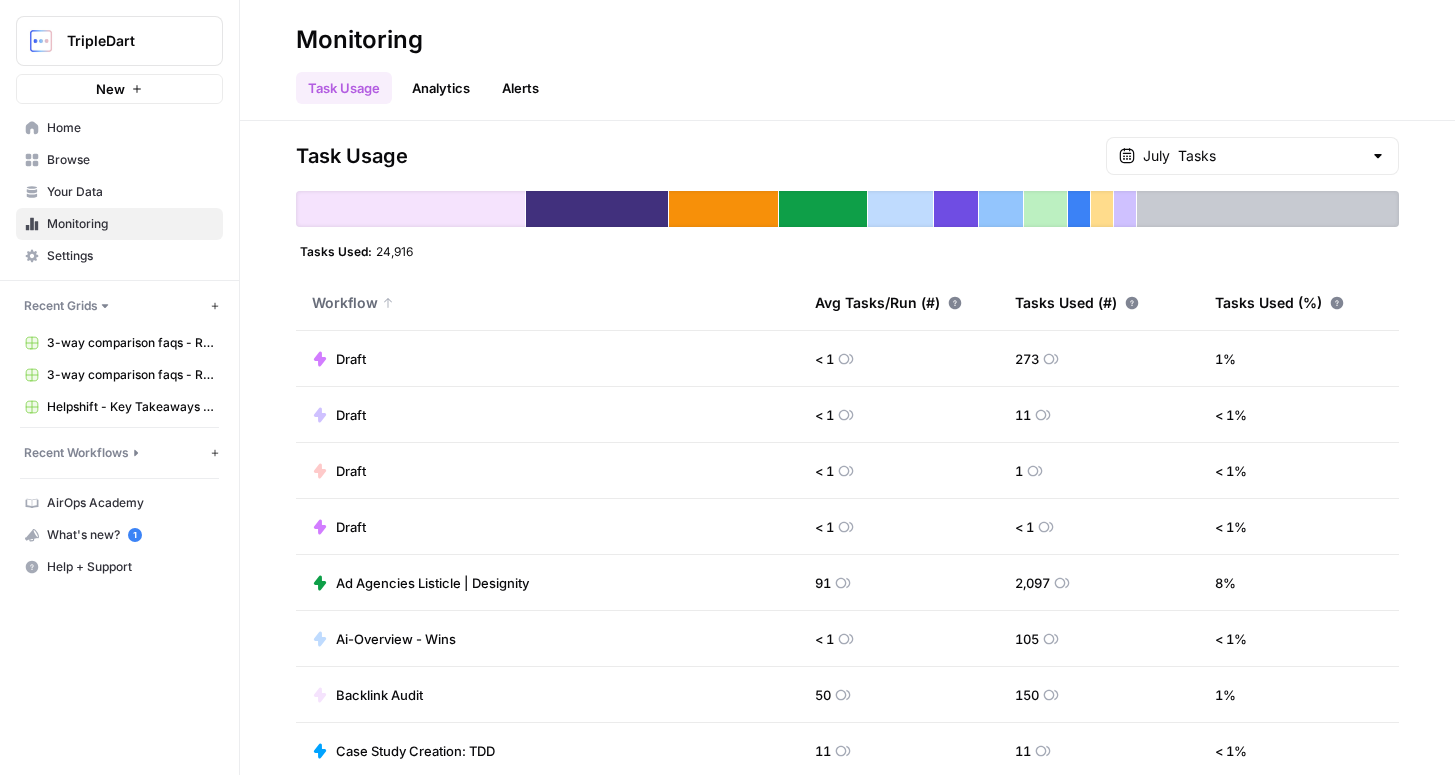 click on "Workflow" at bounding box center (547, 302) 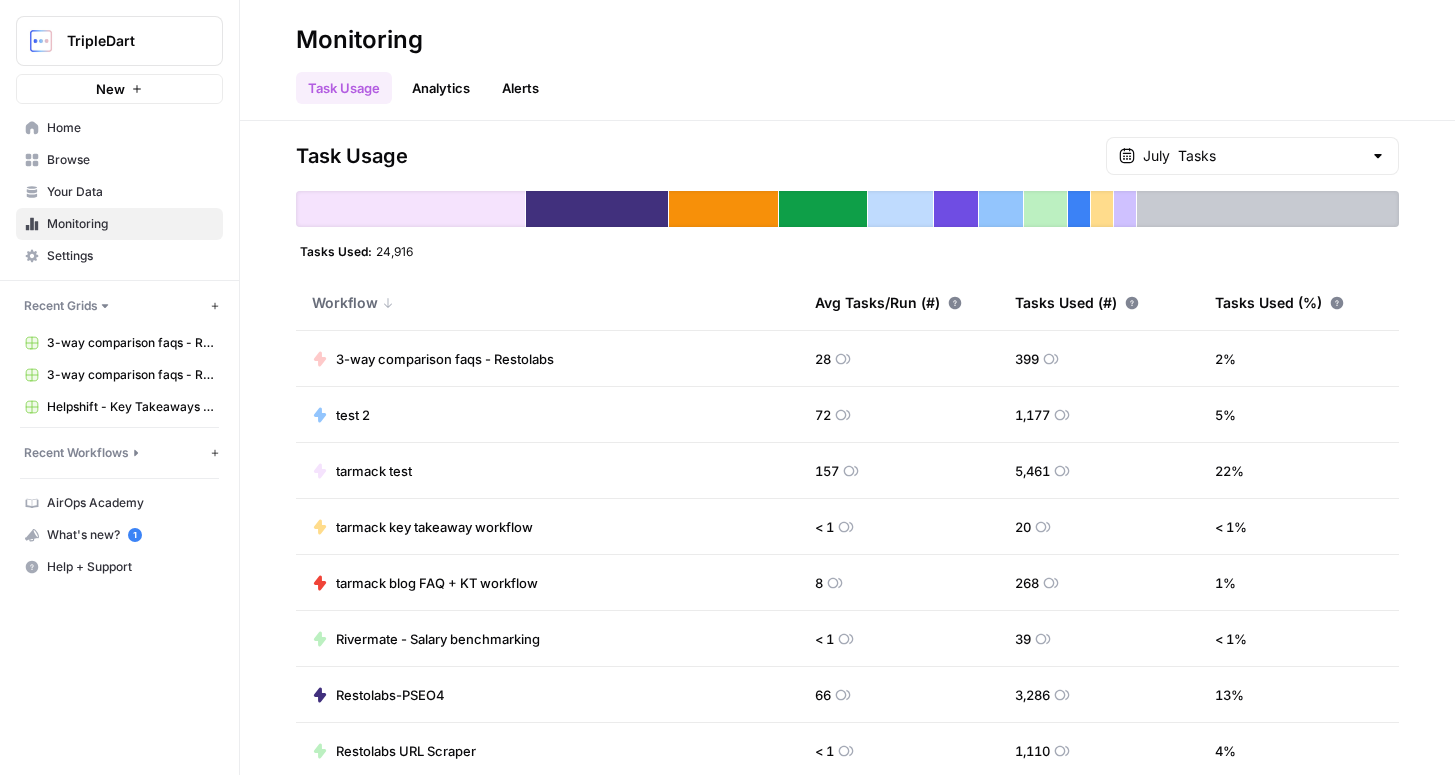 click on "Workflow" at bounding box center [547, 302] 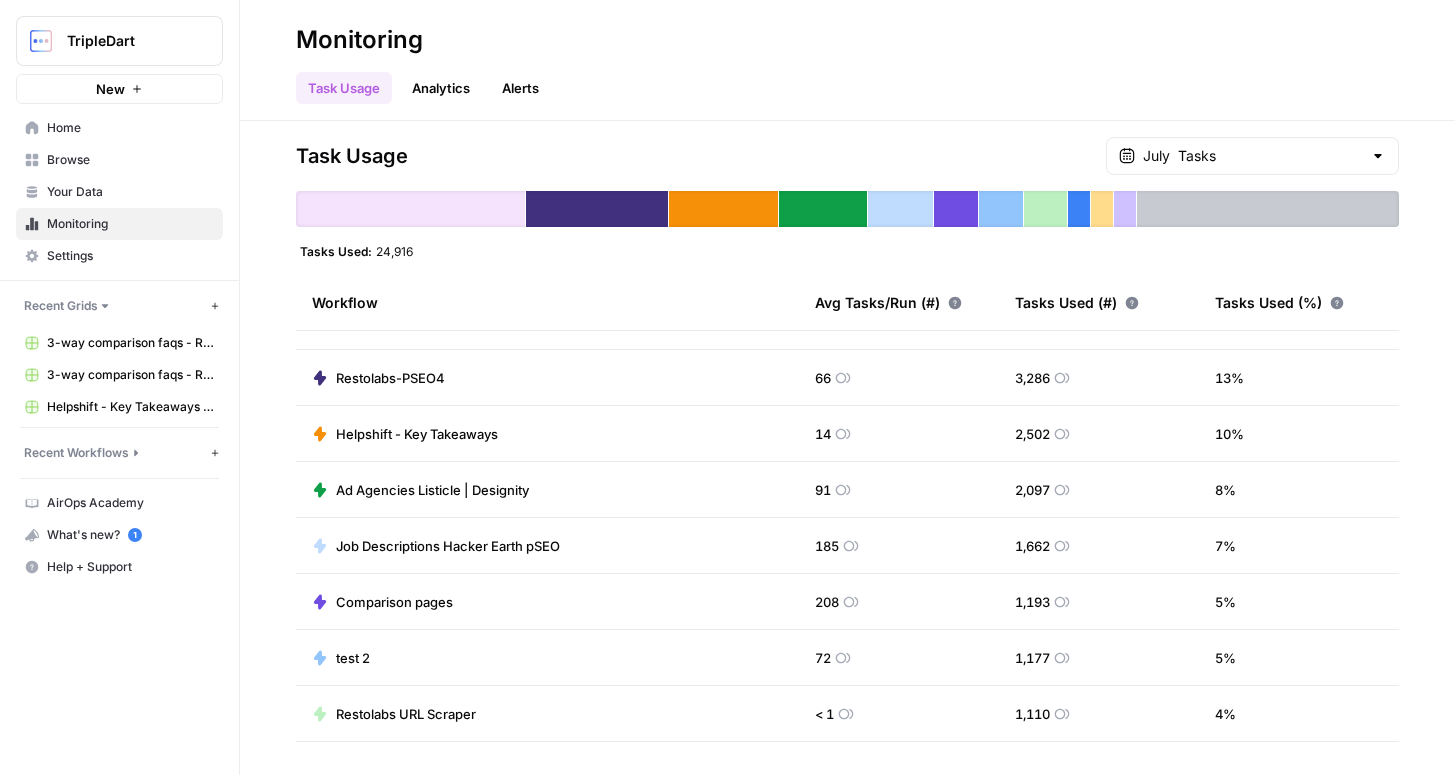 scroll, scrollTop: 43, scrollLeft: 0, axis: vertical 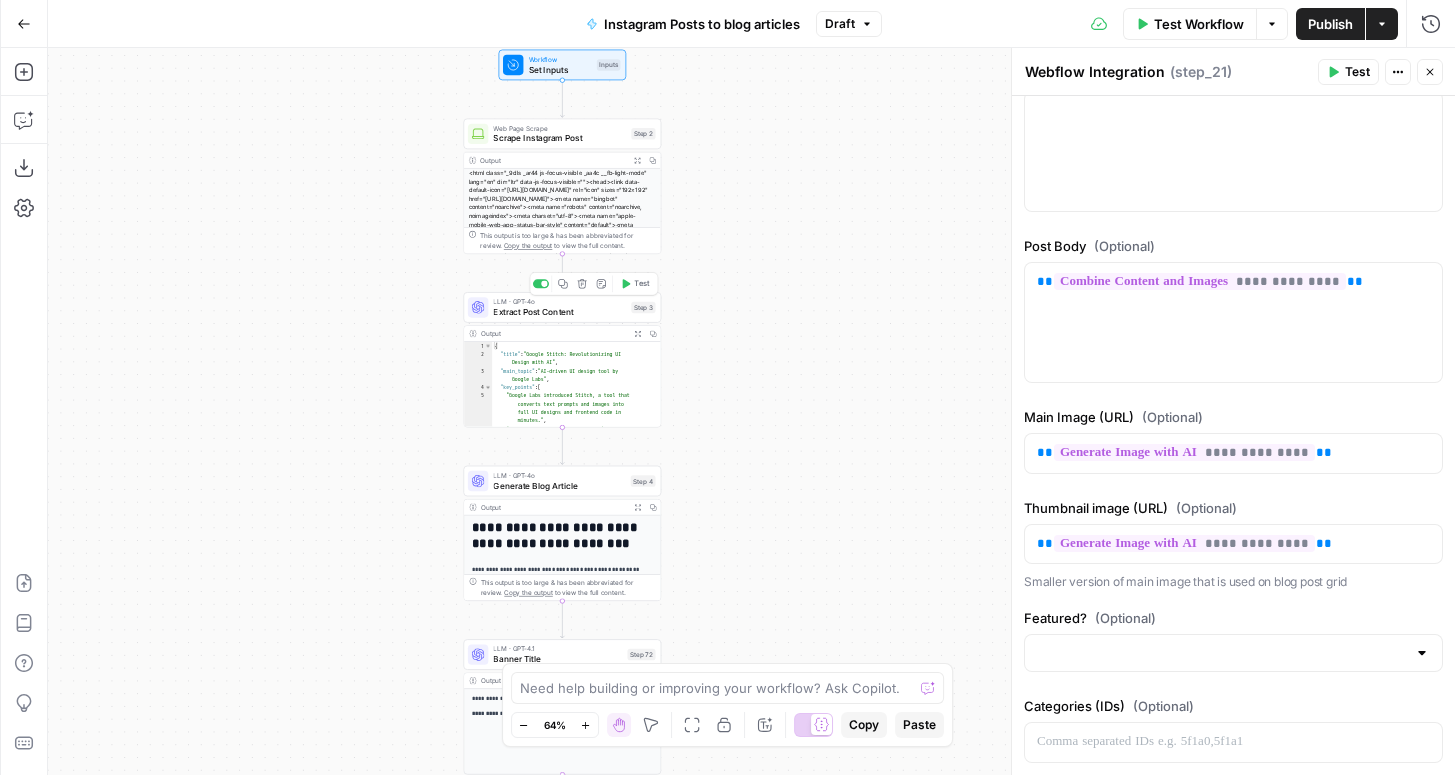click on "LLM · GPT-4o" at bounding box center (559, 302) 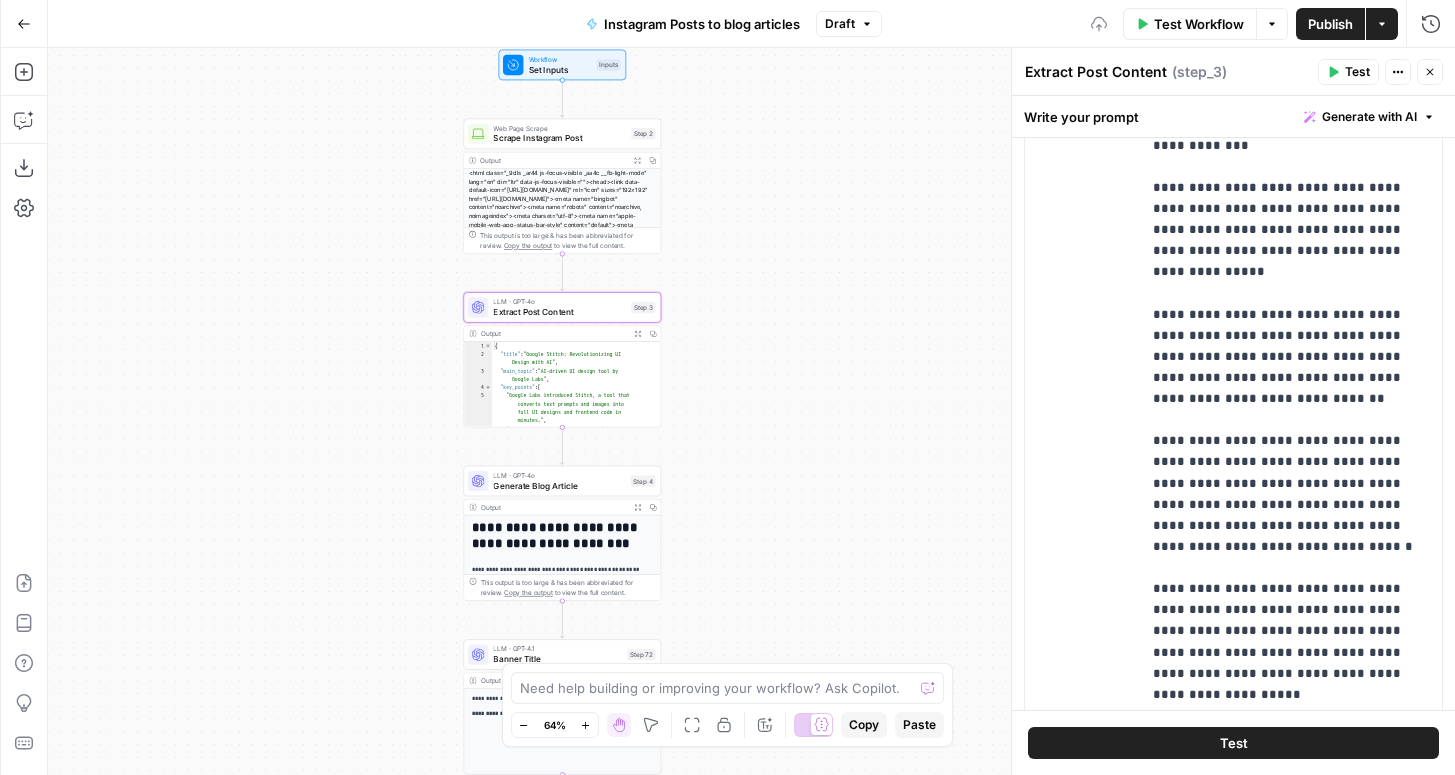 scroll, scrollTop: 529, scrollLeft: 0, axis: vertical 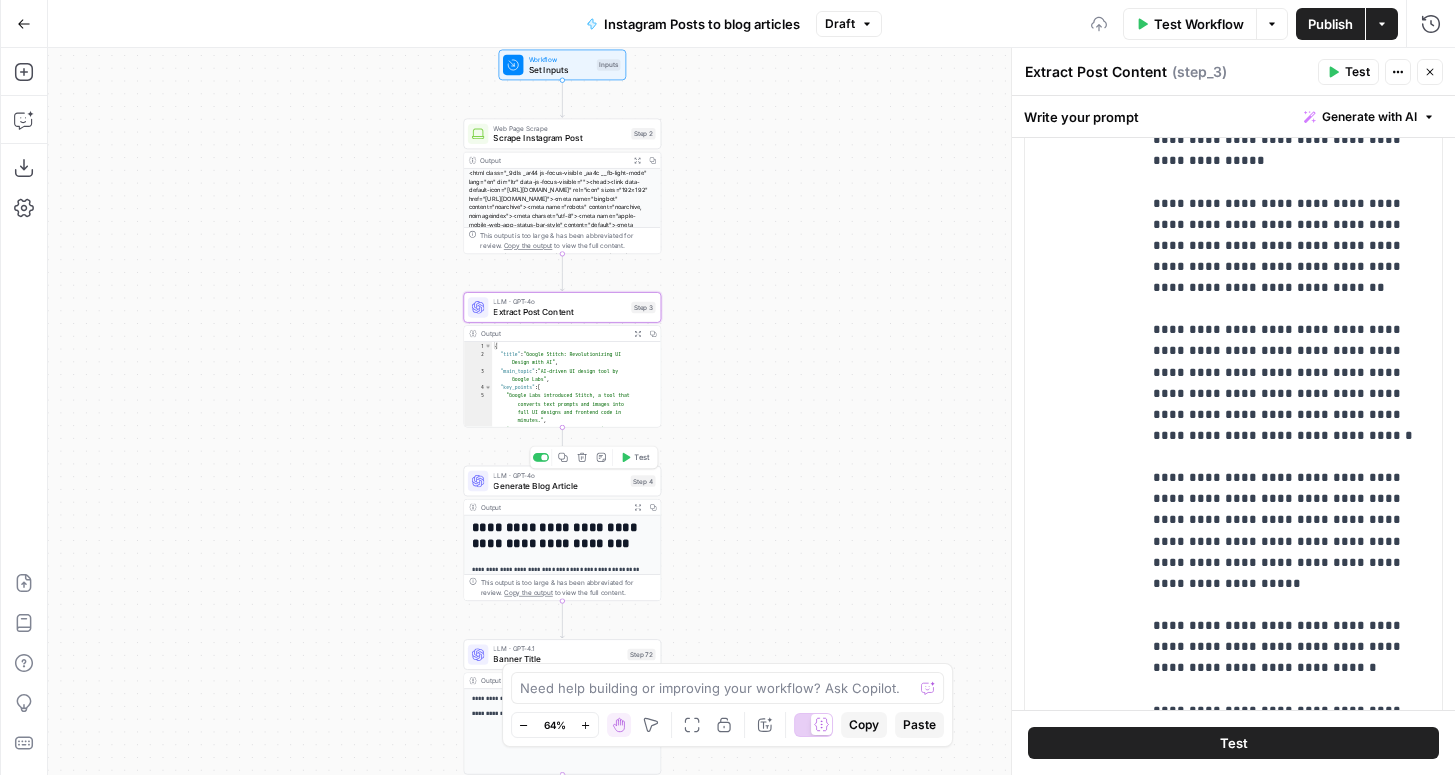 click on "Generate Blog Article" at bounding box center (559, 485) 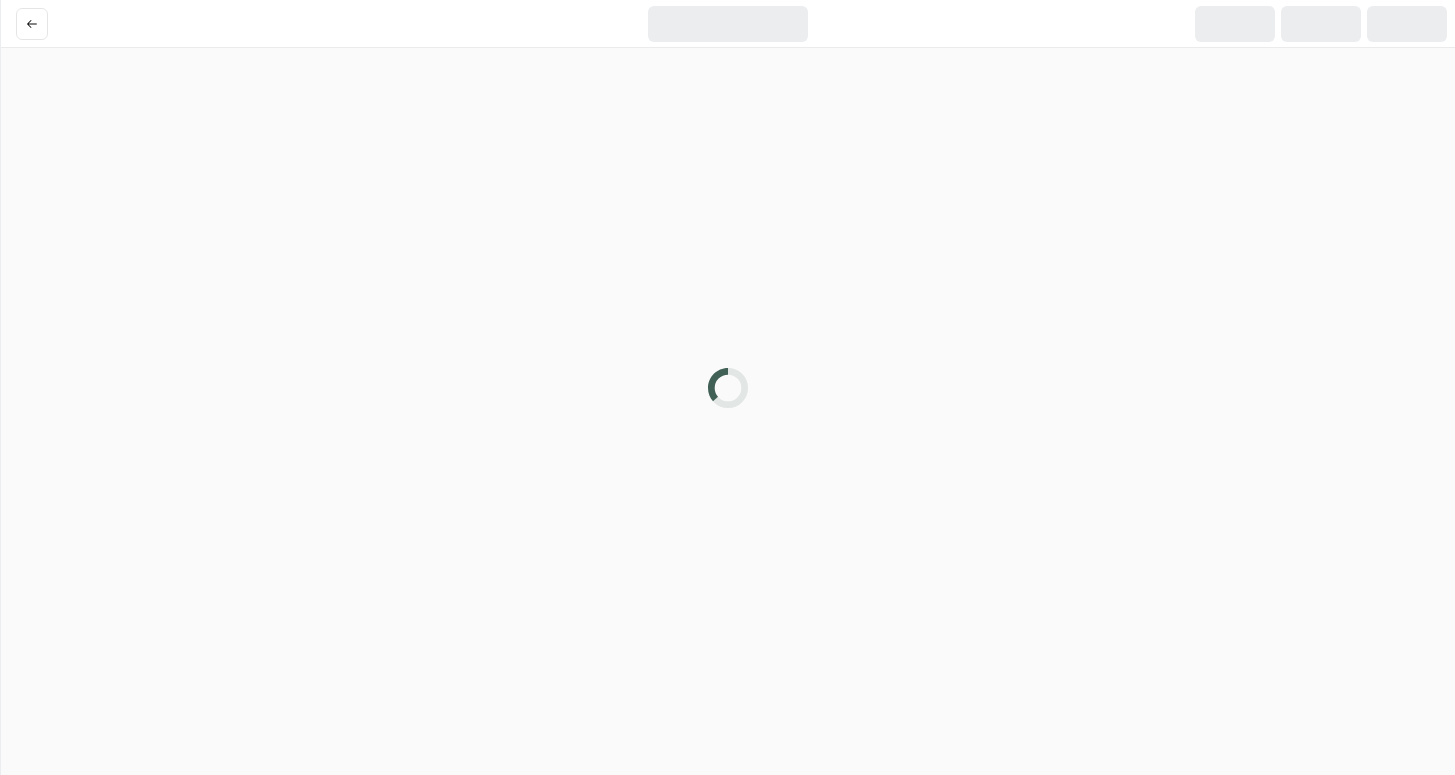 scroll, scrollTop: 0, scrollLeft: 0, axis: both 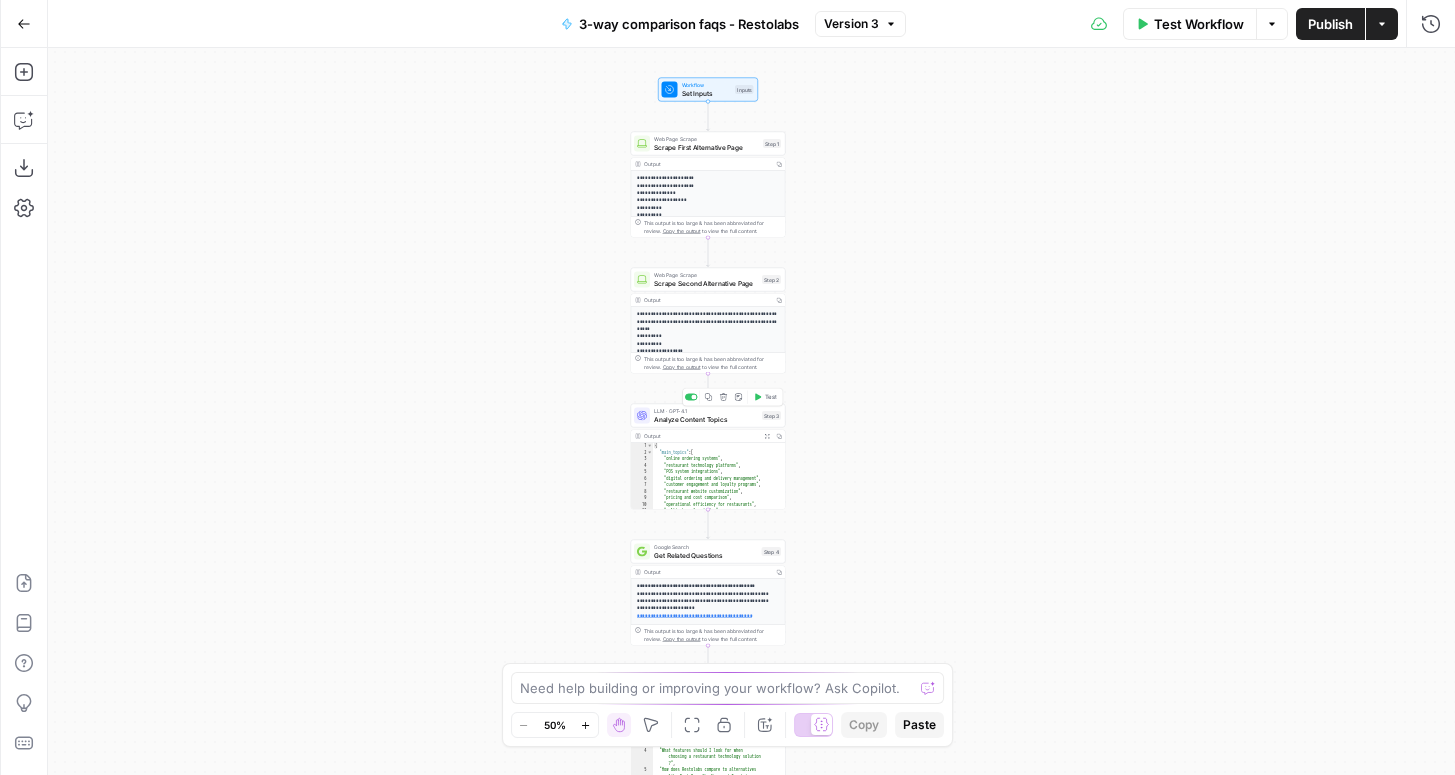 click on "LLM · GPT-4.1 Analyze Content Topics Step 3 Copy step Delete step Add Note Test" at bounding box center (708, 416) 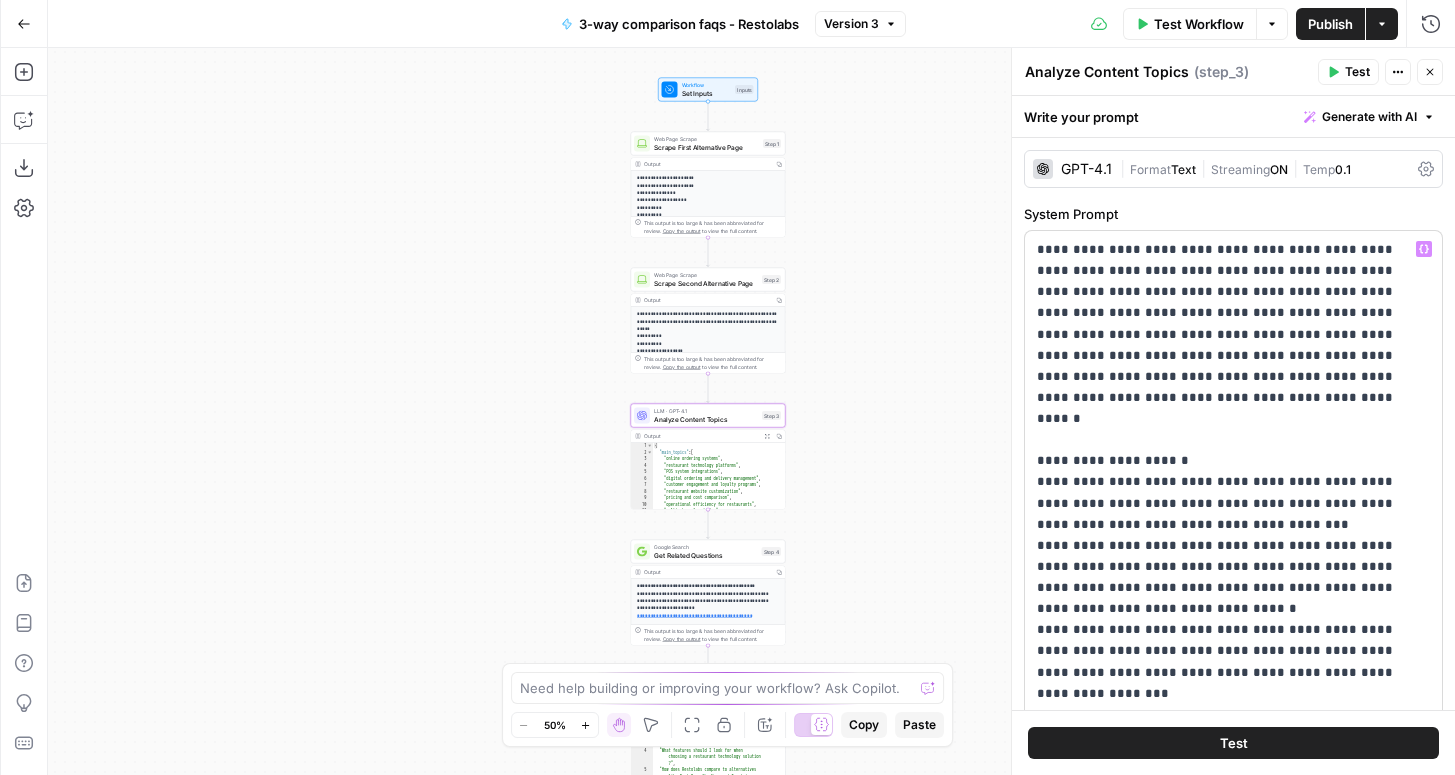 scroll, scrollTop: 236, scrollLeft: 0, axis: vertical 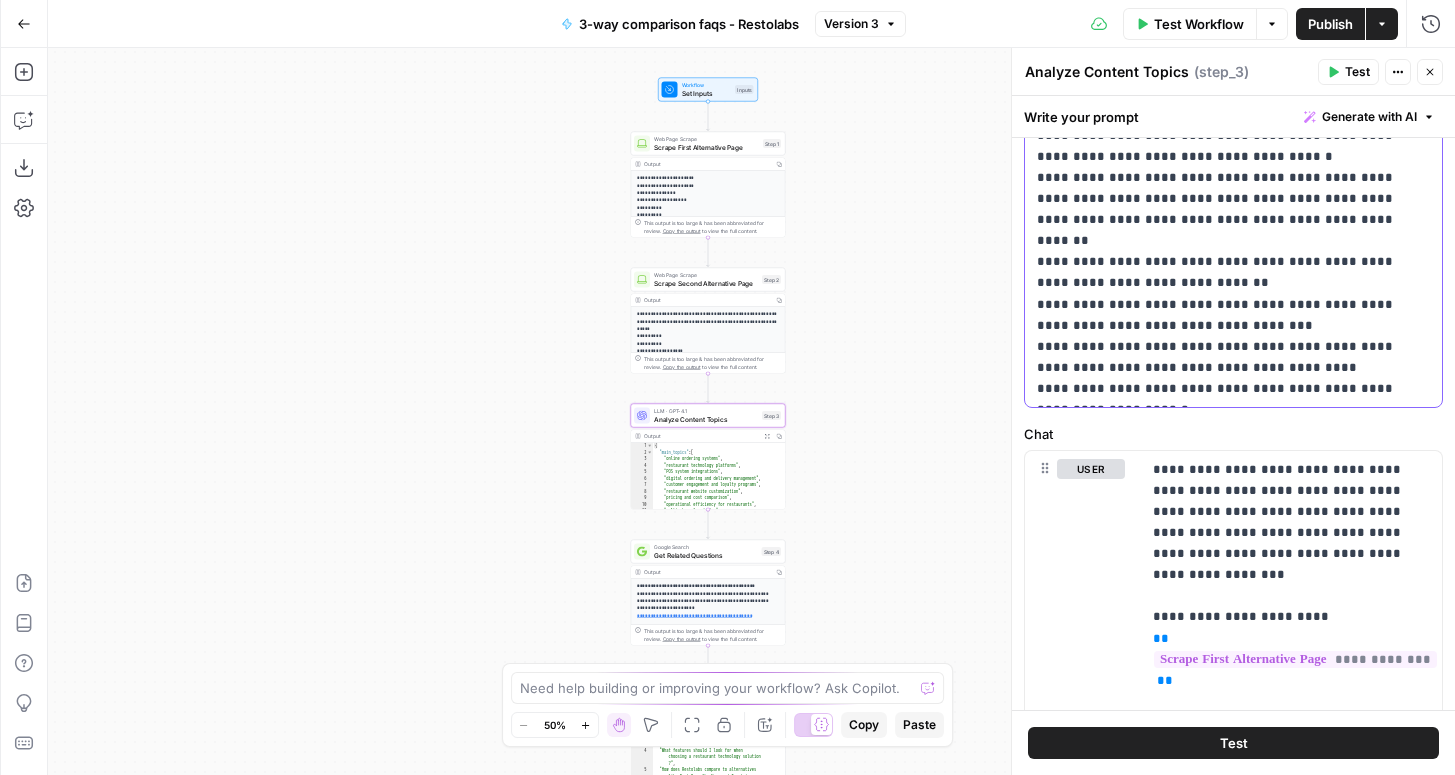 click on "**********" at bounding box center [1233, -1] 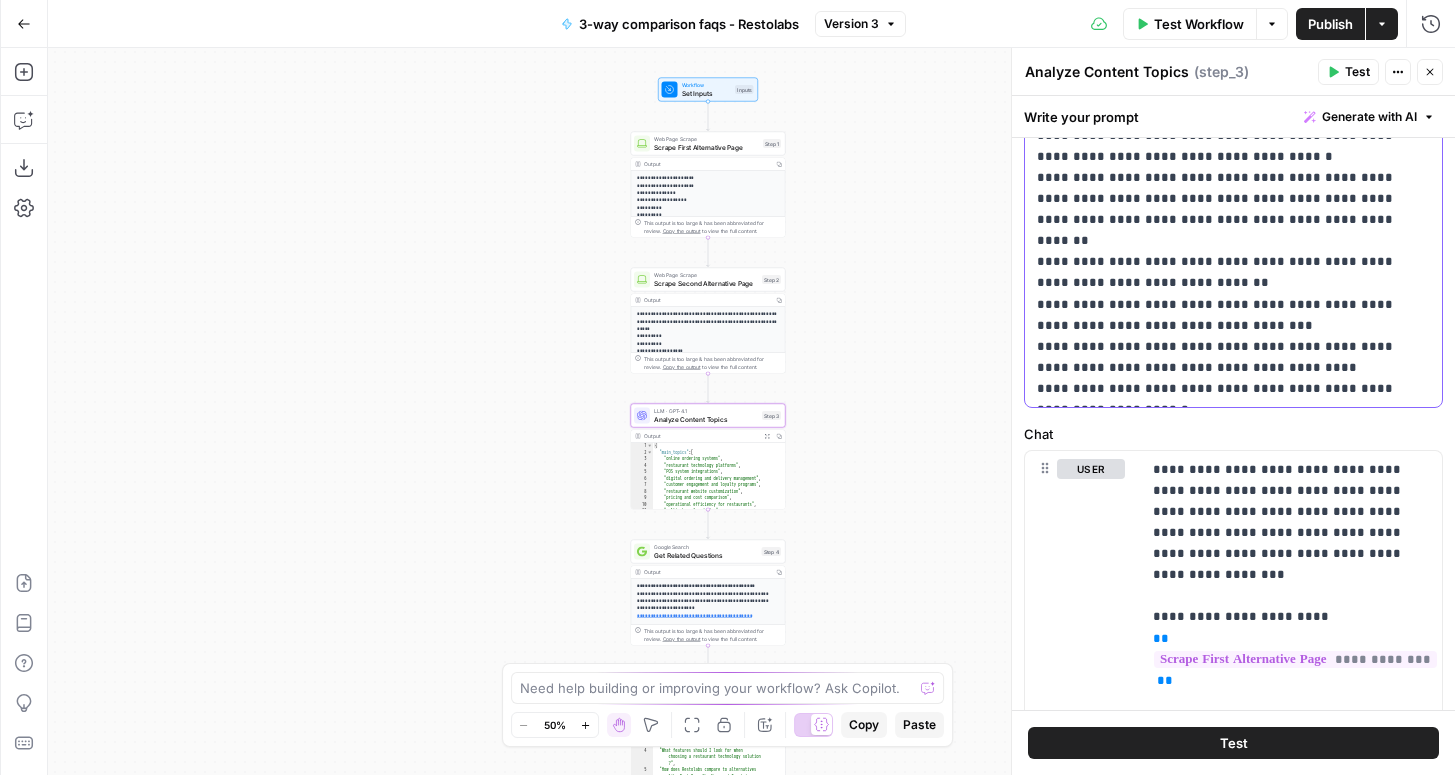 click on "**********" at bounding box center (1233, -119) 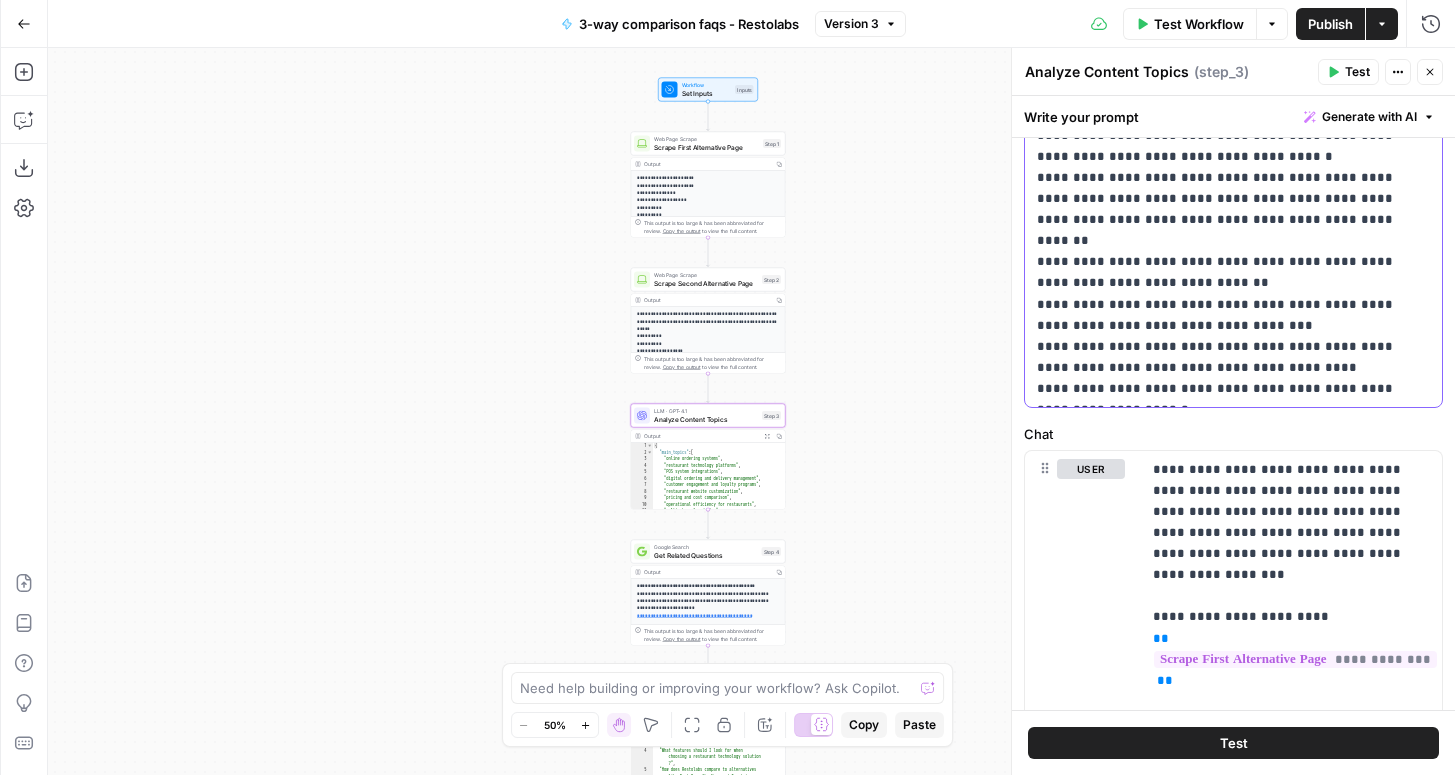 type 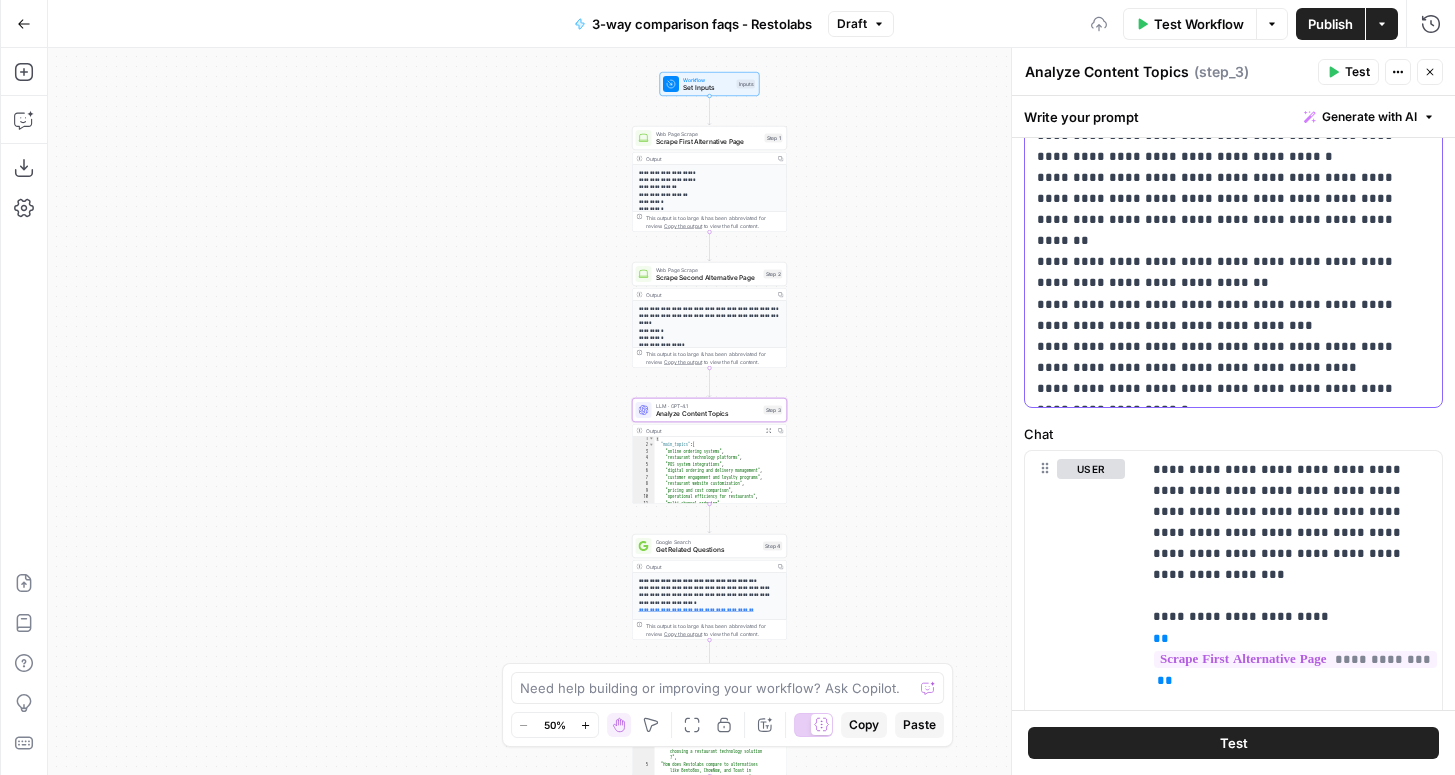 scroll, scrollTop: 33, scrollLeft: 0, axis: vertical 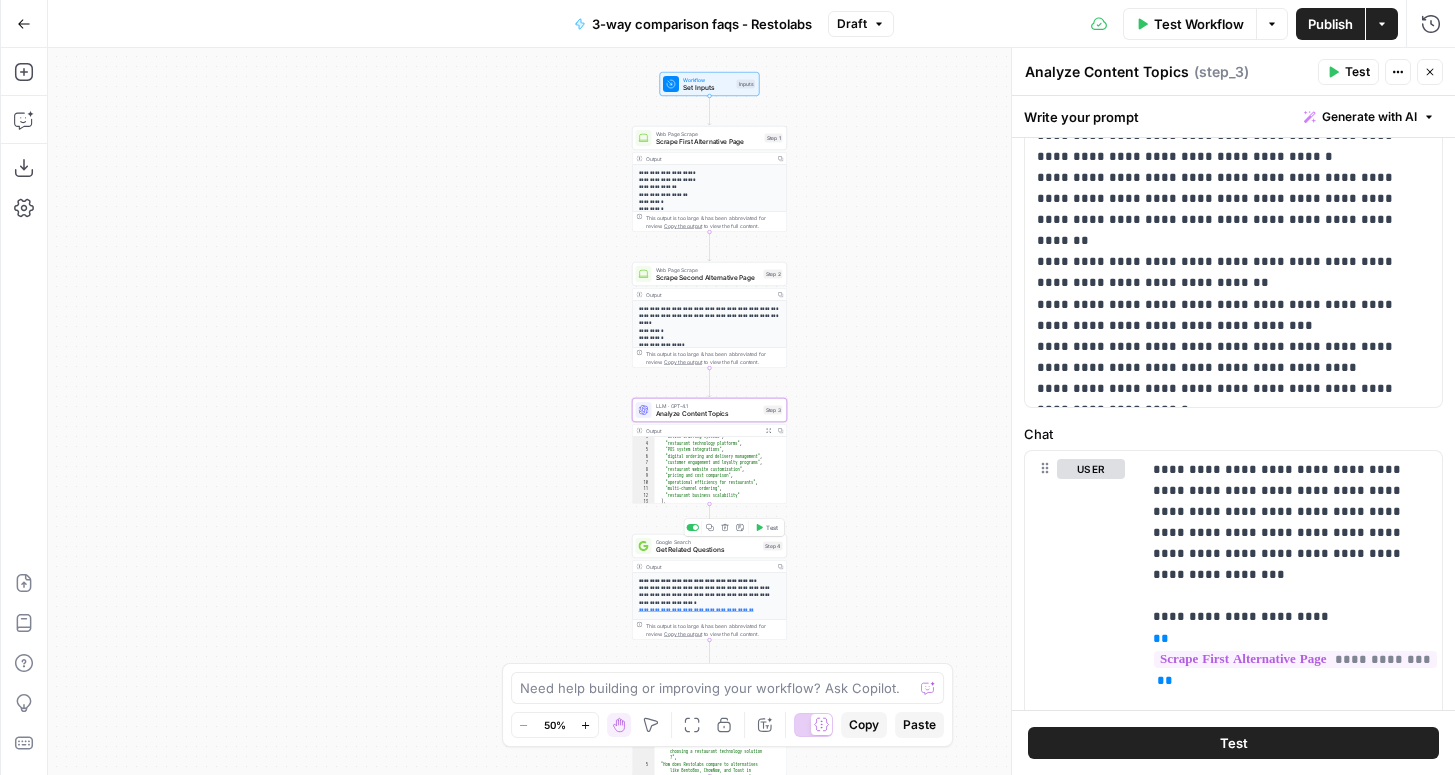 click on "Get Related Questions" at bounding box center [708, 550] 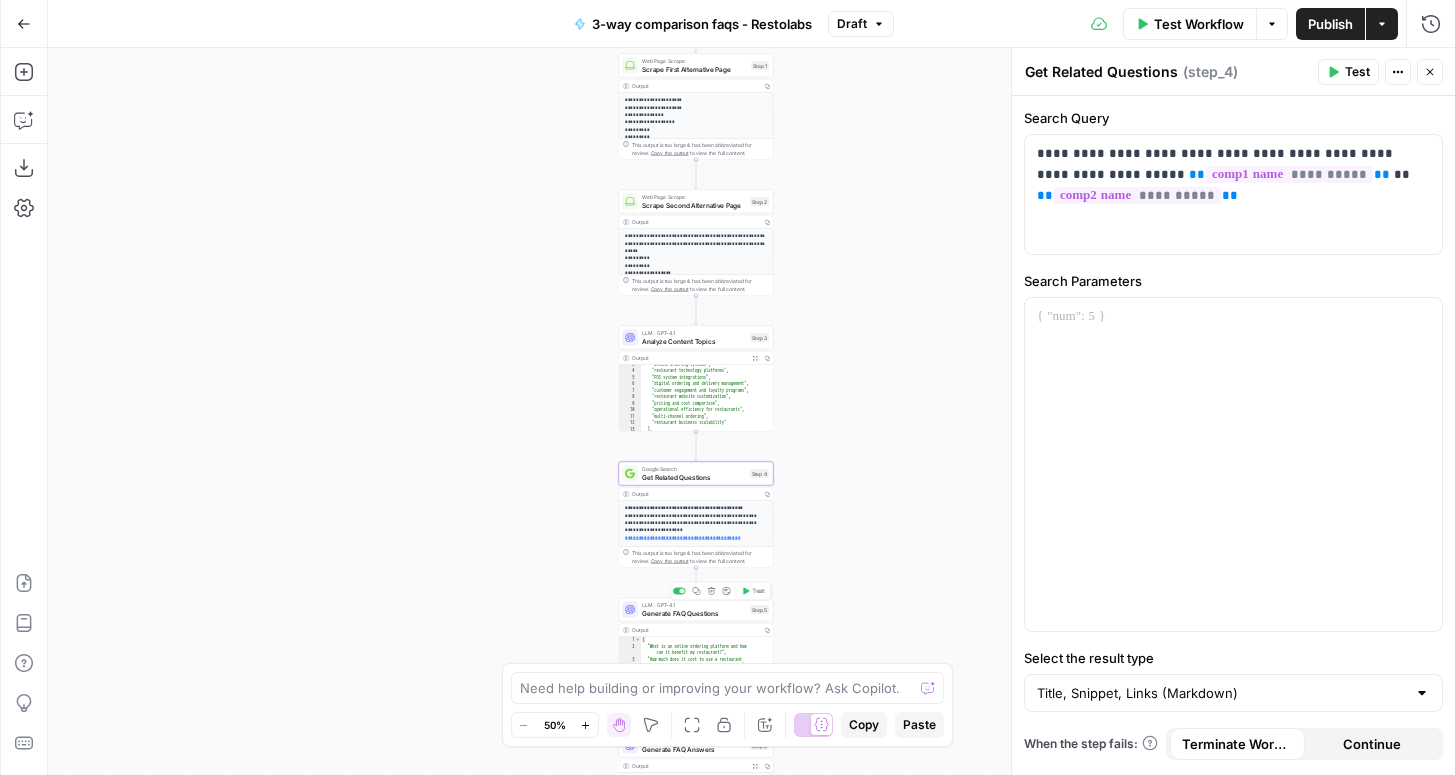 click on "LLM · GPT-4.1" at bounding box center [694, 605] 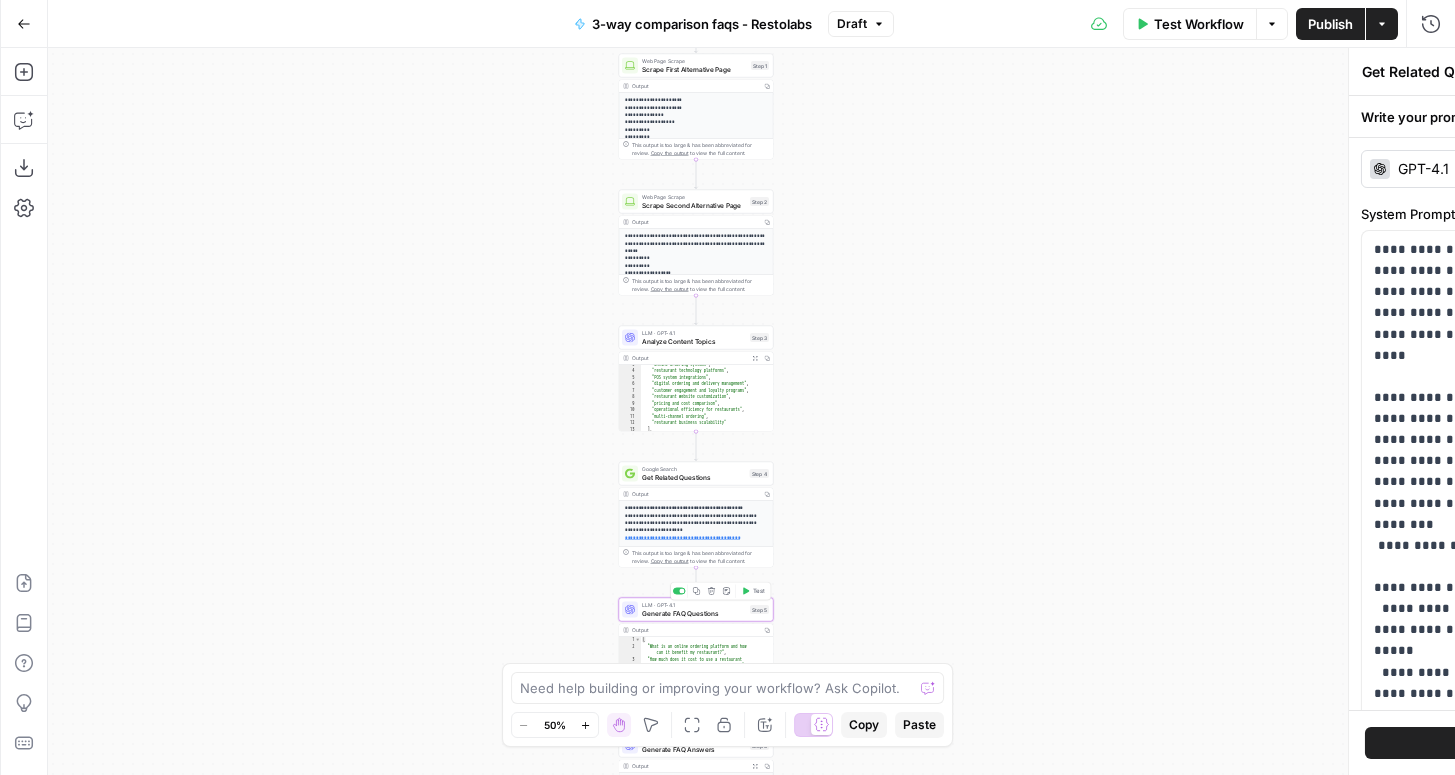 type on "Generate FAQ Questions" 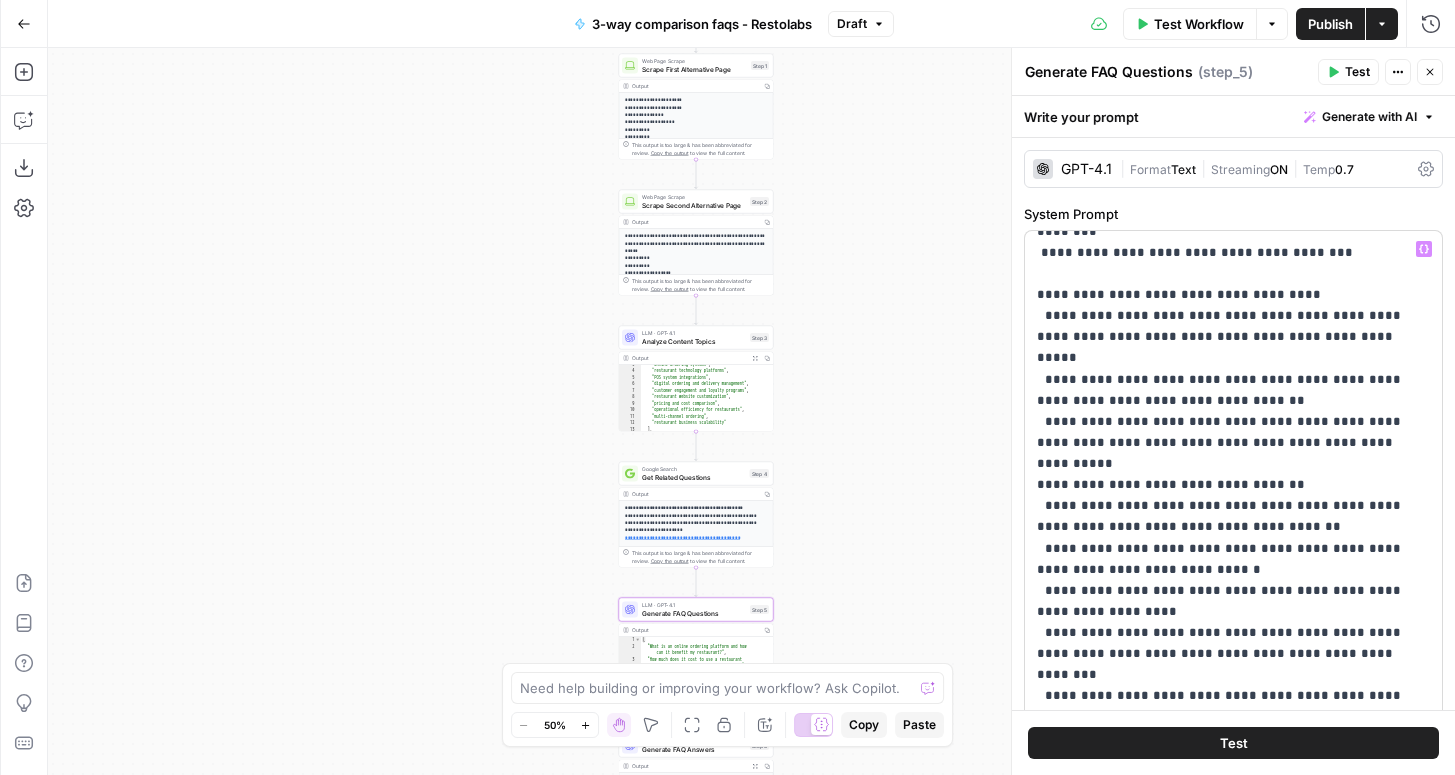 scroll, scrollTop: 300, scrollLeft: 0, axis: vertical 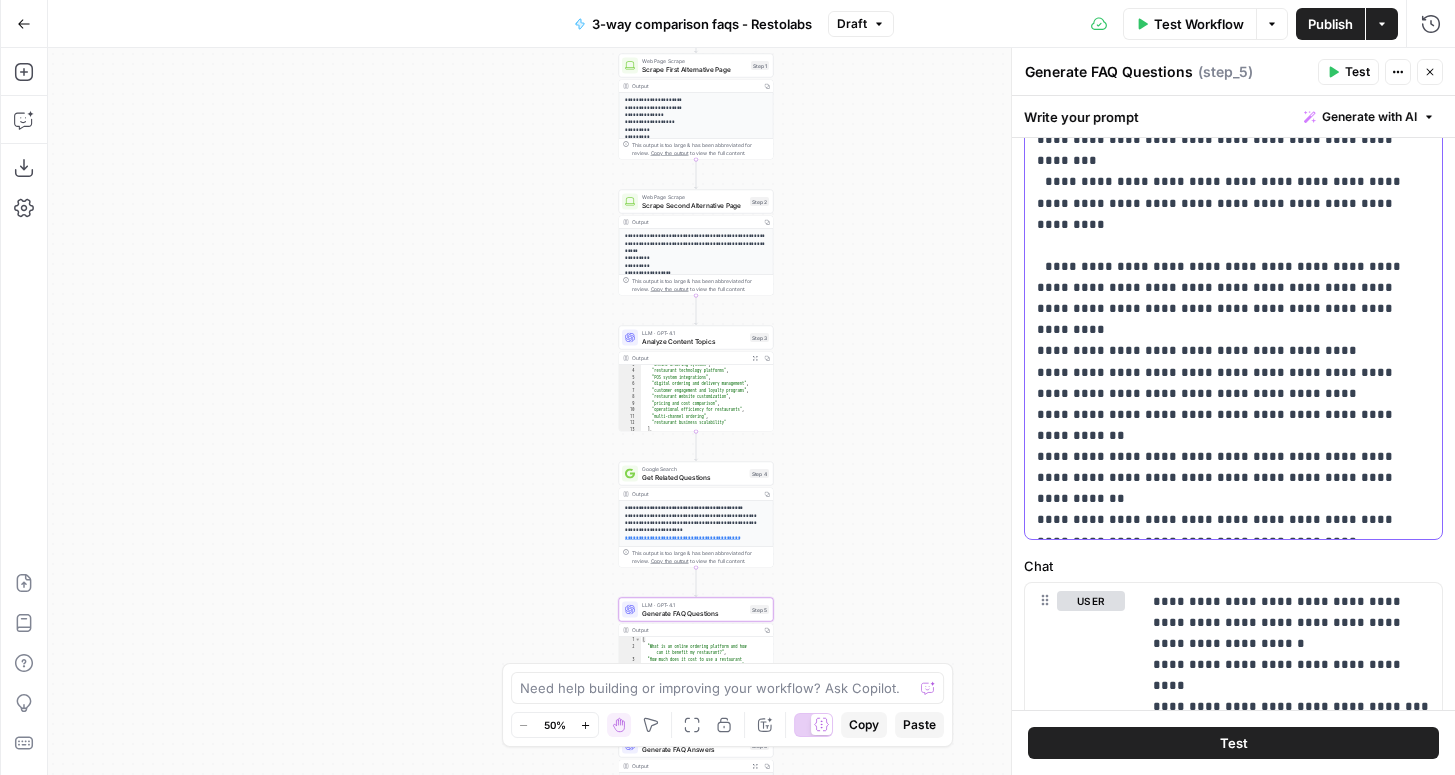 click on "**********" at bounding box center [1233, -19] 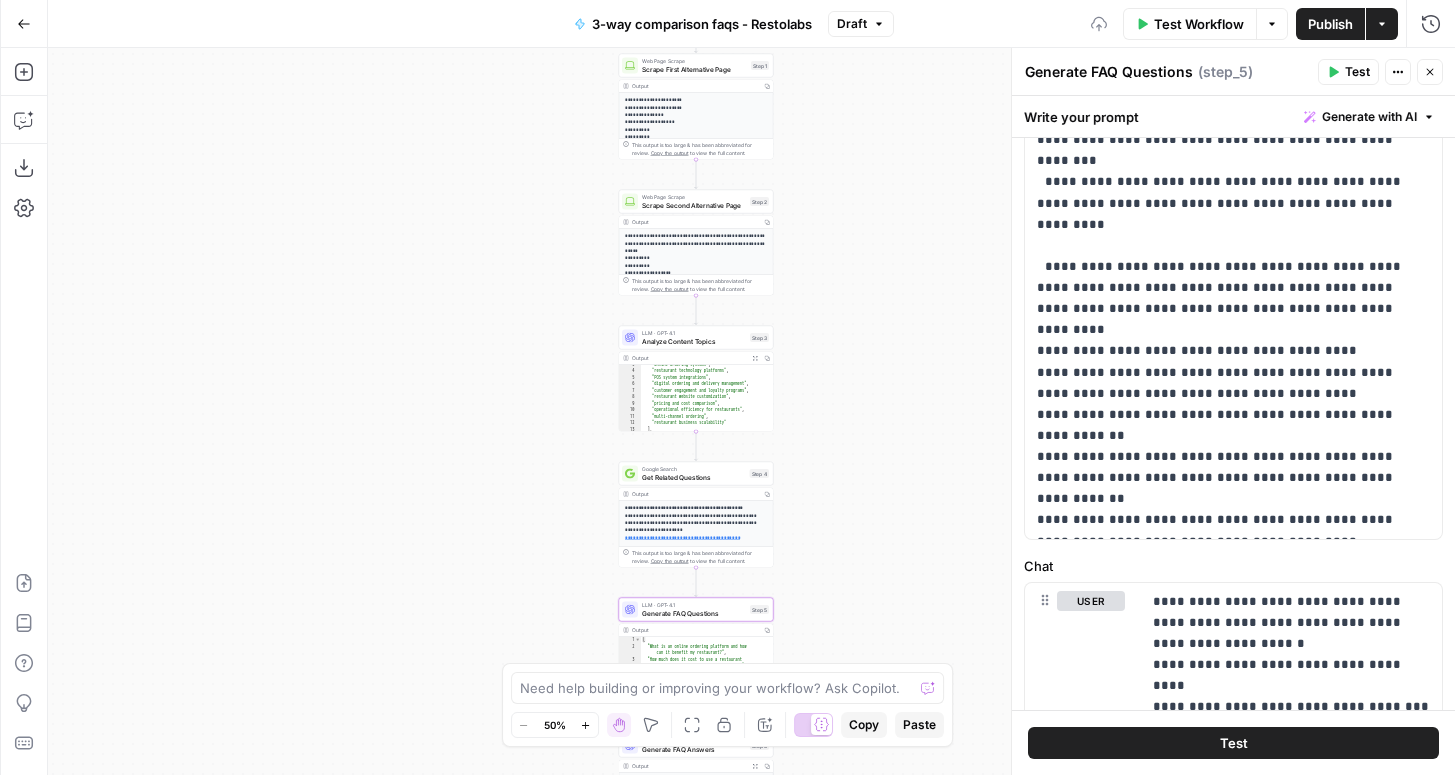 click on "**********" at bounding box center (751, 411) 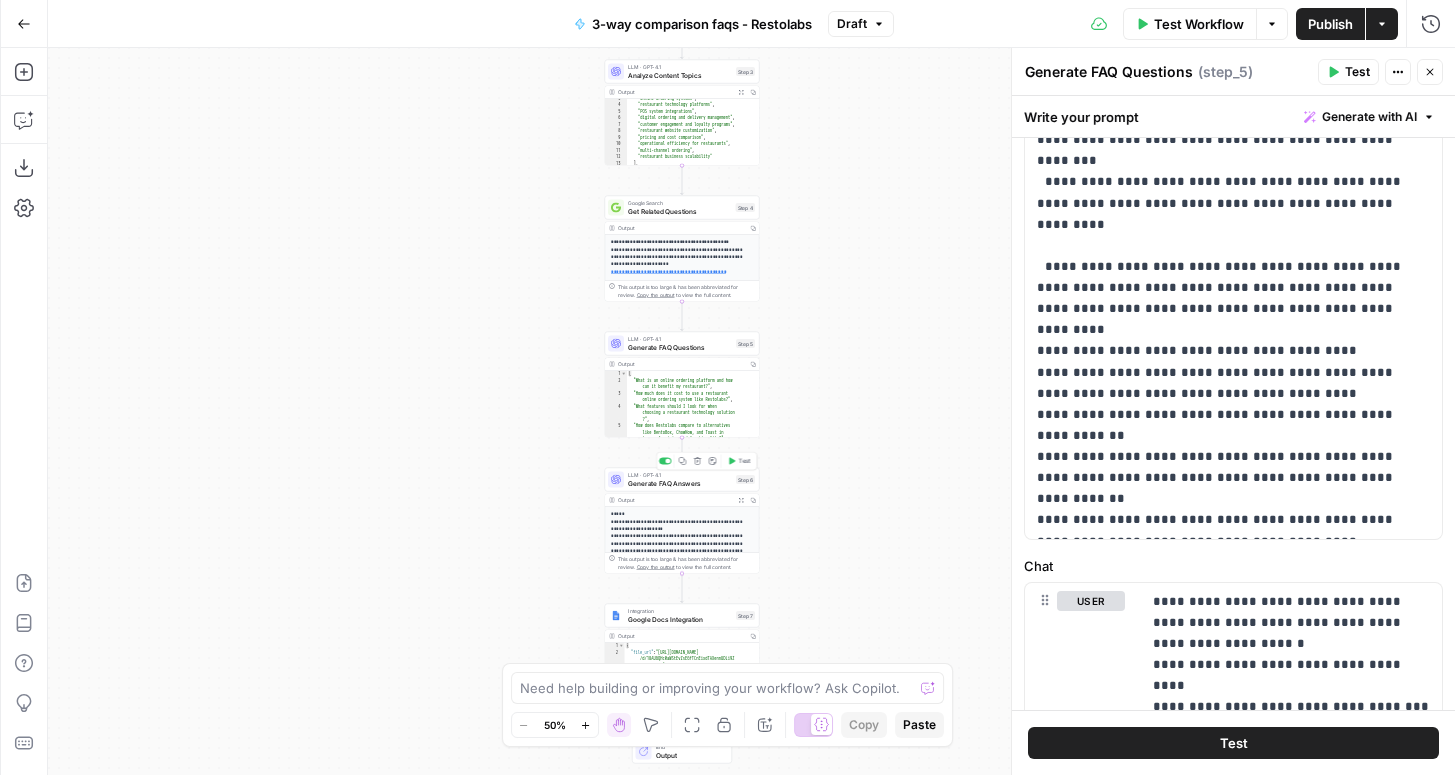 click on "LLM · GPT-4.1" at bounding box center [680, 475] 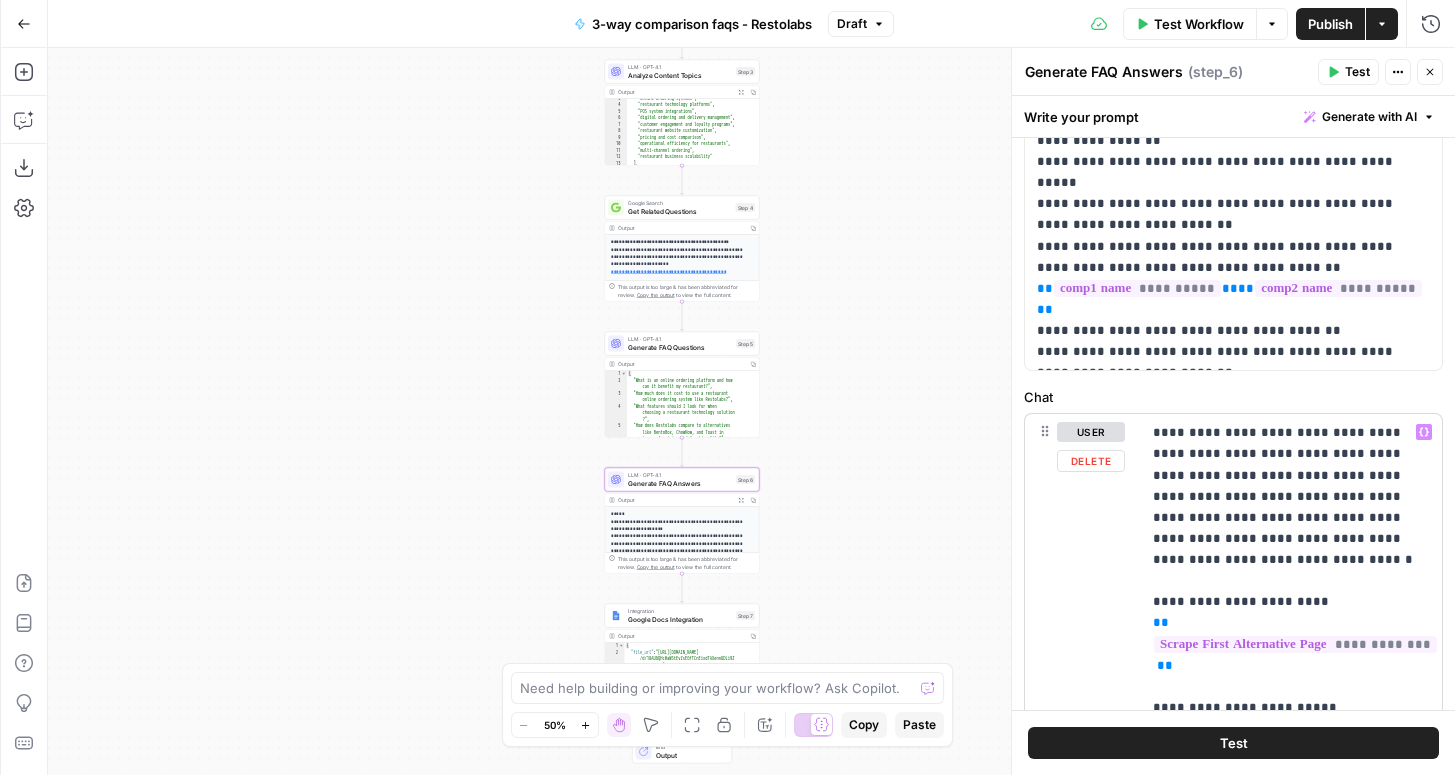 scroll, scrollTop: 383, scrollLeft: 0, axis: vertical 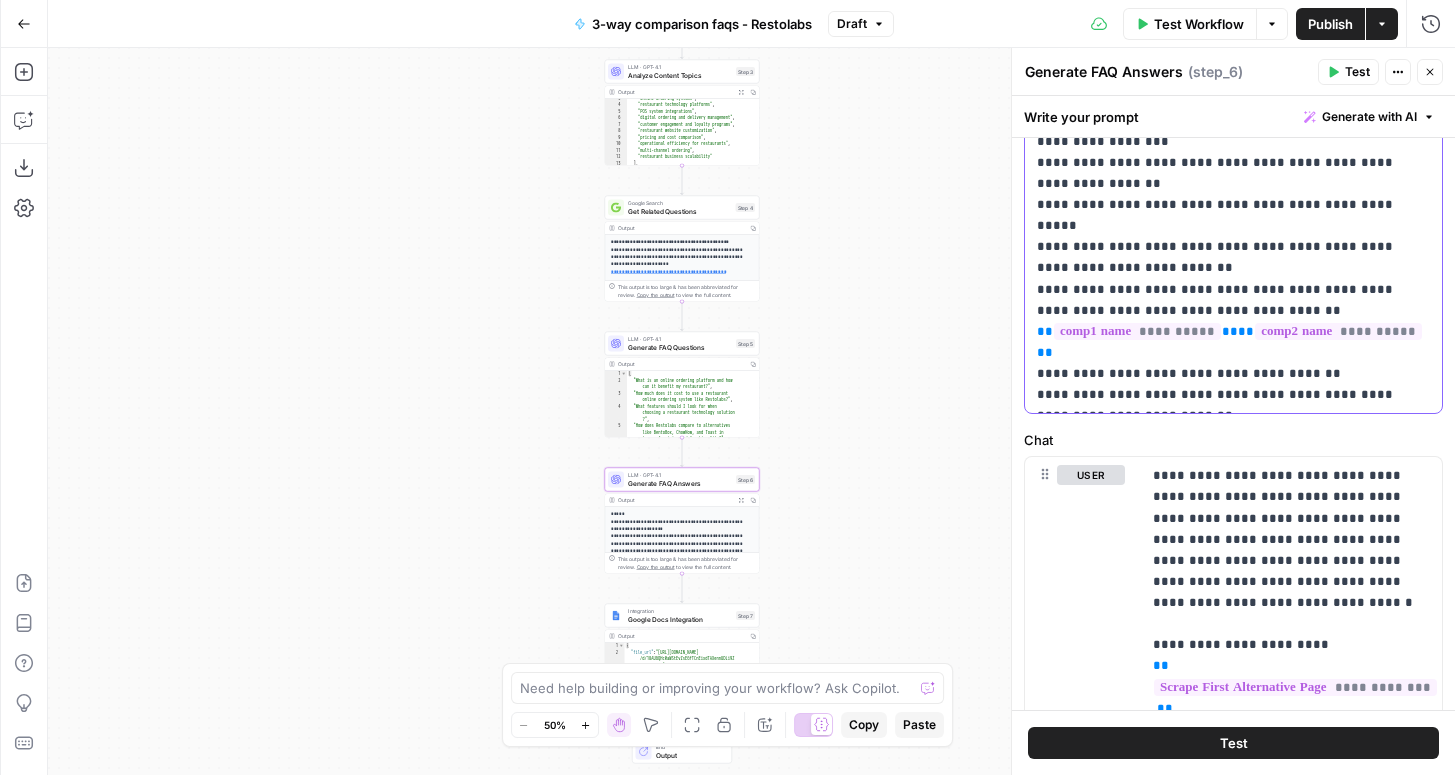 click on "**********" at bounding box center (1233, 130) 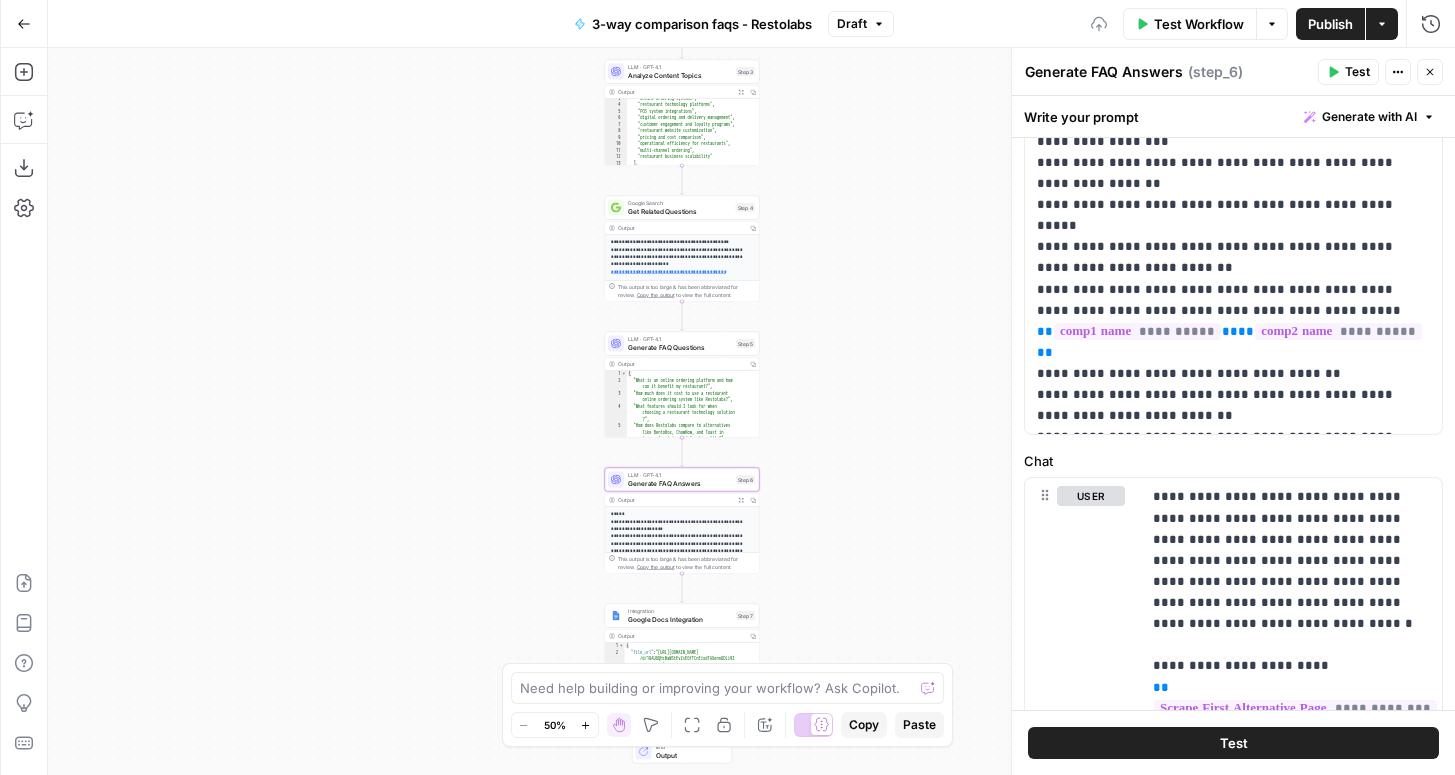 click on "**********" at bounding box center (751, 411) 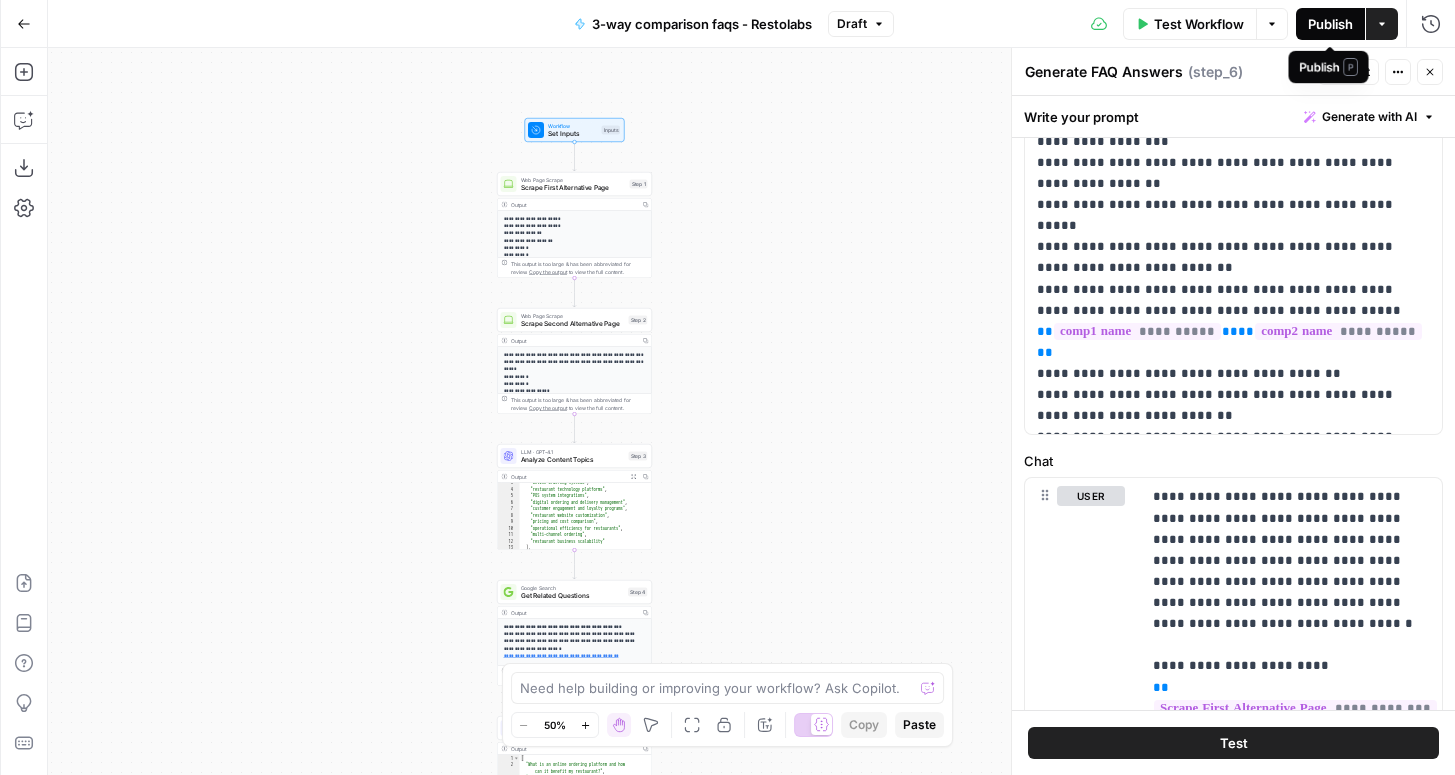 click on "Publish" at bounding box center (1330, 24) 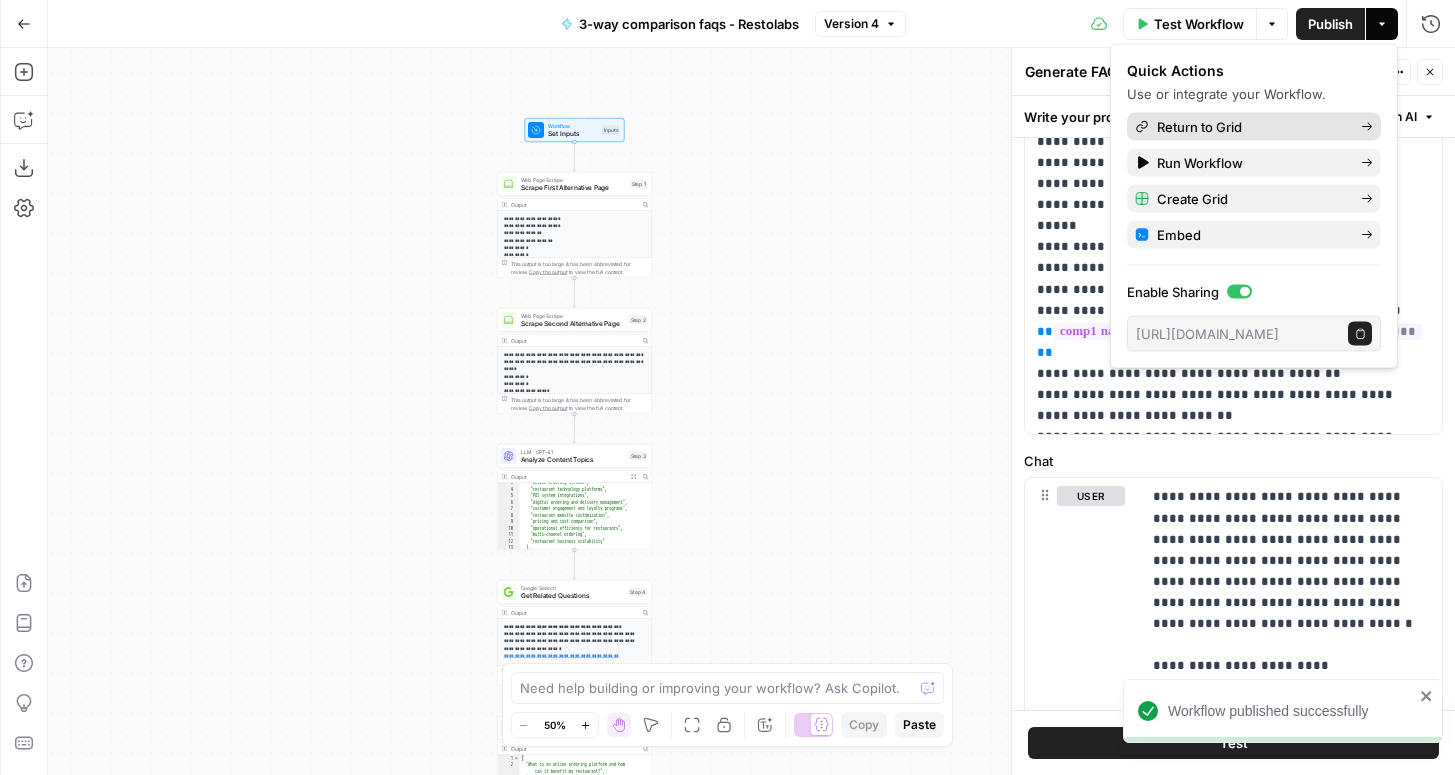 click on "Return to Grid" at bounding box center [1254, 127] 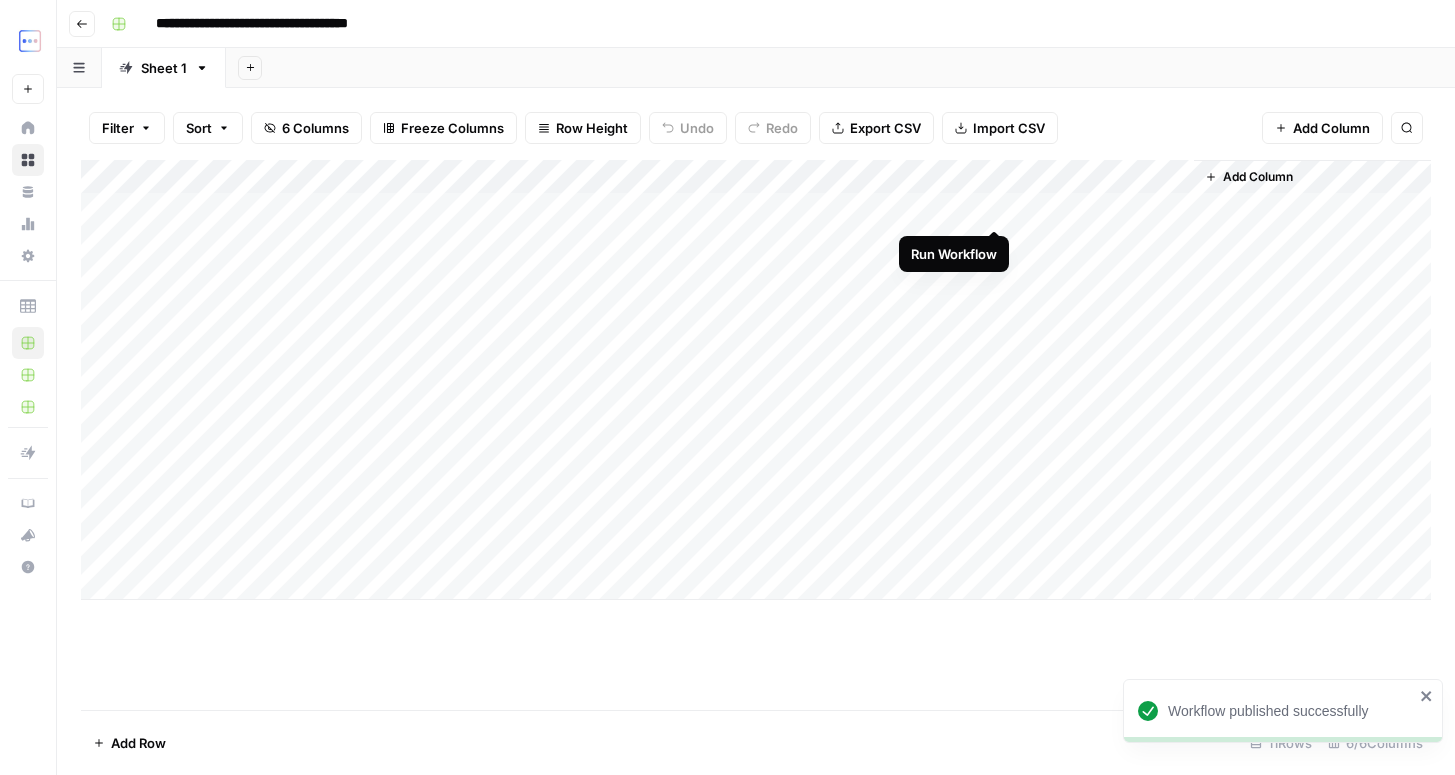 click on "Add Column" at bounding box center [756, 380] 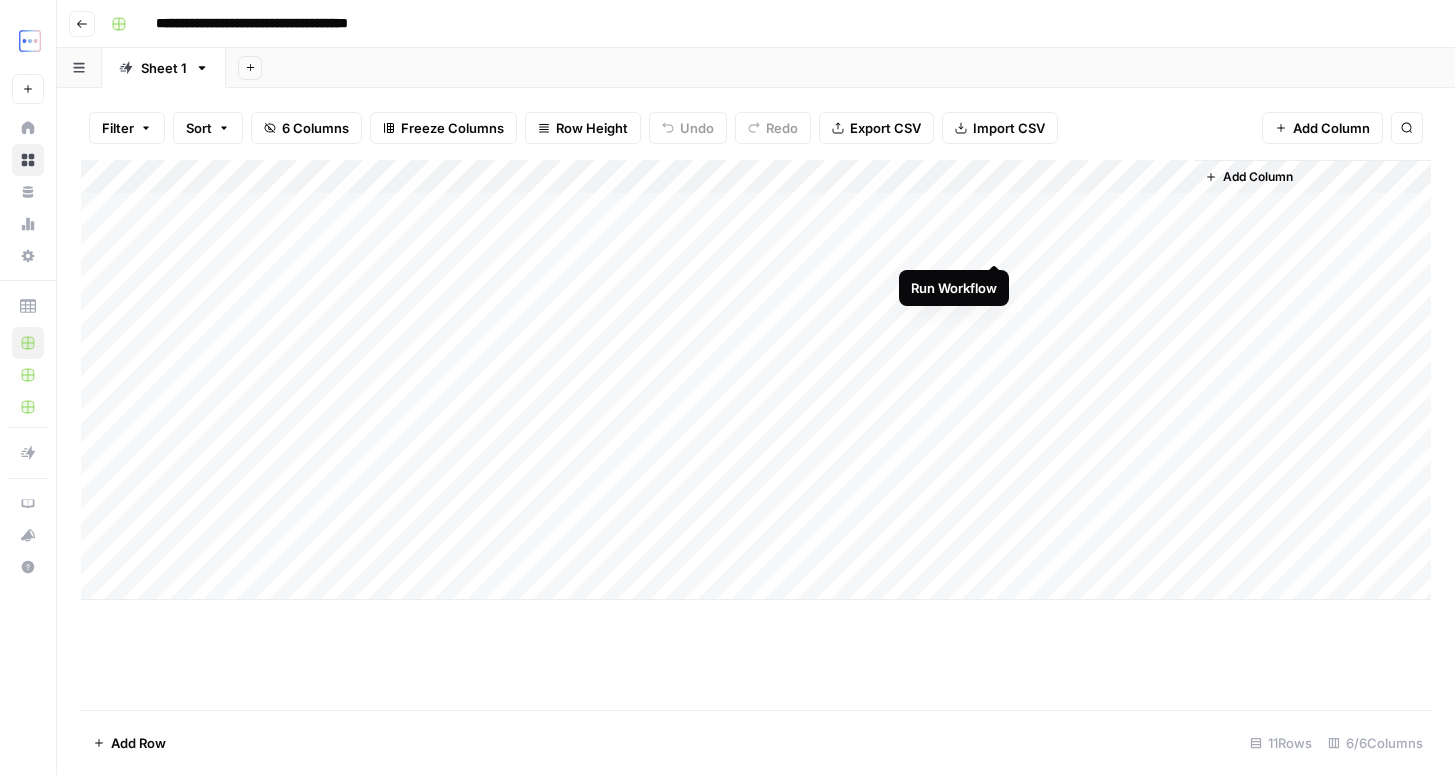 click on "Add Column" at bounding box center (756, 380) 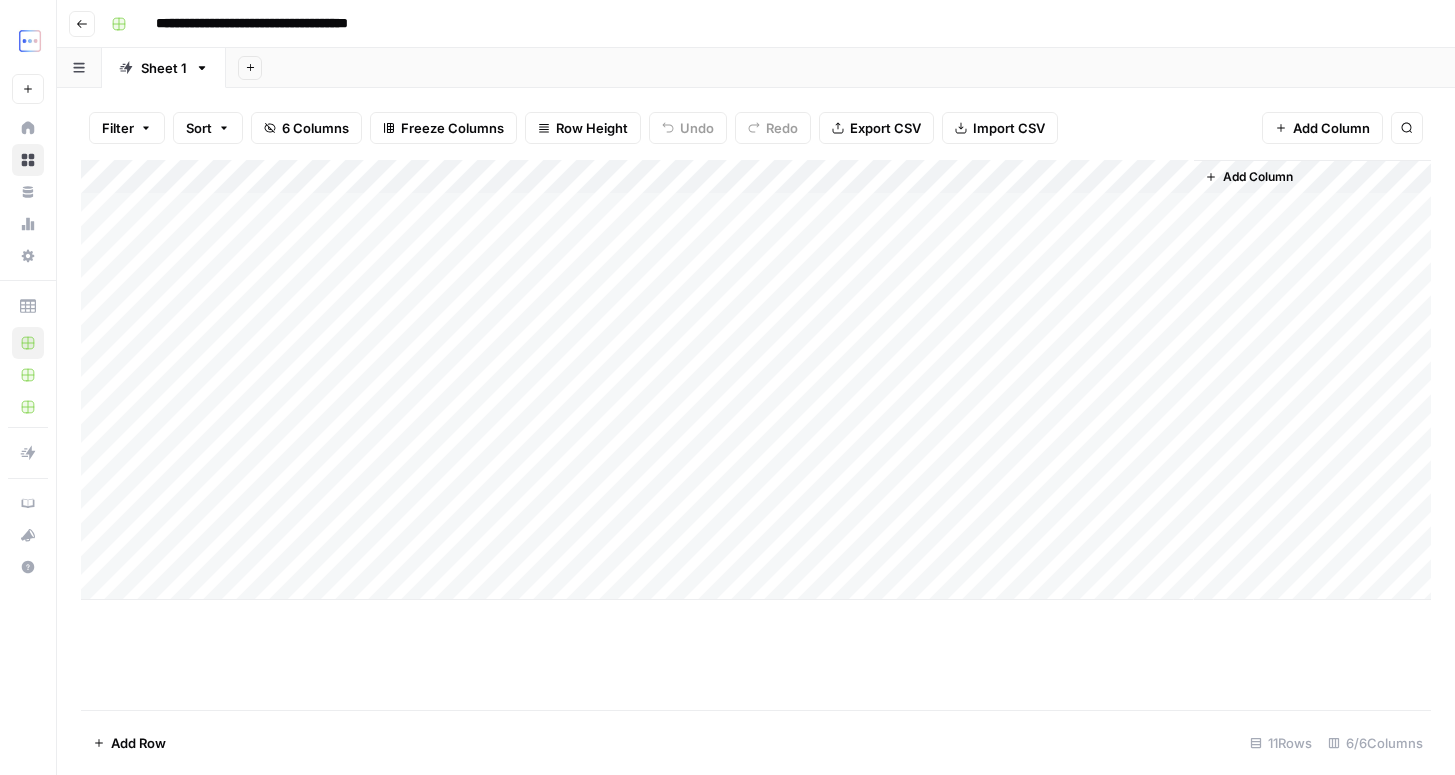 click on "Add Column" at bounding box center [756, 380] 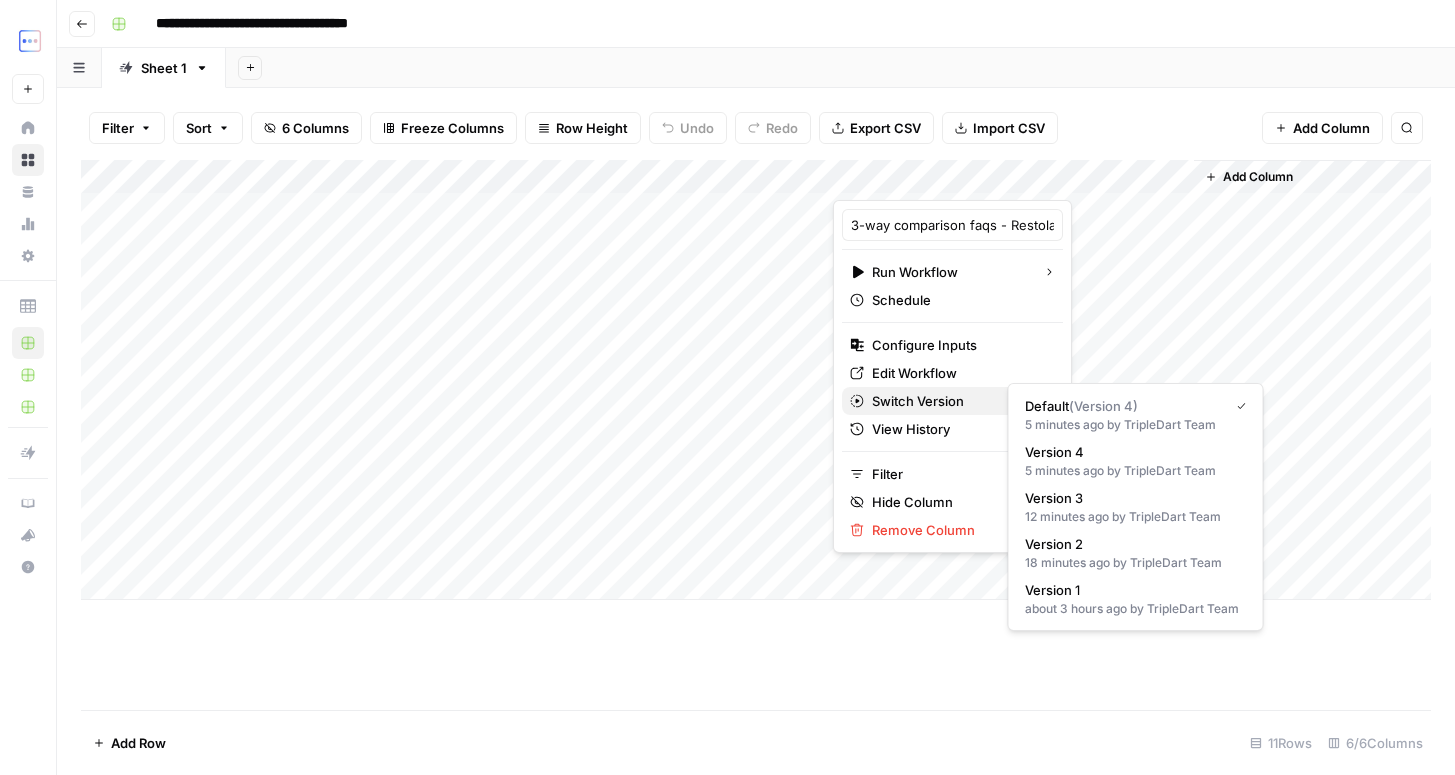 click on "Switch Version" at bounding box center [952, 401] 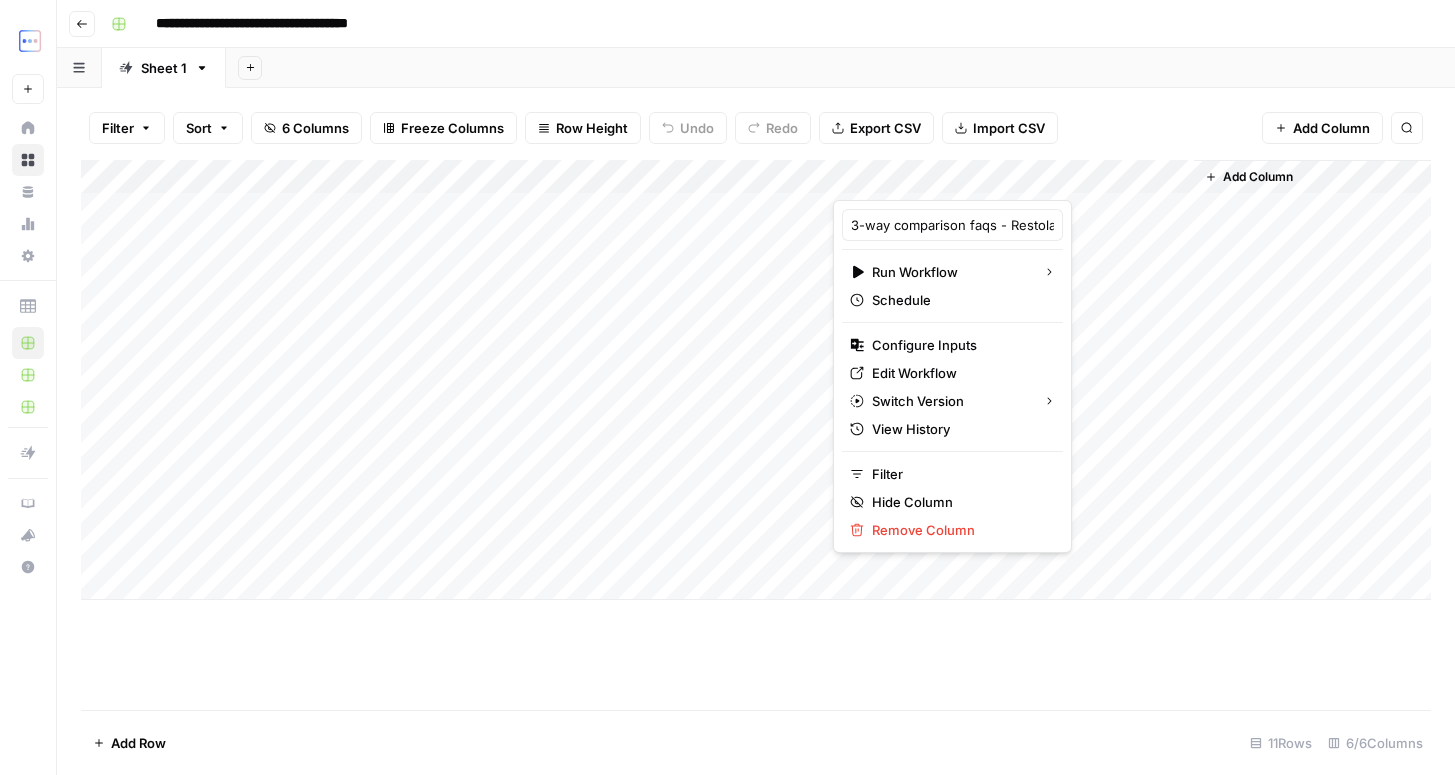 click on "Add Column" at bounding box center (756, 435) 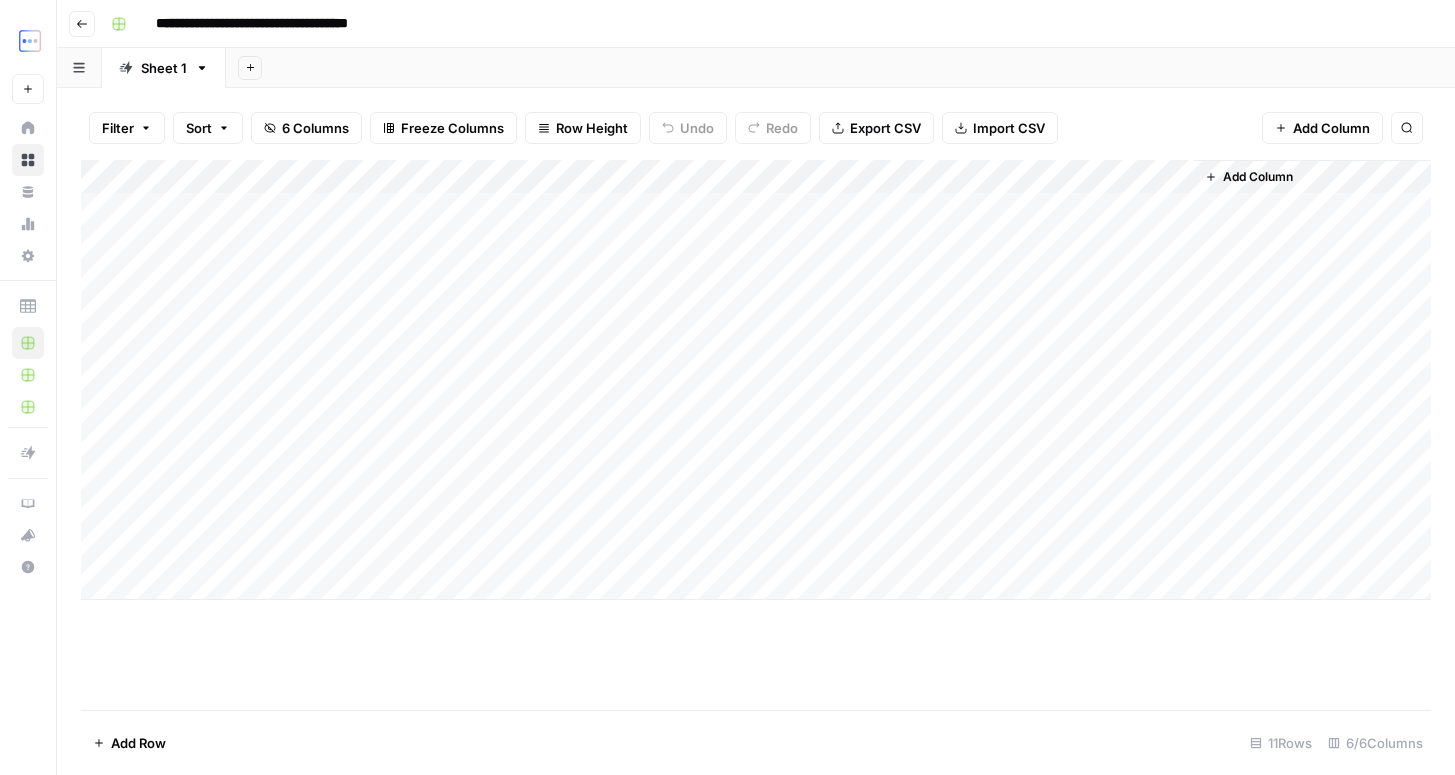 click on "Add Column" at bounding box center [756, 380] 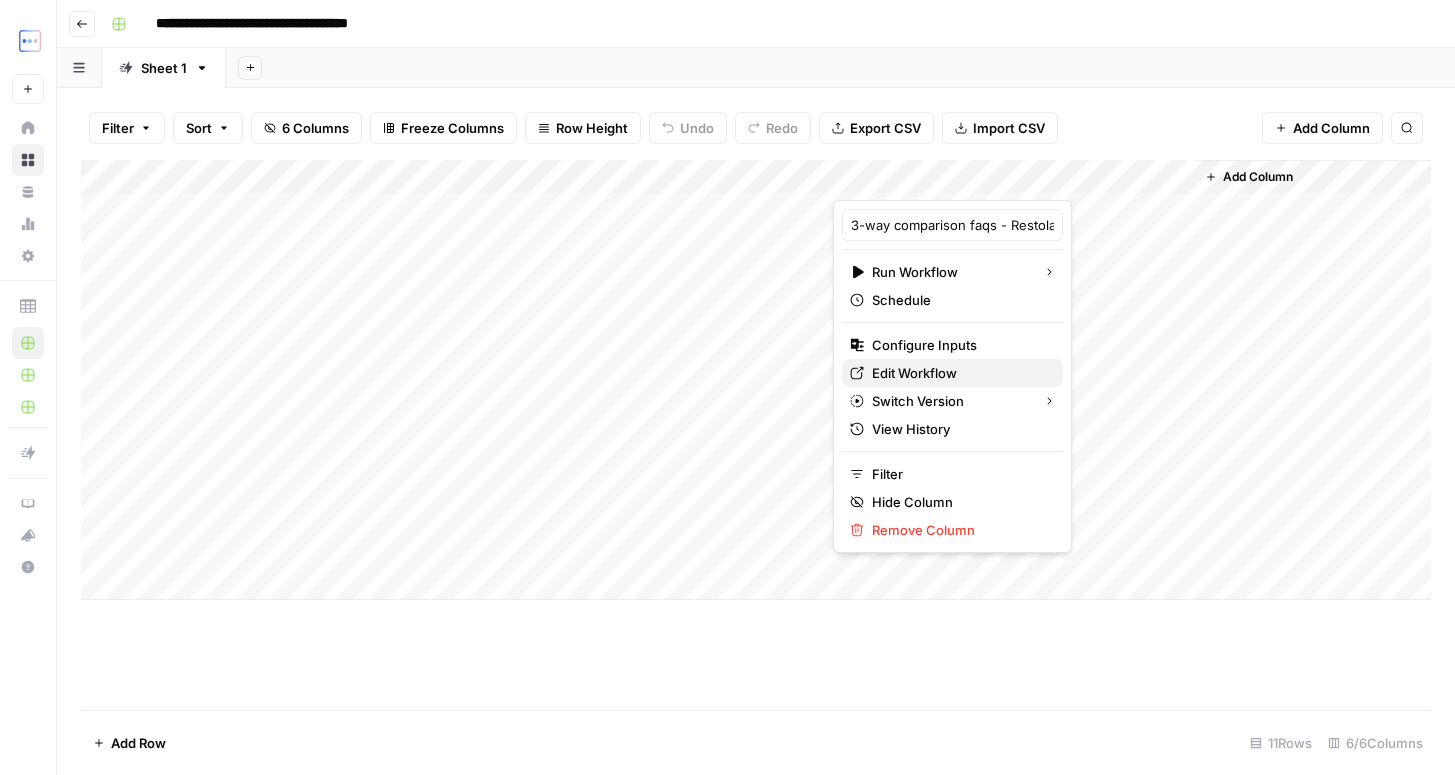 click on "Edit Workflow" at bounding box center (914, 373) 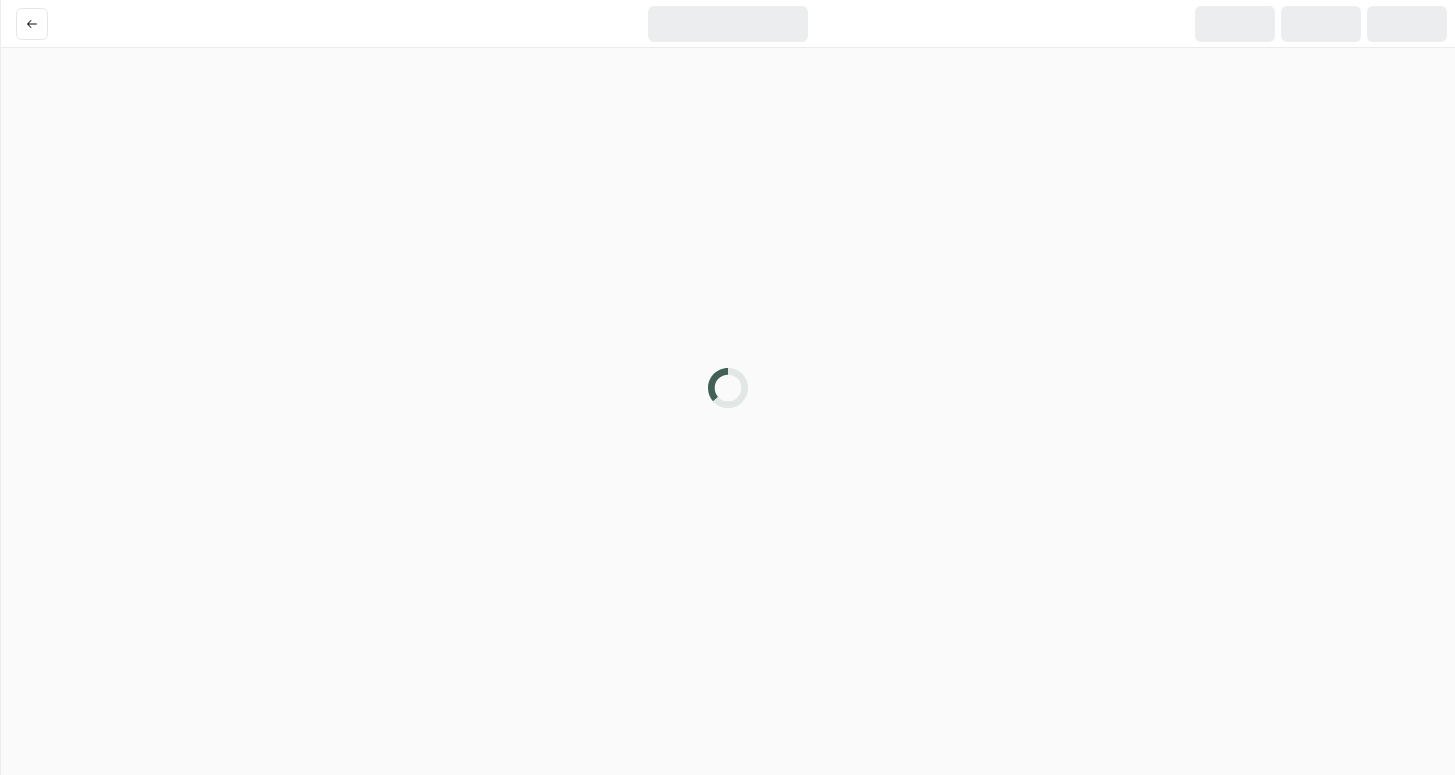 scroll, scrollTop: 0, scrollLeft: 0, axis: both 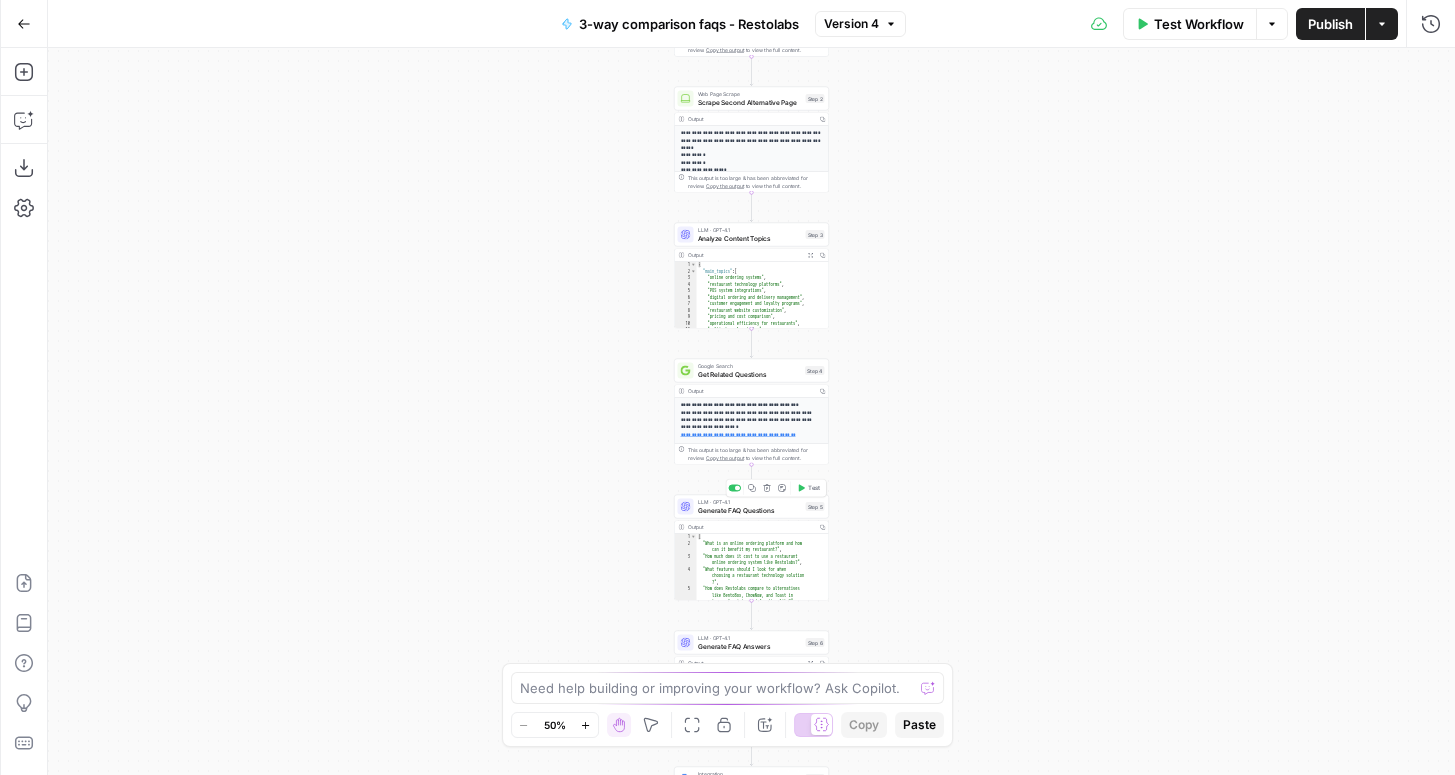 click on "Generate FAQ Questions" at bounding box center [750, 510] 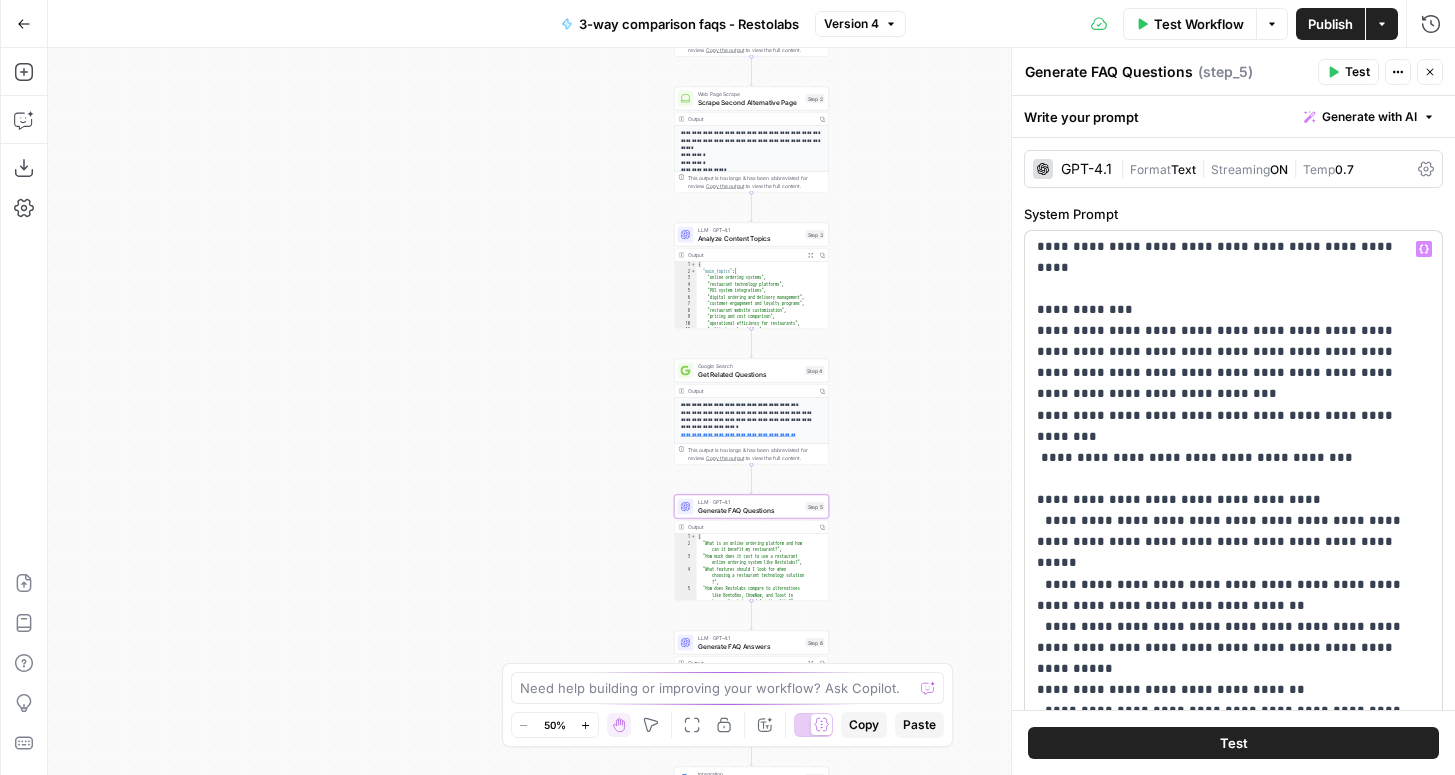 scroll, scrollTop: 321, scrollLeft: 0, axis: vertical 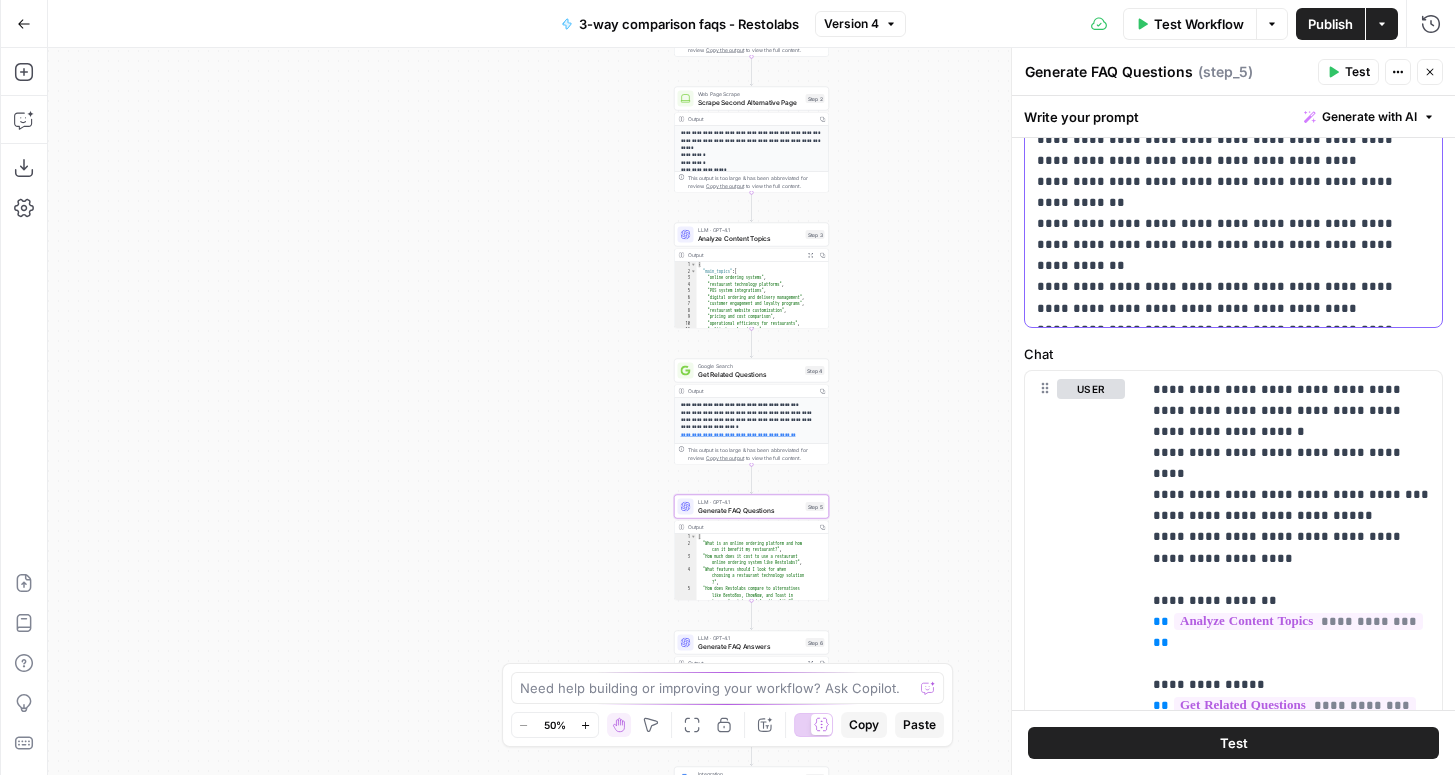 click on "**********" at bounding box center (1233, -241) 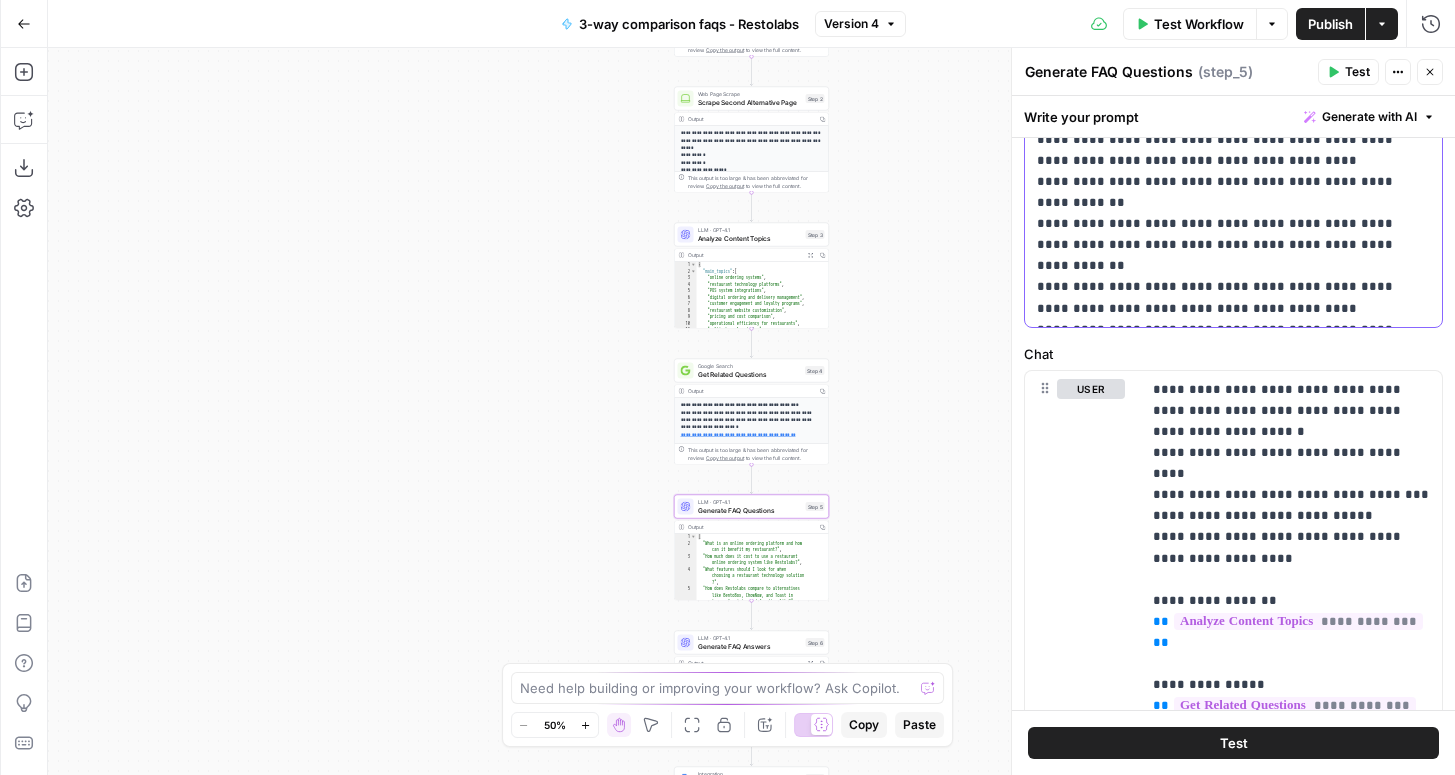 type 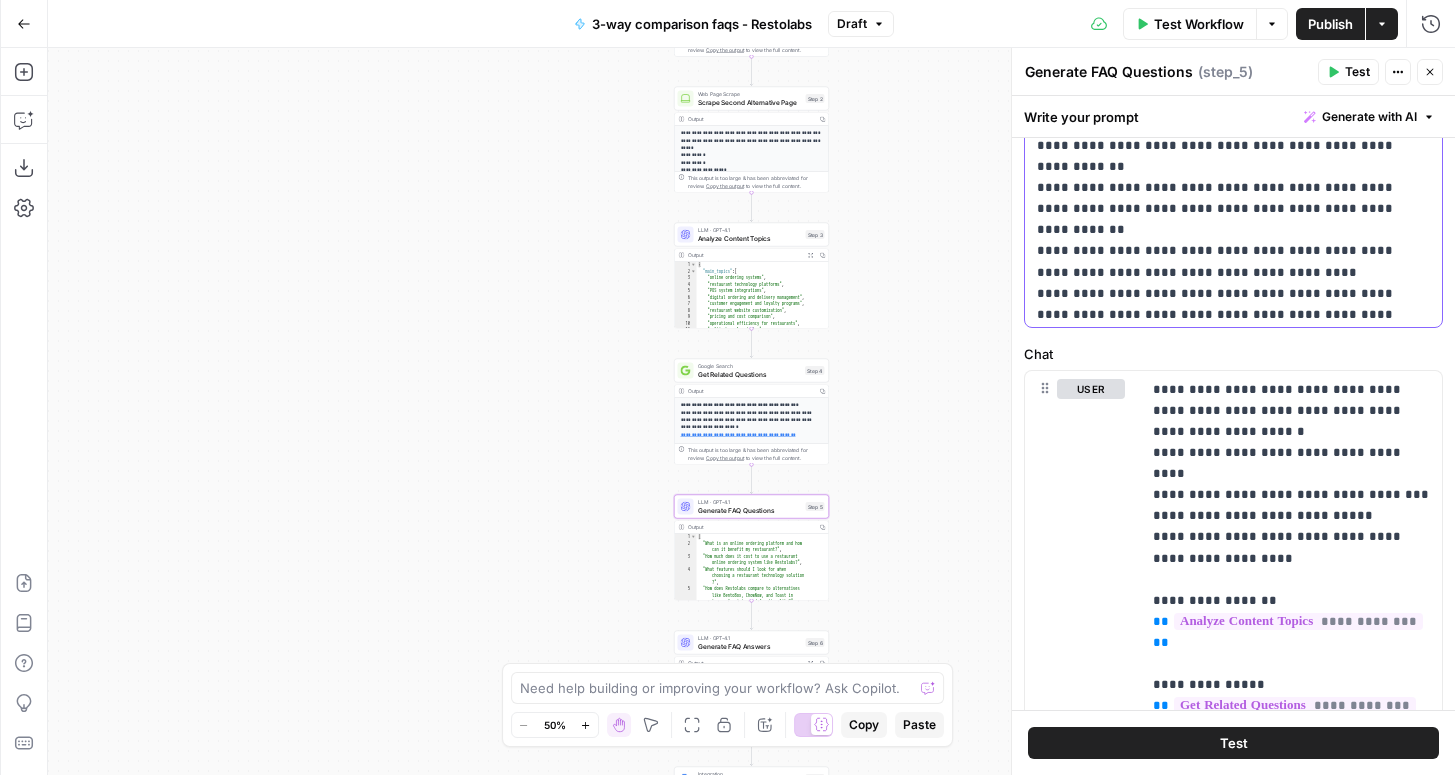 scroll, scrollTop: 378, scrollLeft: 0, axis: vertical 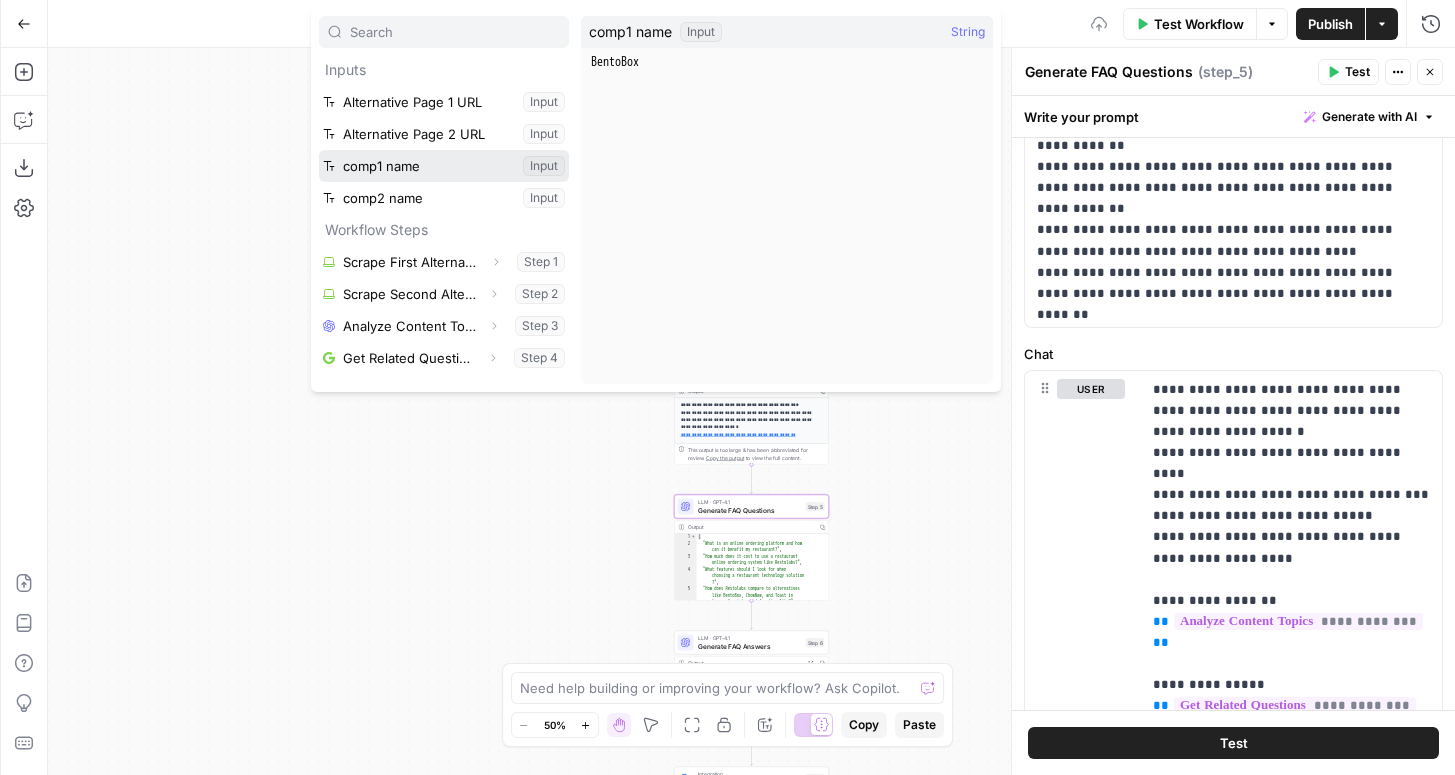 click at bounding box center [444, 166] 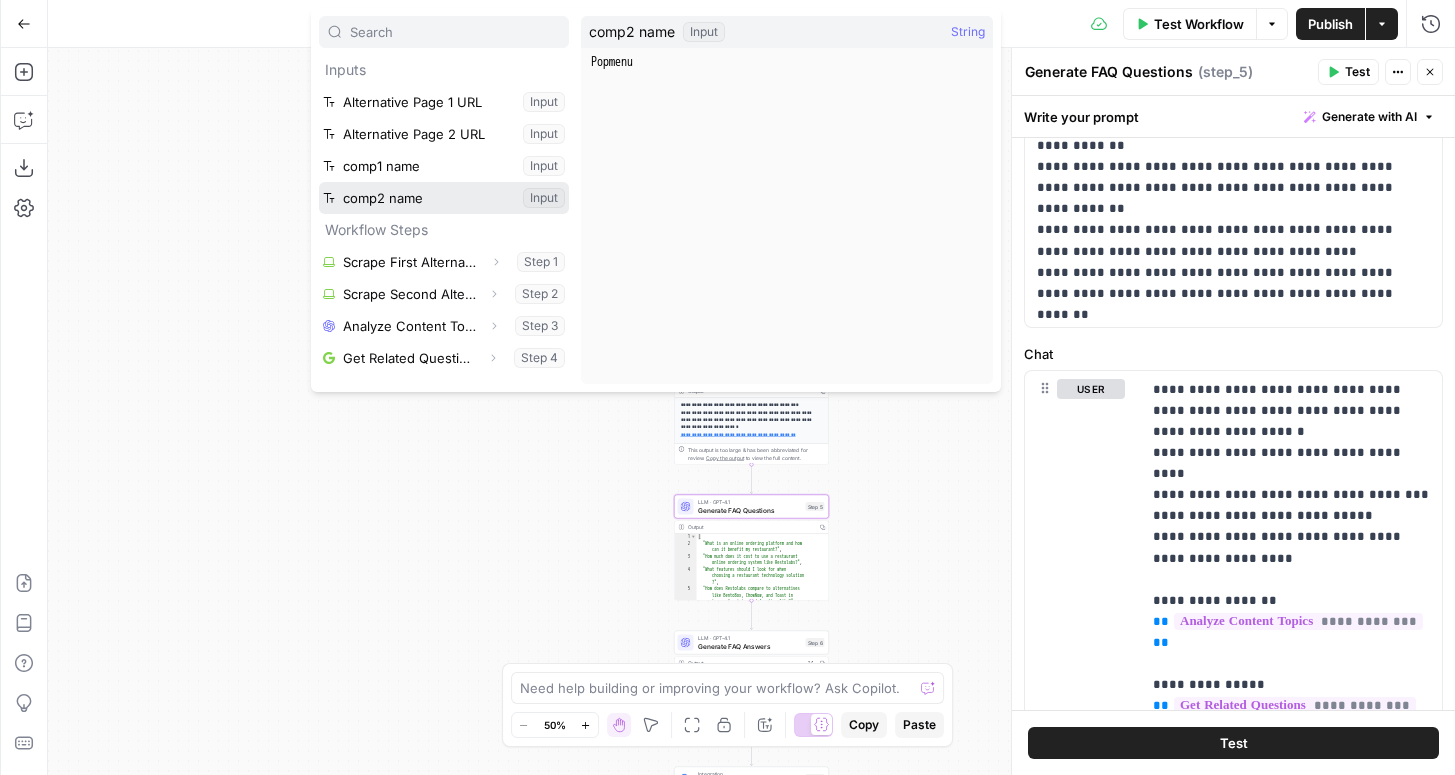 click at bounding box center (444, 198) 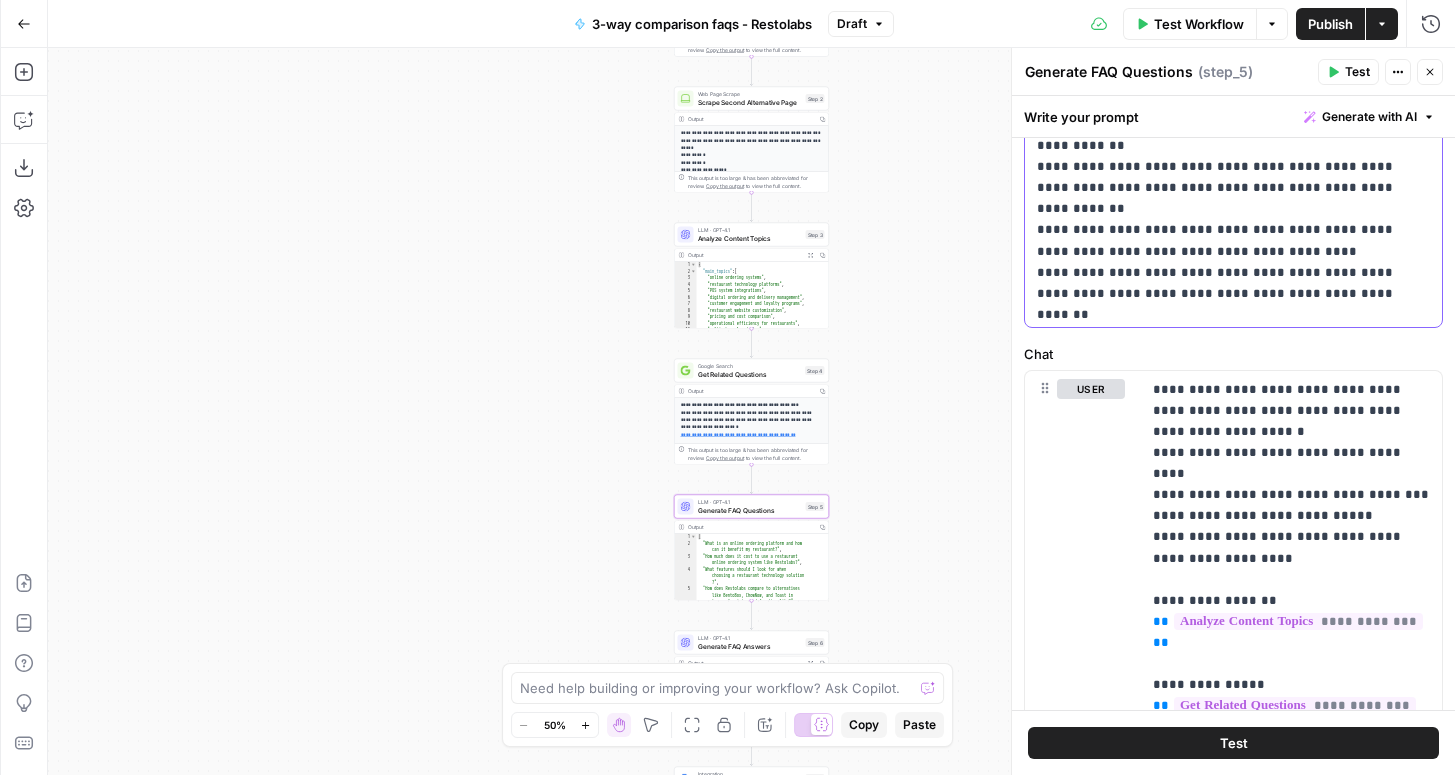 scroll, scrollTop: 405, scrollLeft: 0, axis: vertical 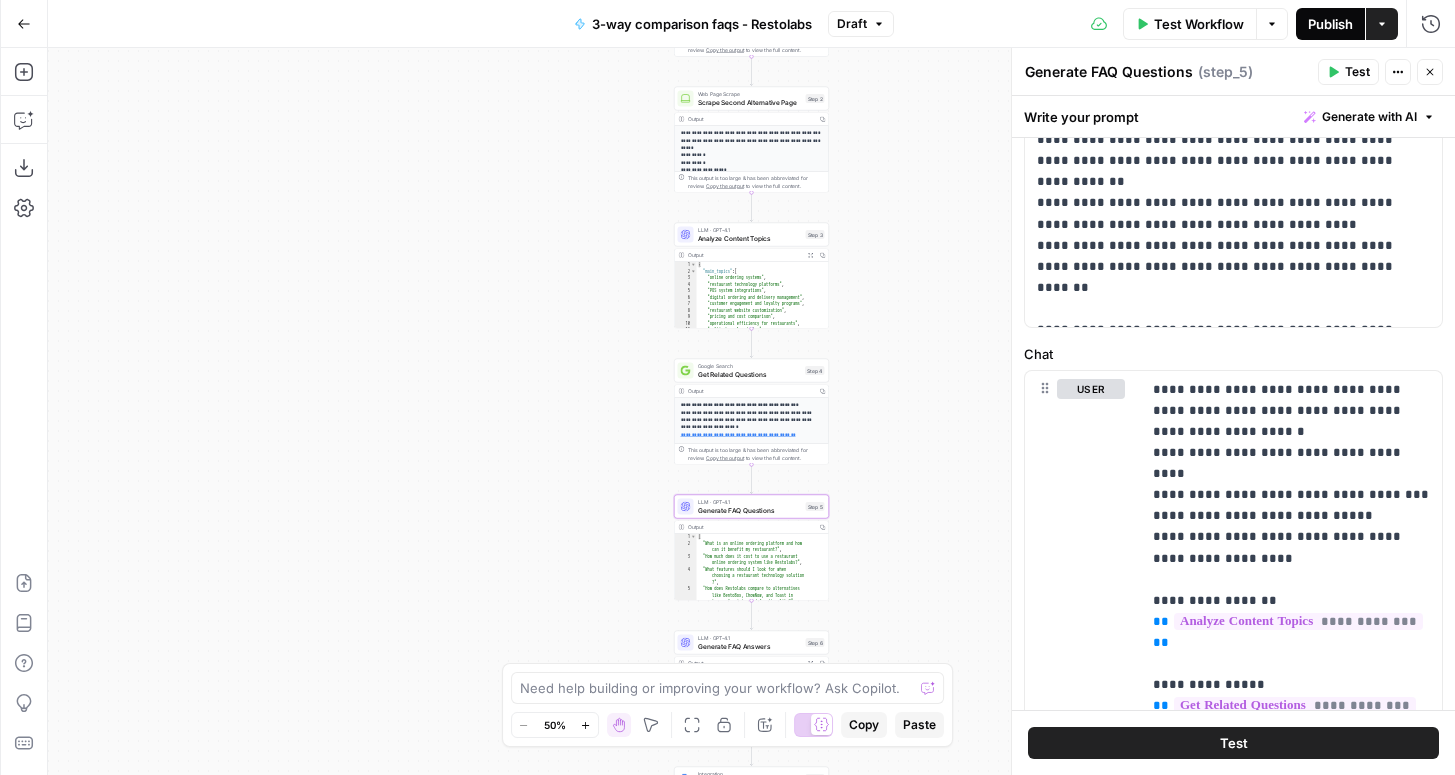 click on "Publish" at bounding box center (1330, 24) 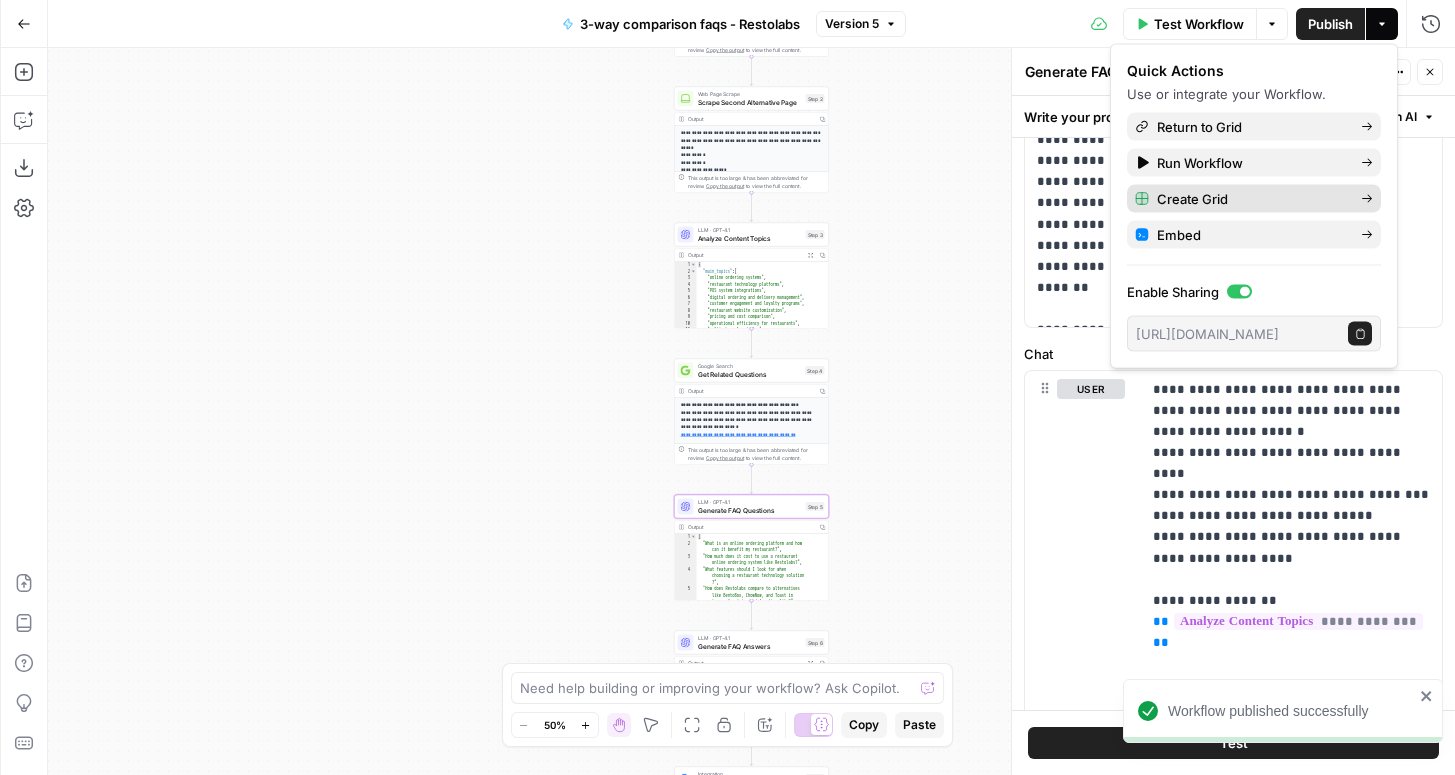 click on "Create Grid" at bounding box center [1192, 199] 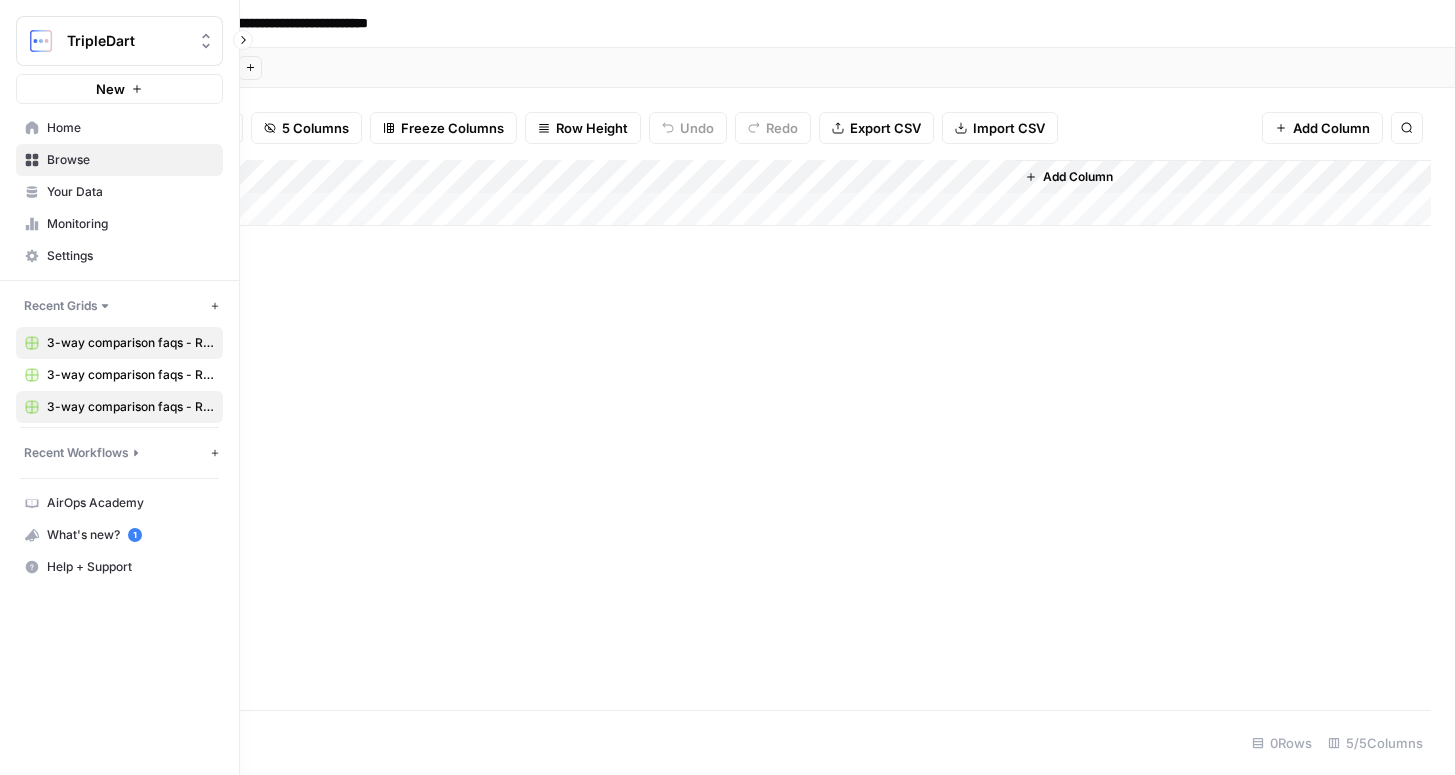 click on "3-way comparison faqs - Restolabs Grid (1)" at bounding box center [130, 407] 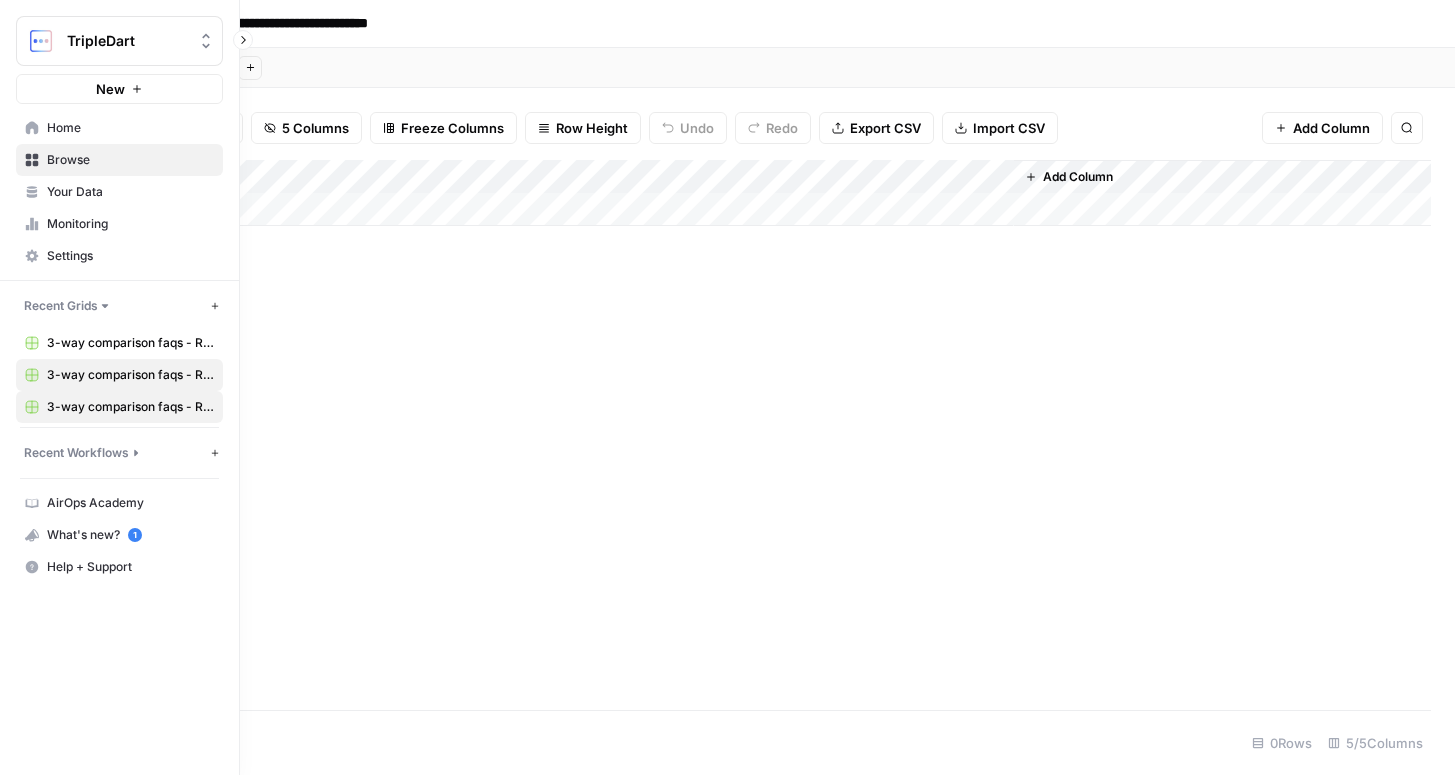 click on "3-way comparison faqs - Restolabs Grid" at bounding box center (119, 375) 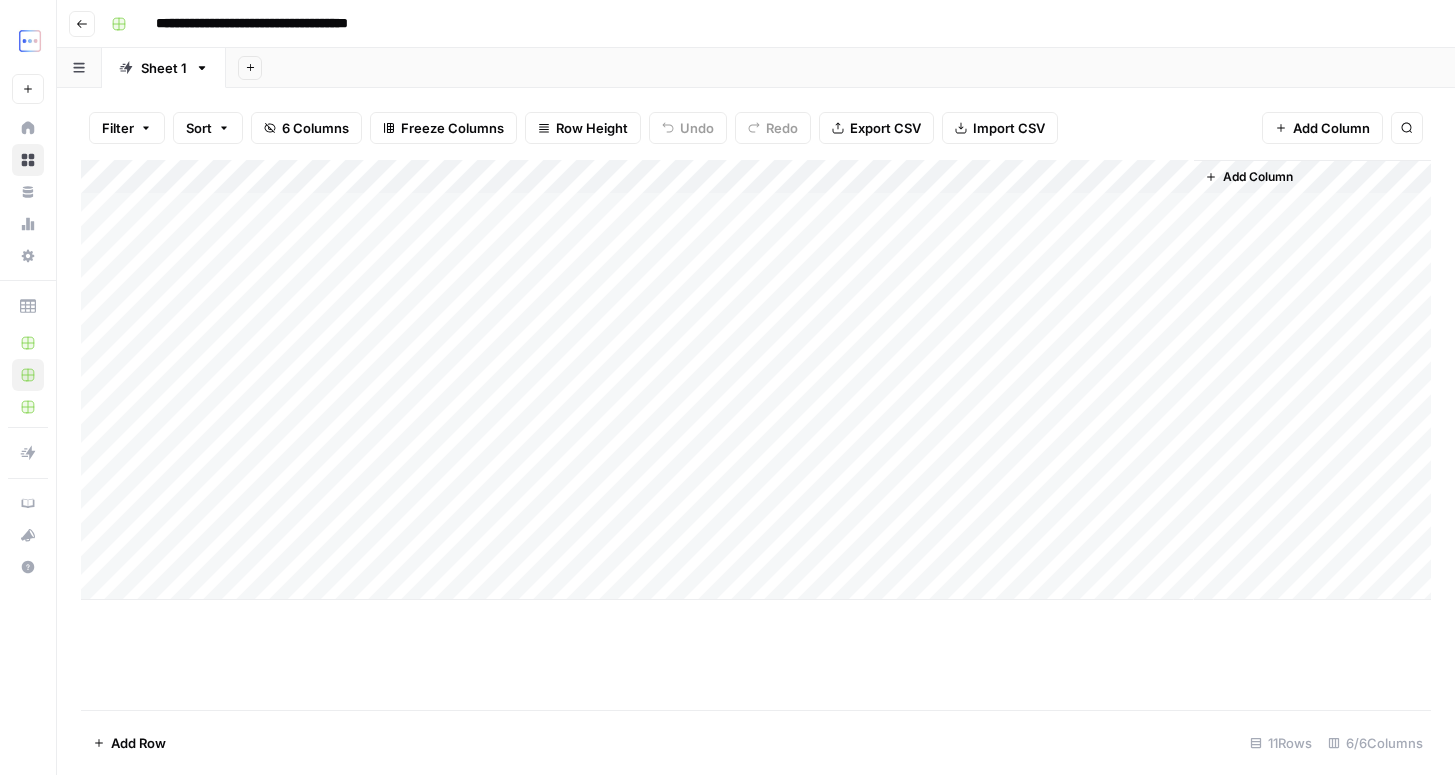 click on "Add Column" at bounding box center [756, 380] 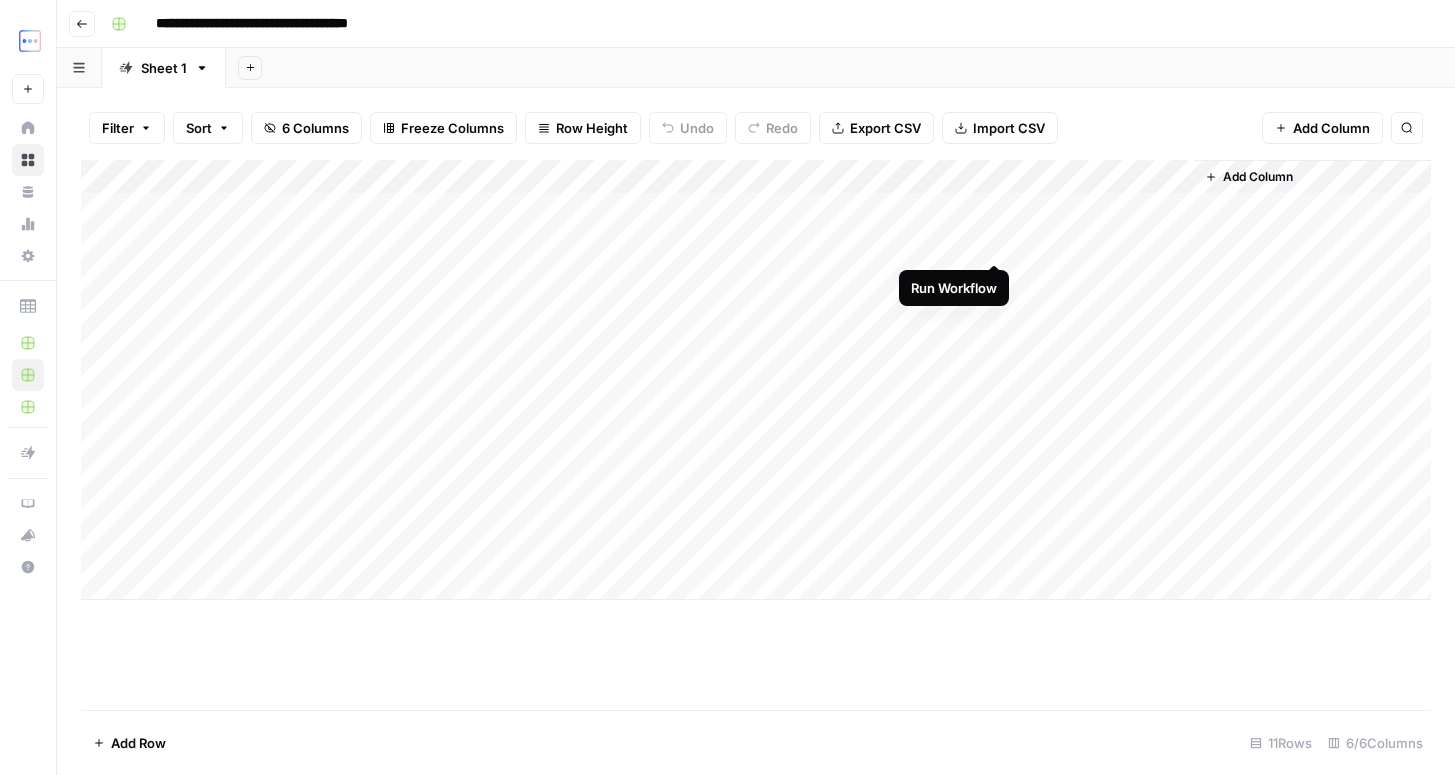 click on "Add Column" at bounding box center [756, 380] 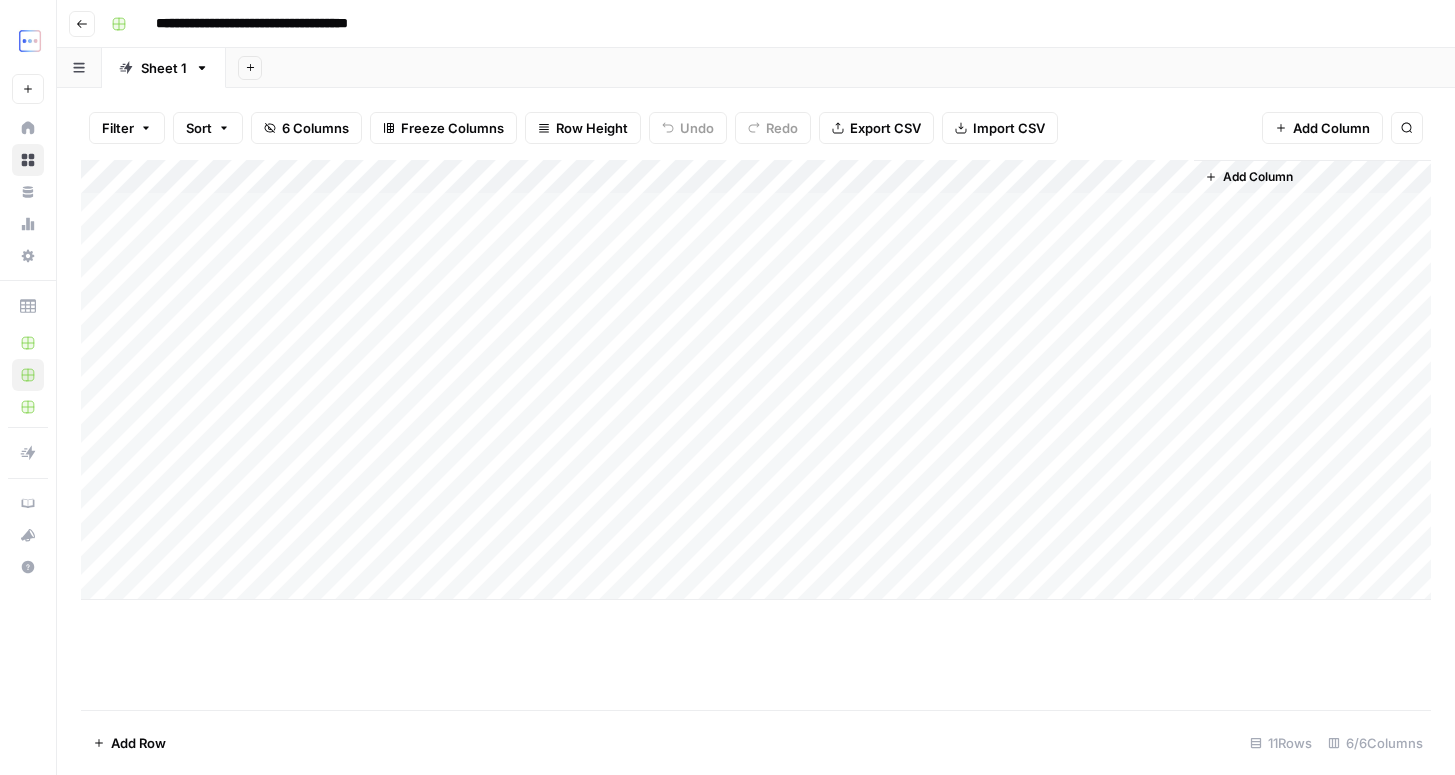 click on "Add Column" at bounding box center (756, 380) 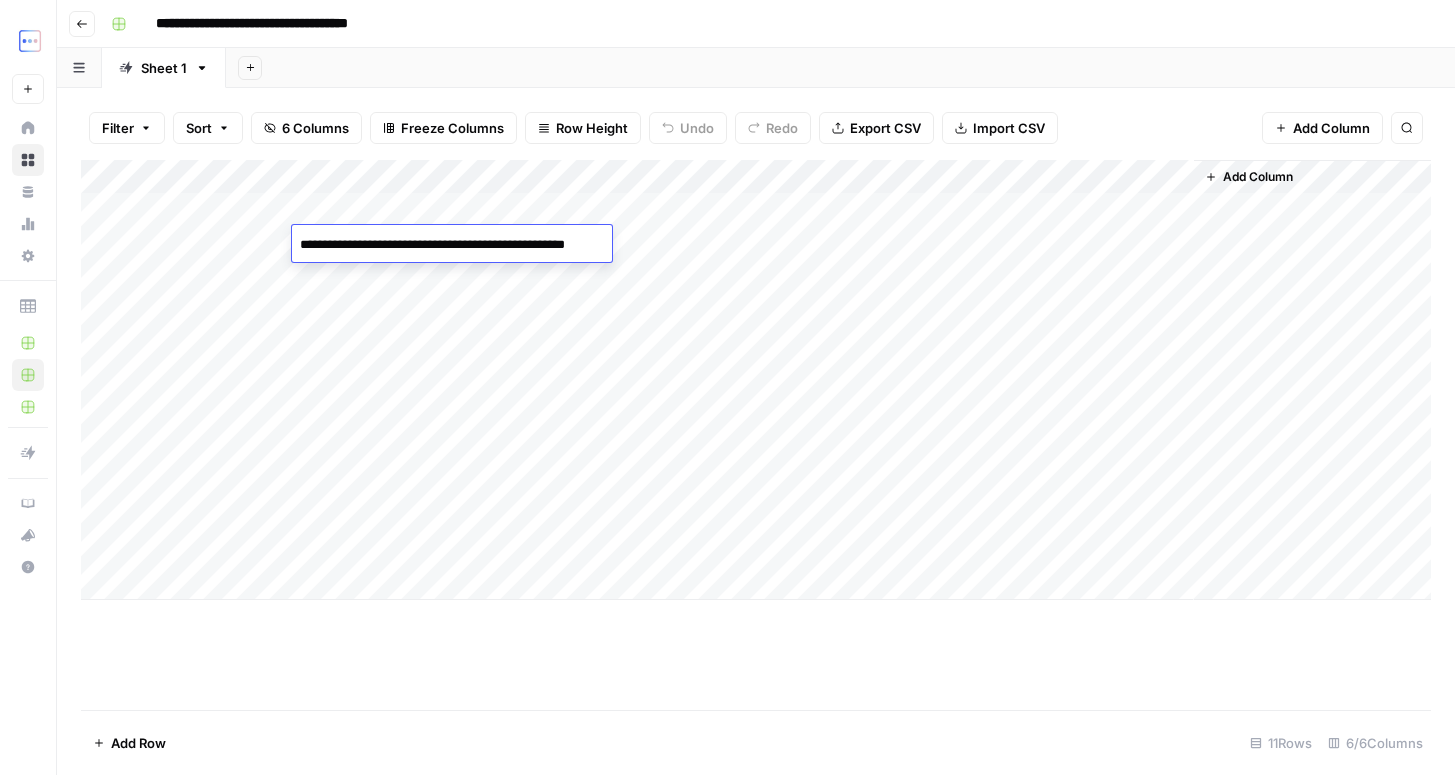 click on "**********" at bounding box center [452, 245] 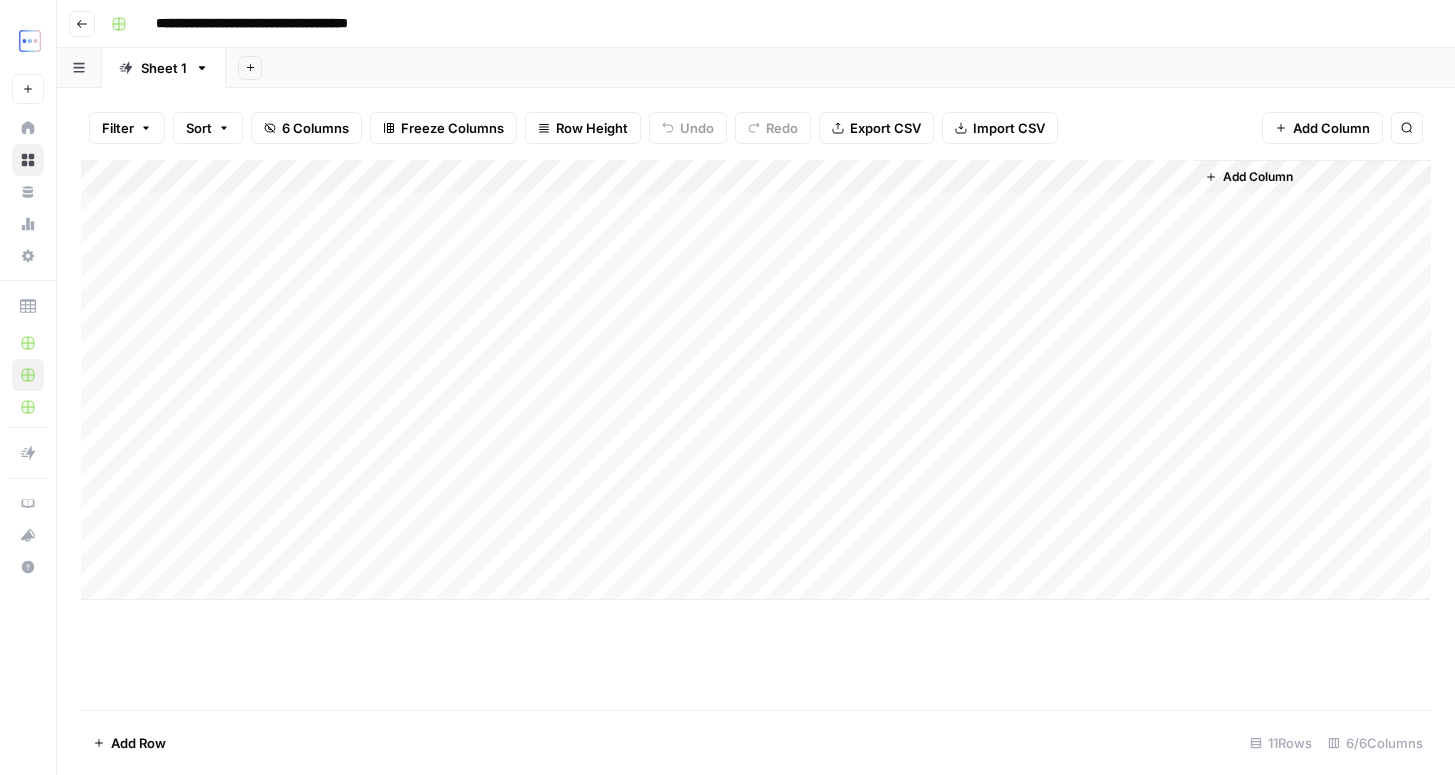 click on "Add Column" at bounding box center [756, 380] 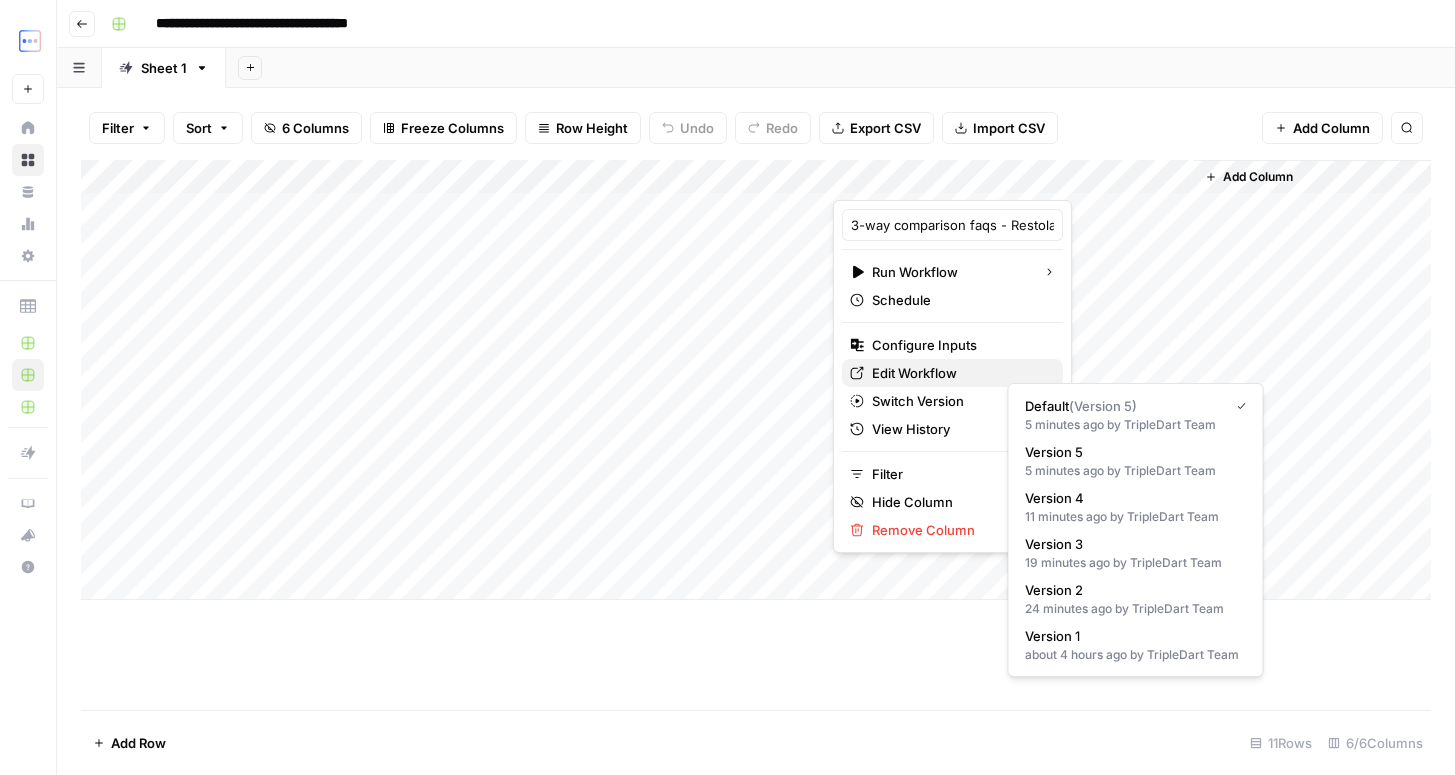 click on "Edit Workflow" at bounding box center [914, 373] 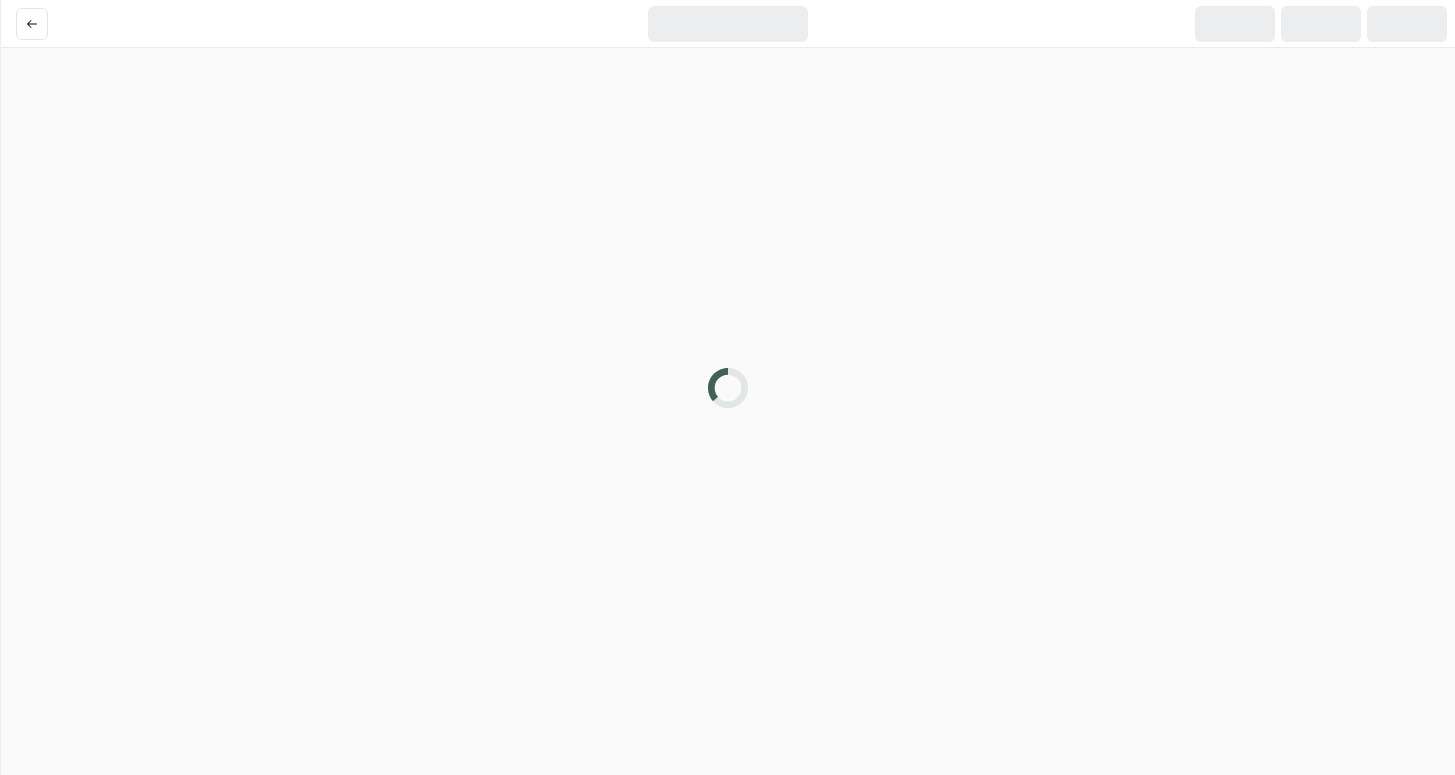 scroll, scrollTop: 0, scrollLeft: 0, axis: both 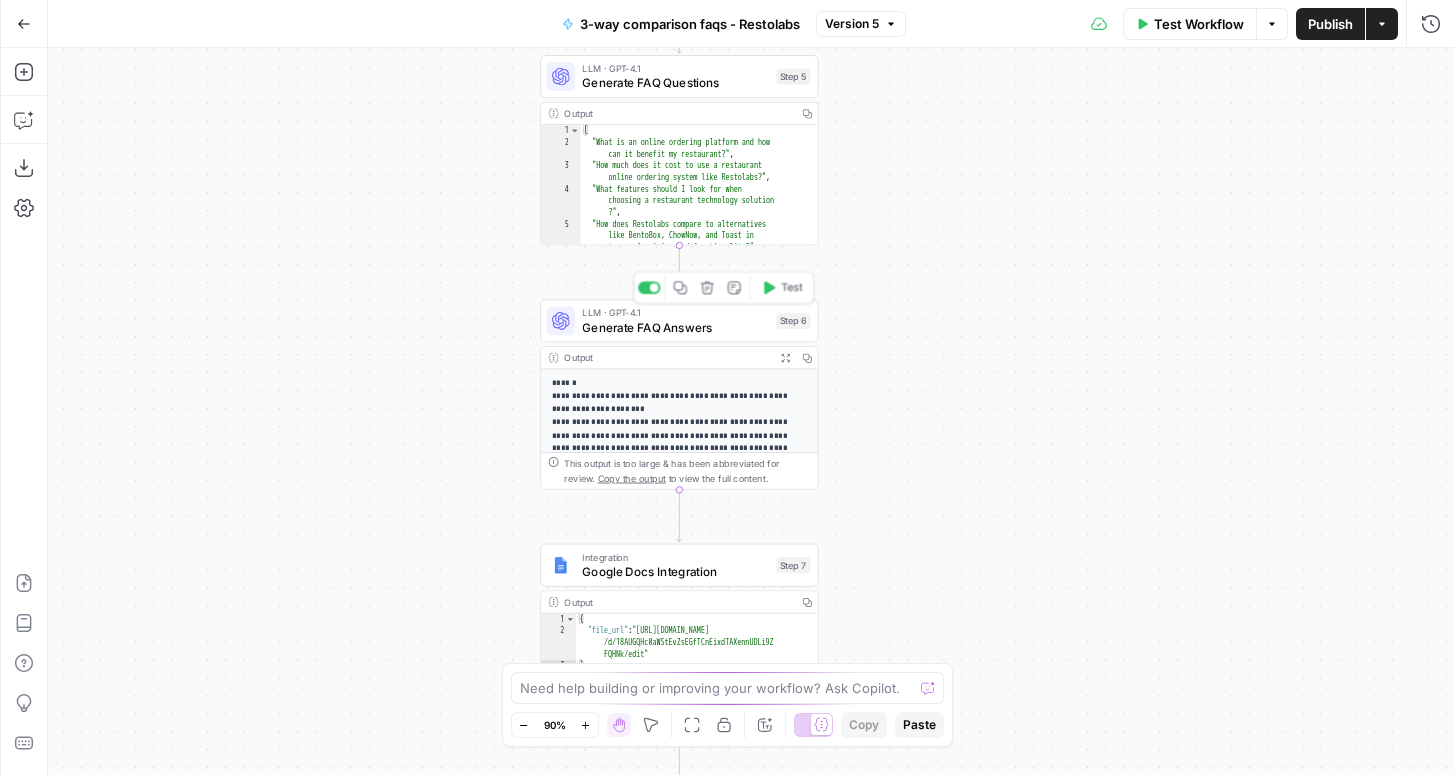 click on "Generate FAQ Answers" at bounding box center [675, 327] 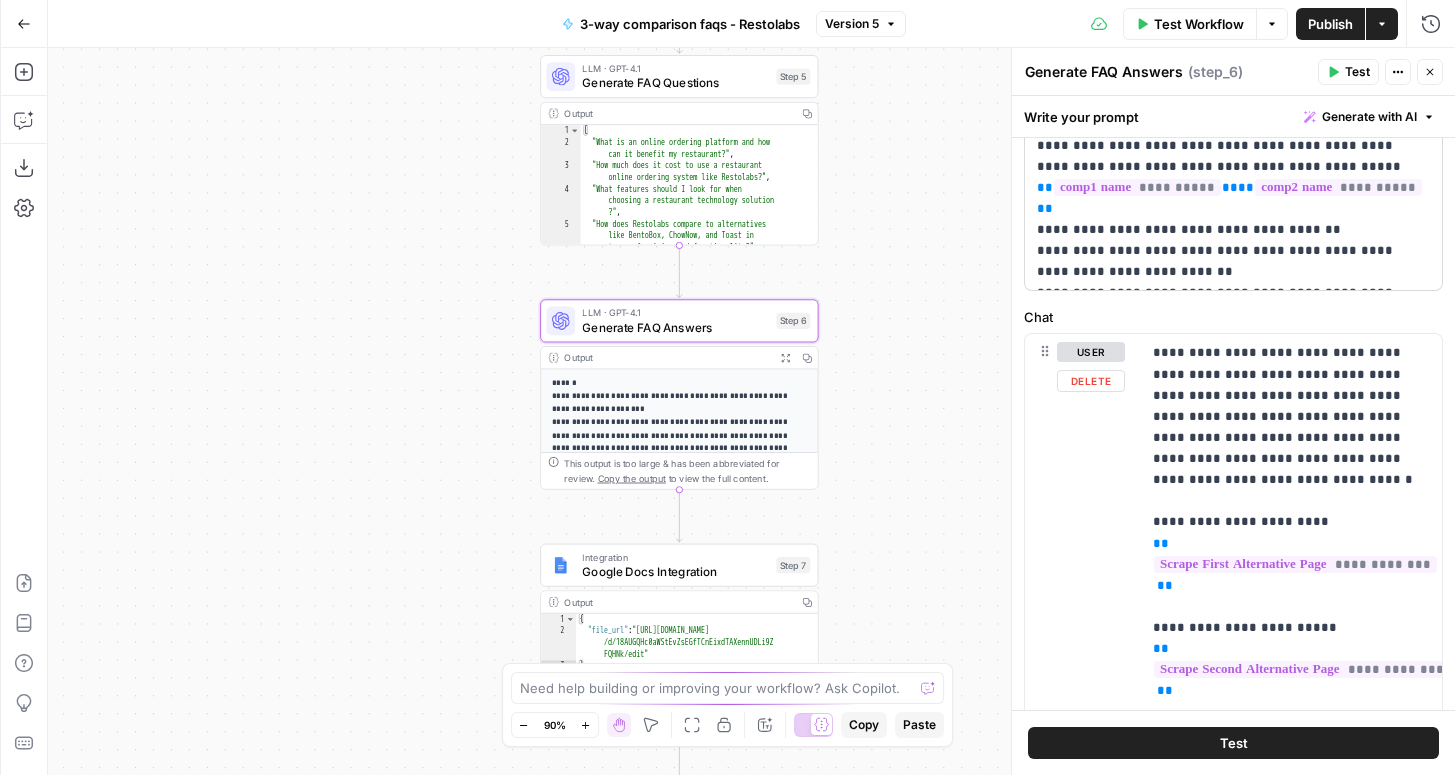 scroll, scrollTop: 428, scrollLeft: 0, axis: vertical 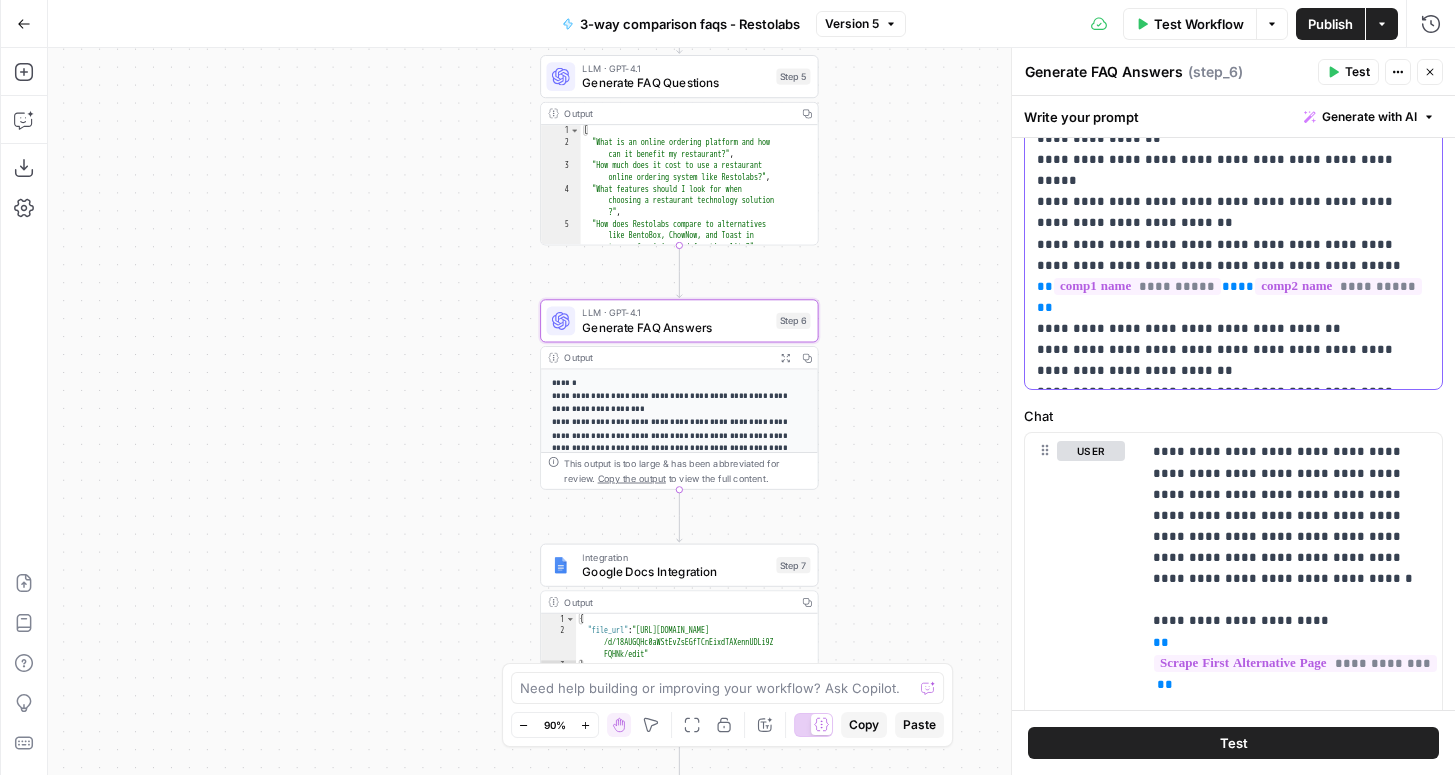 click on "**********" at bounding box center (1233, 96) 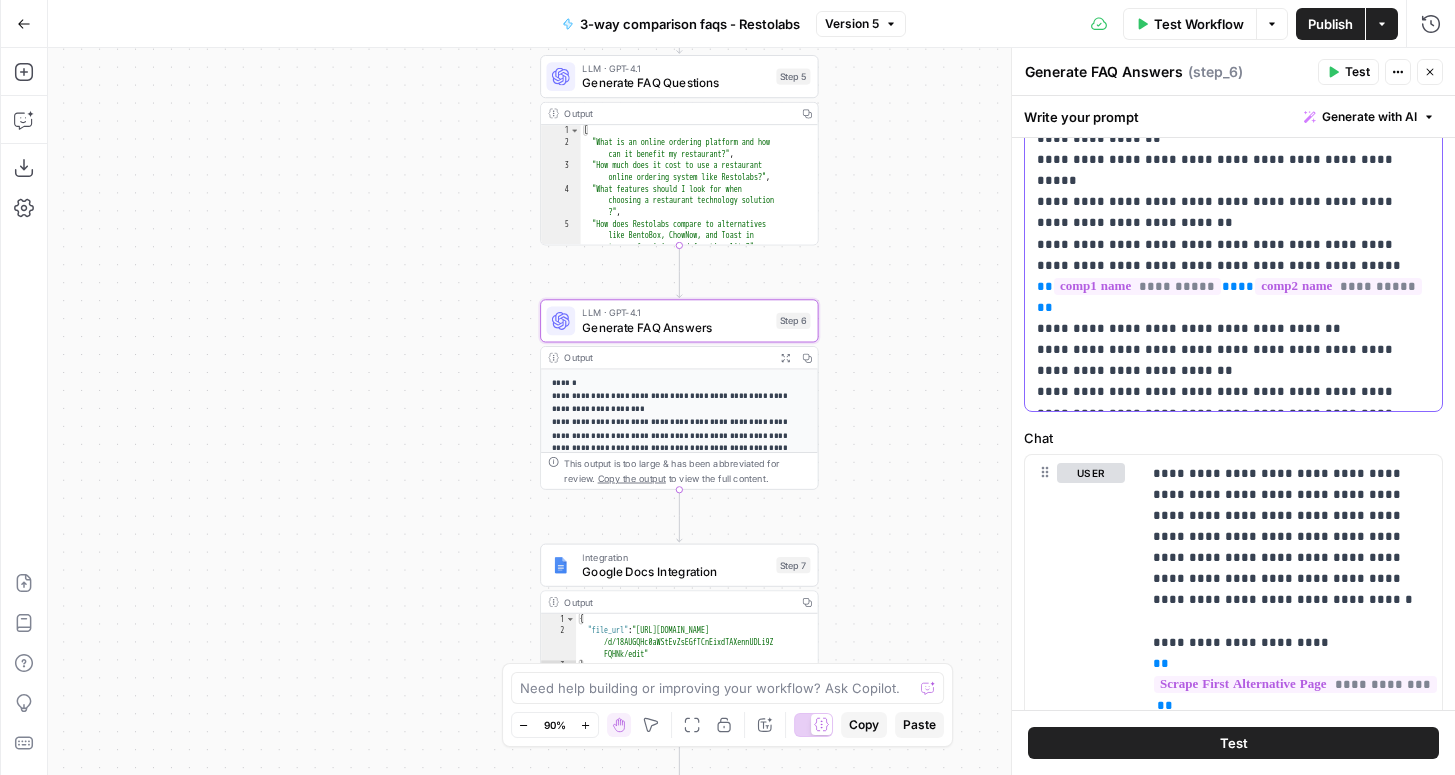 type 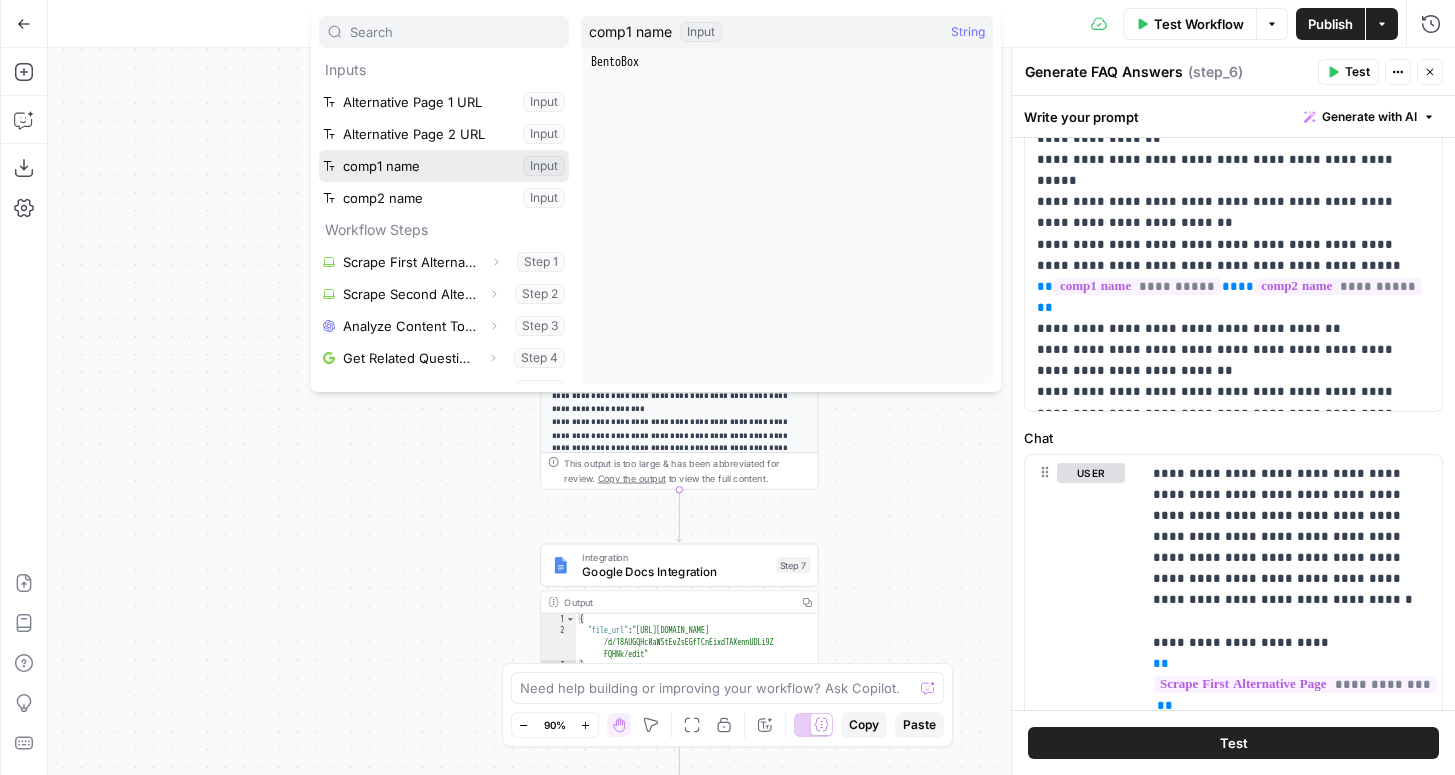 click at bounding box center (444, 166) 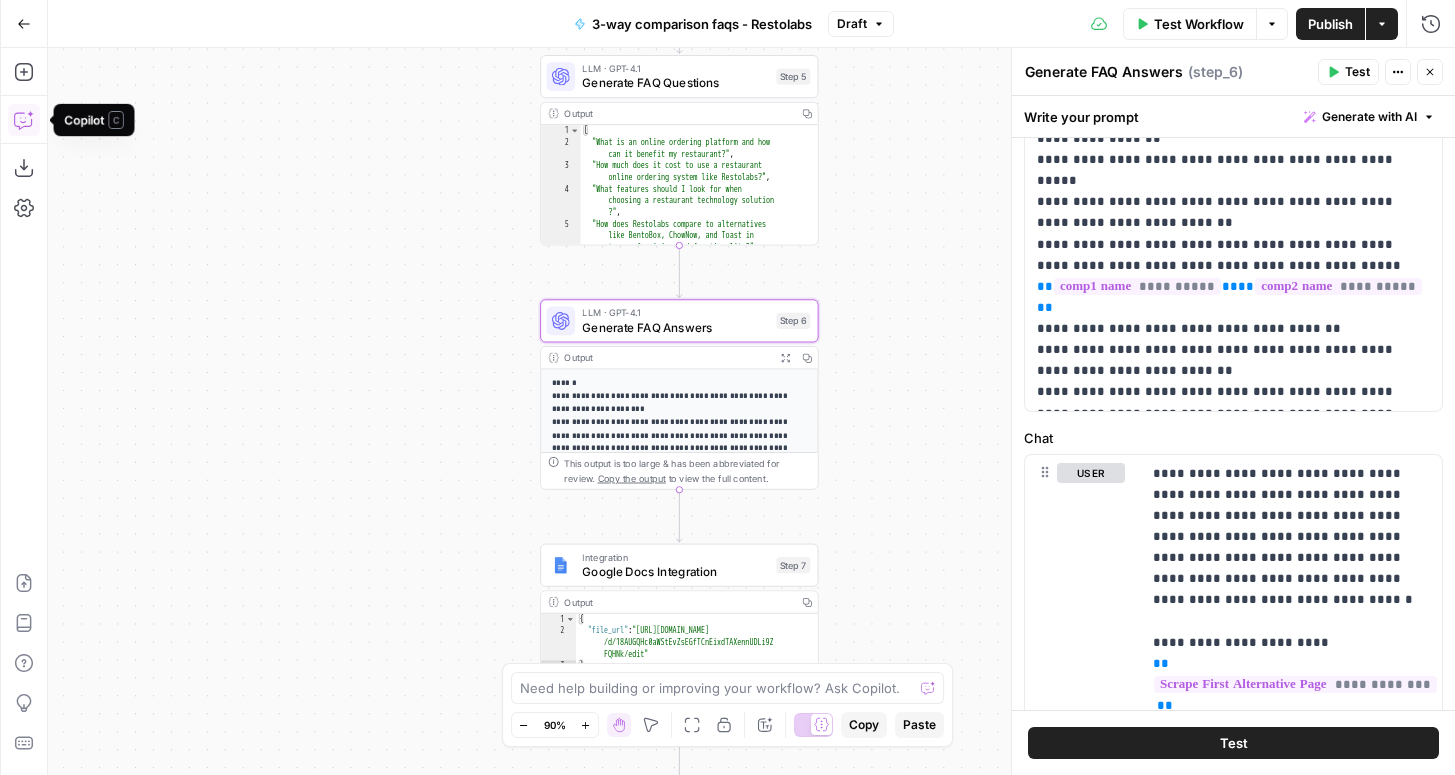 click 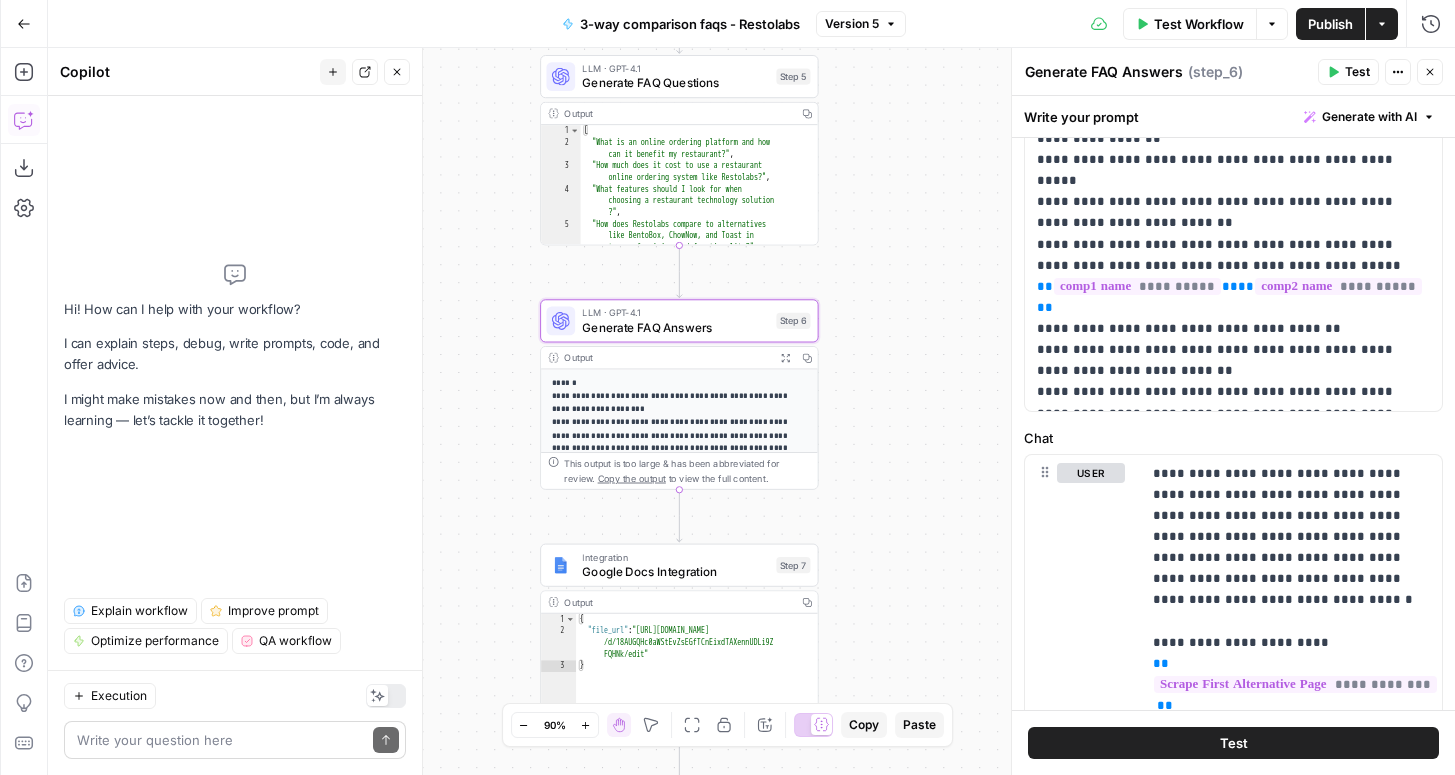 click at bounding box center [221, 740] 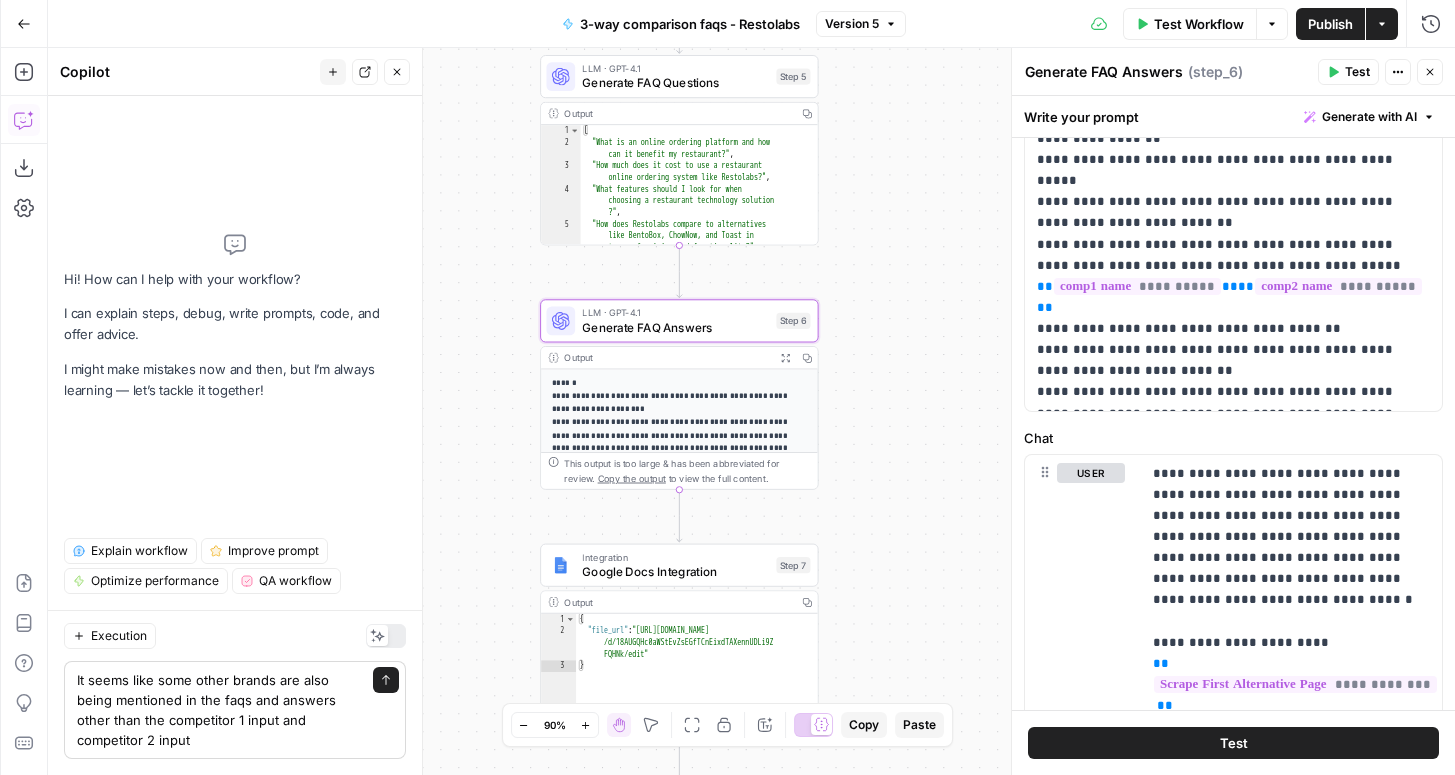 click on "It seems like some other brands are also being mentioned in the faqs and answers other than the competitor 1 input and competitor 2 input  It seems like some other brands are also being mentioned in the faqs and answers other than the competitor 1 input and competitor 2 input  Send" at bounding box center [235, 710] 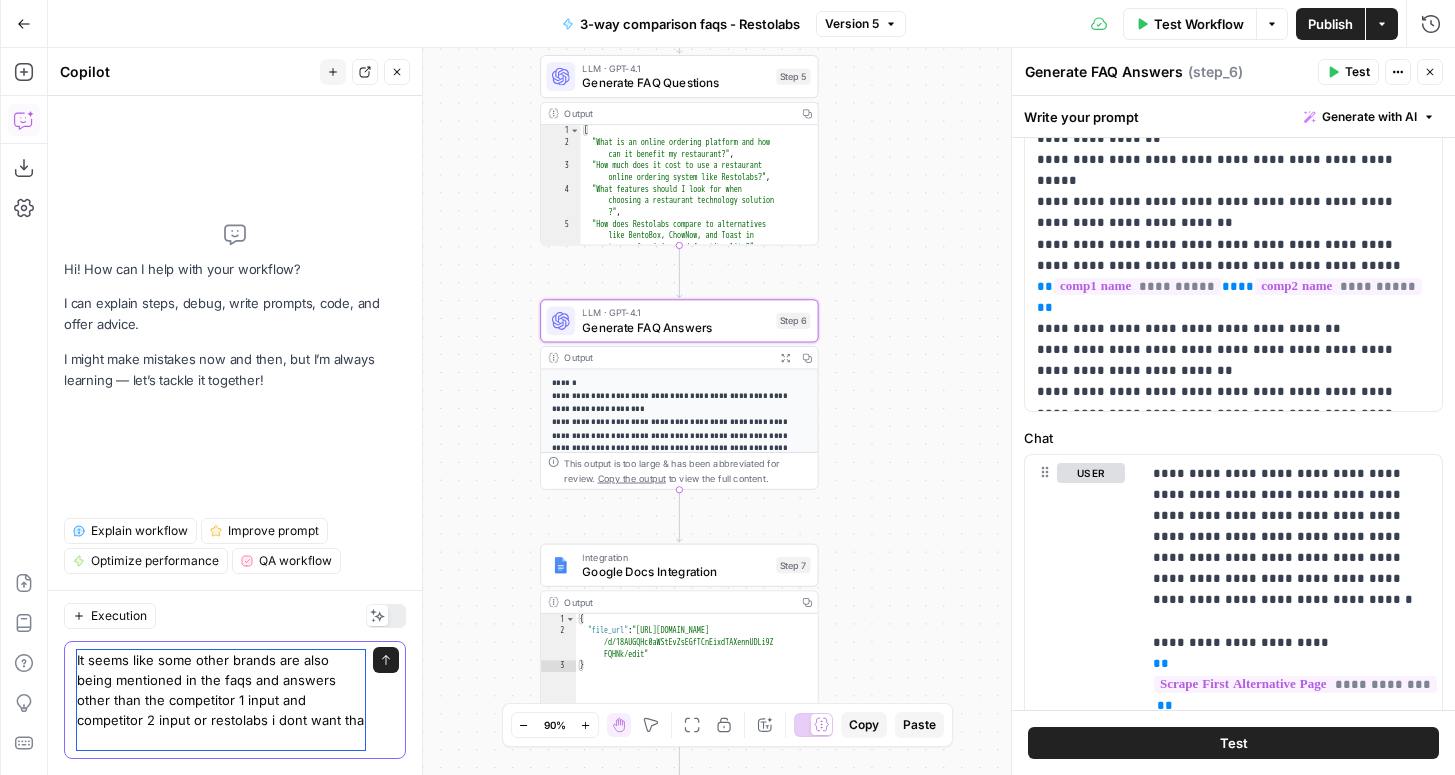 type on "It seems like some other brands are also being mentioned in the faqs and answers other than the competitor 1 input and competitor 2 input or restolabs i dont want that" 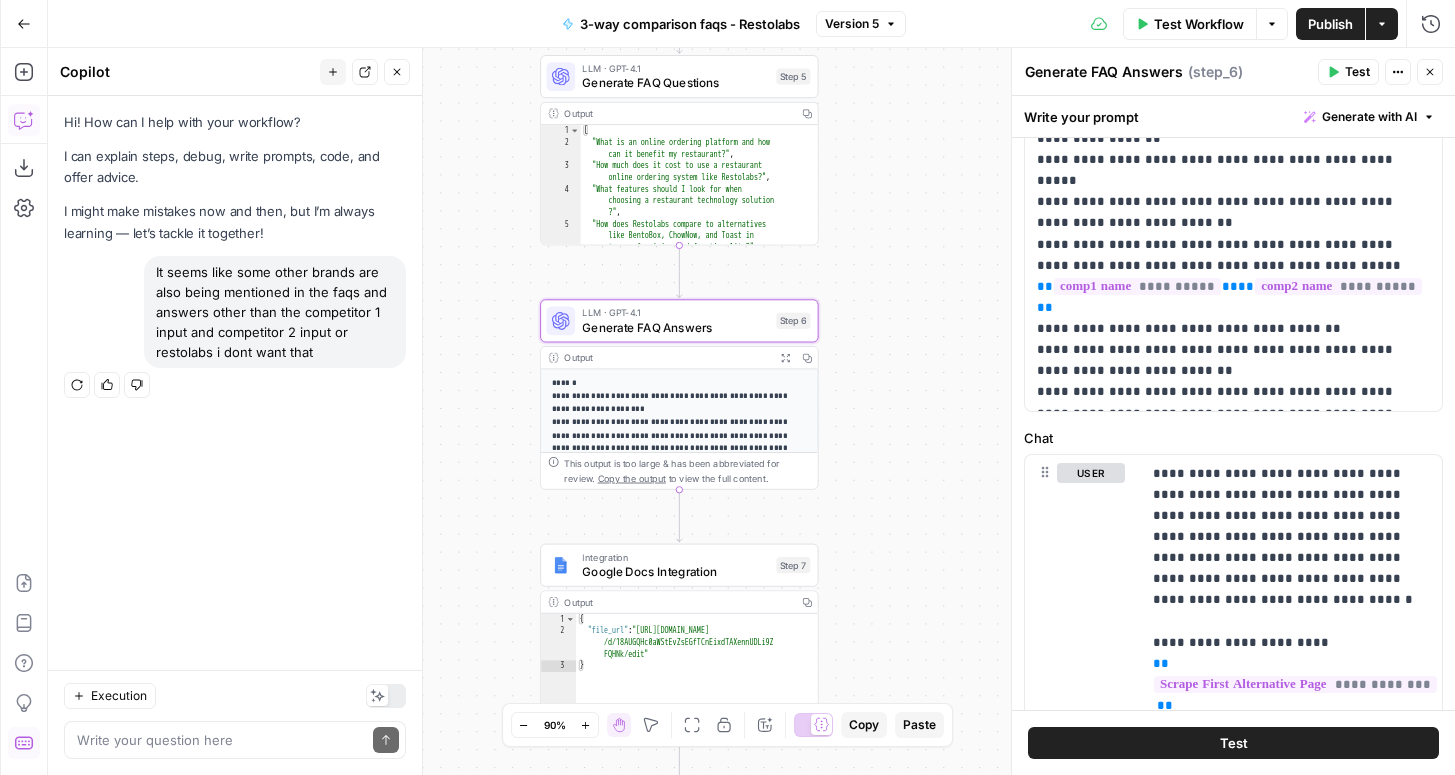 drag, startPoint x: 352, startPoint y: 361, endPoint x: 161, endPoint y: 244, distance: 223.9866 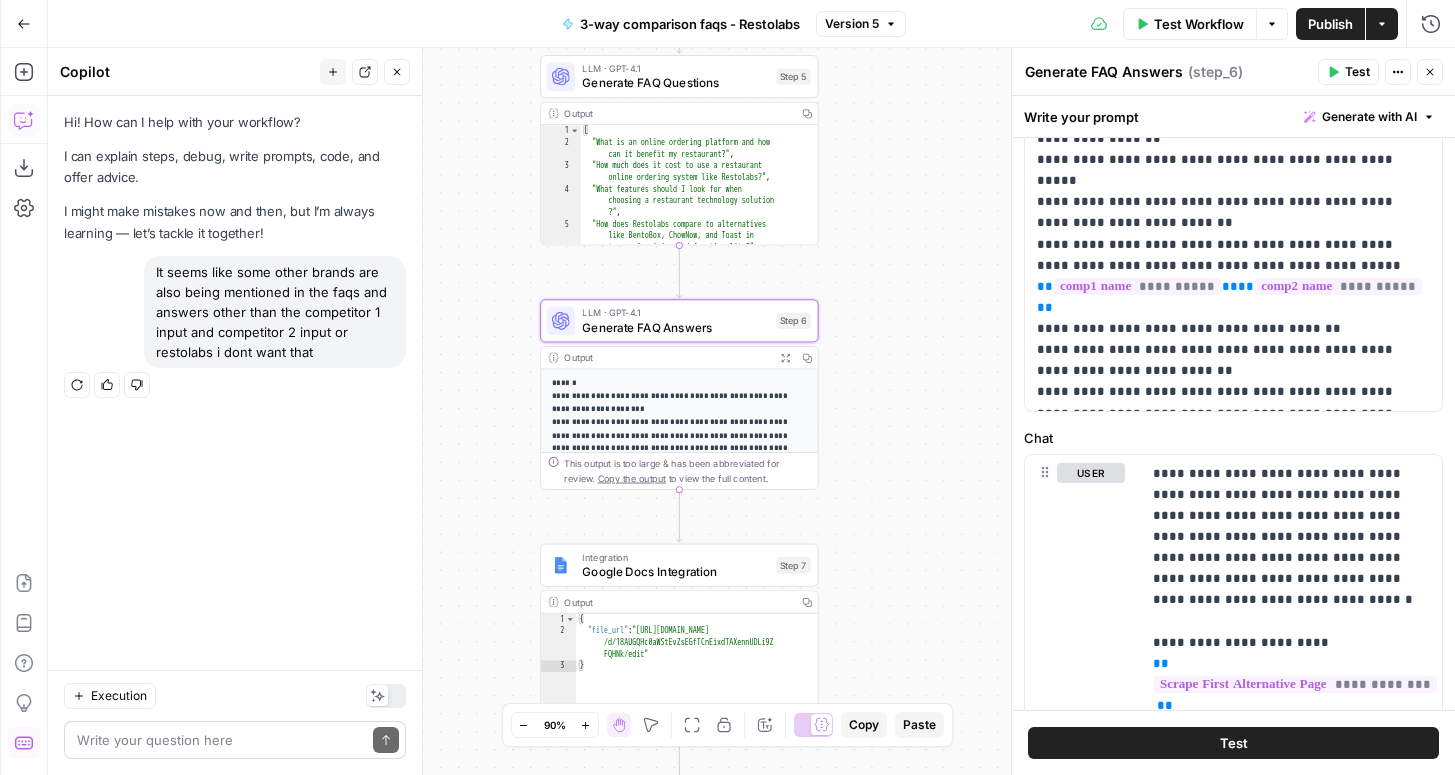 click on "Write your question here Send" at bounding box center (235, 740) 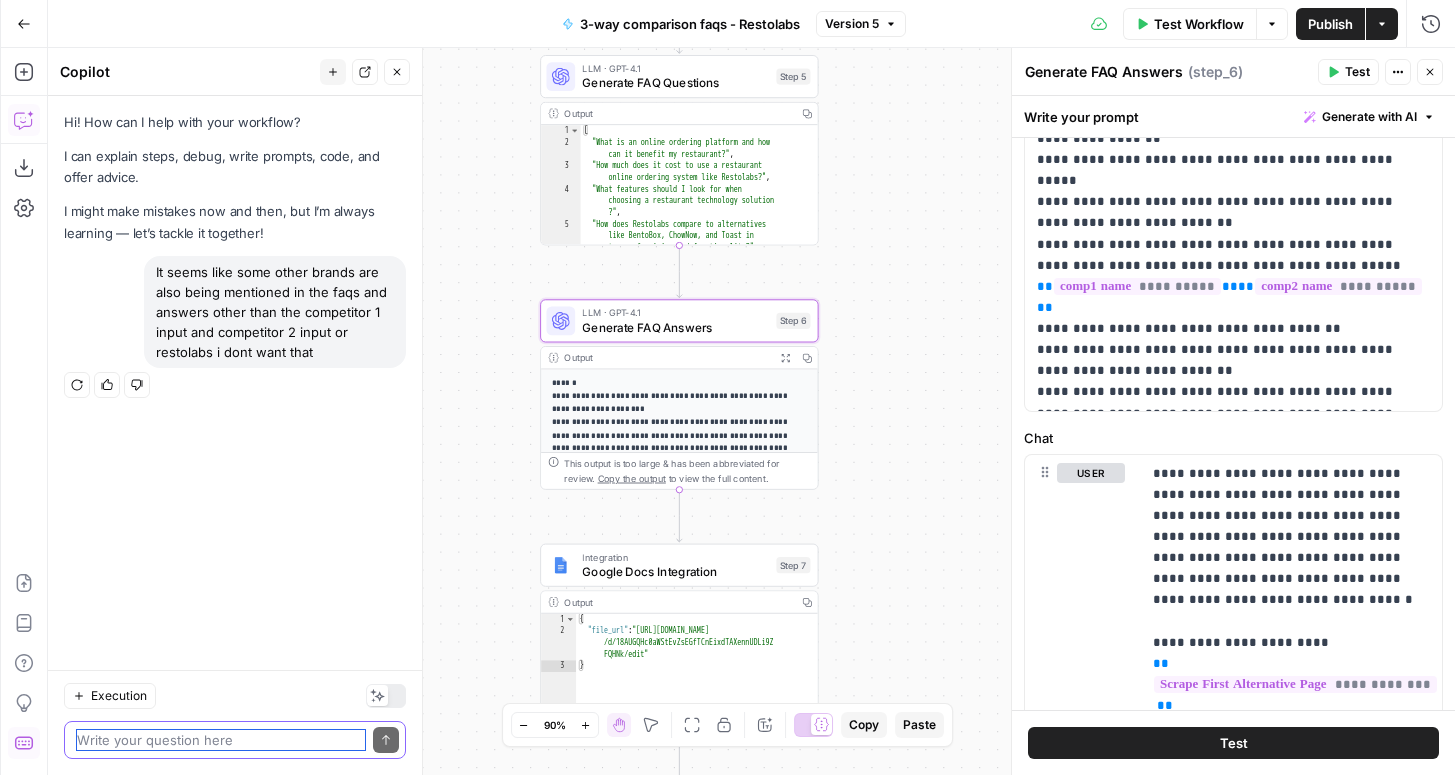 paste on "It seems like some other brands are also being mentioned in the faqs and answers other than the competitor 1 input and competitor 2 input or restolabs i dont want that" 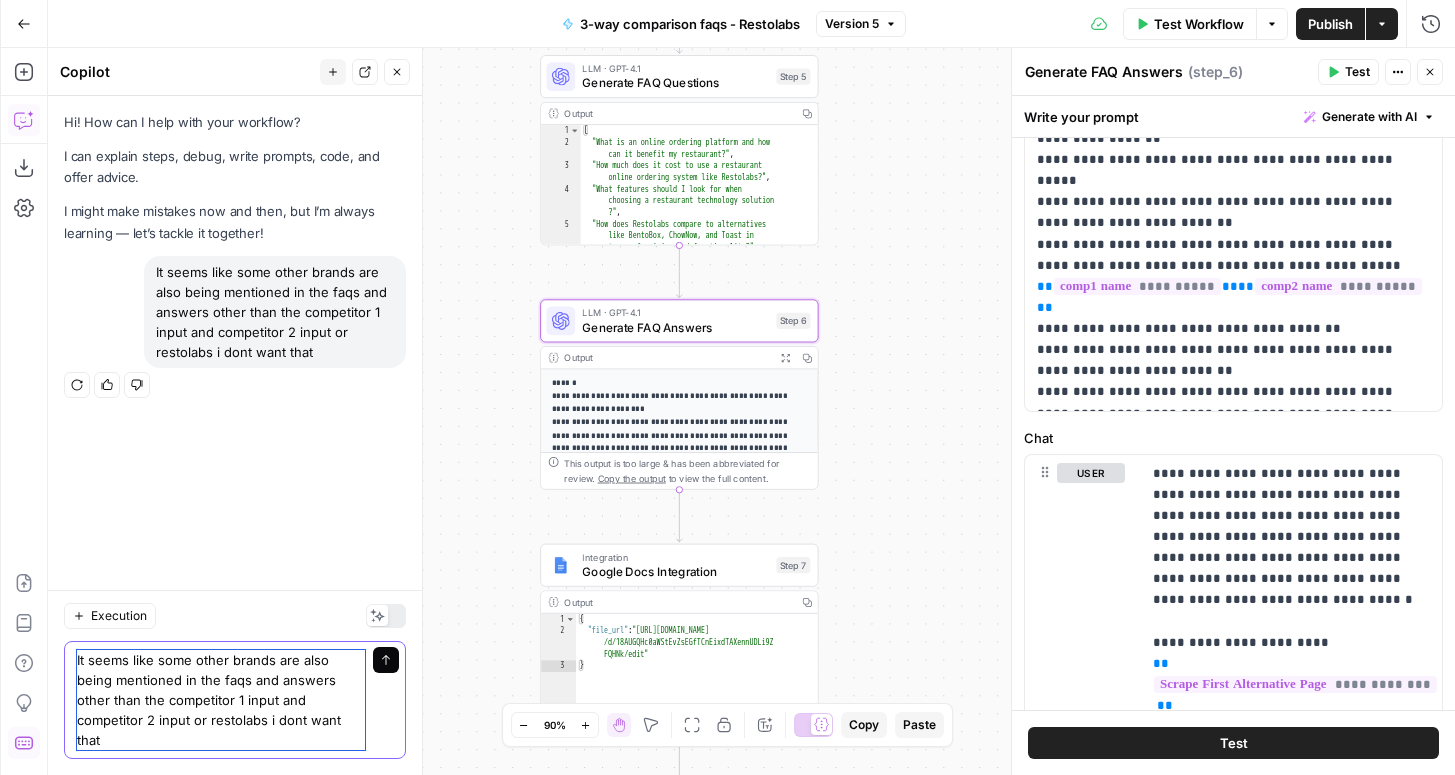 type on "It seems like some other brands are also being mentioned in the faqs and answers other than the competitor 1 input and competitor 2 input or restolabs i dont want that" 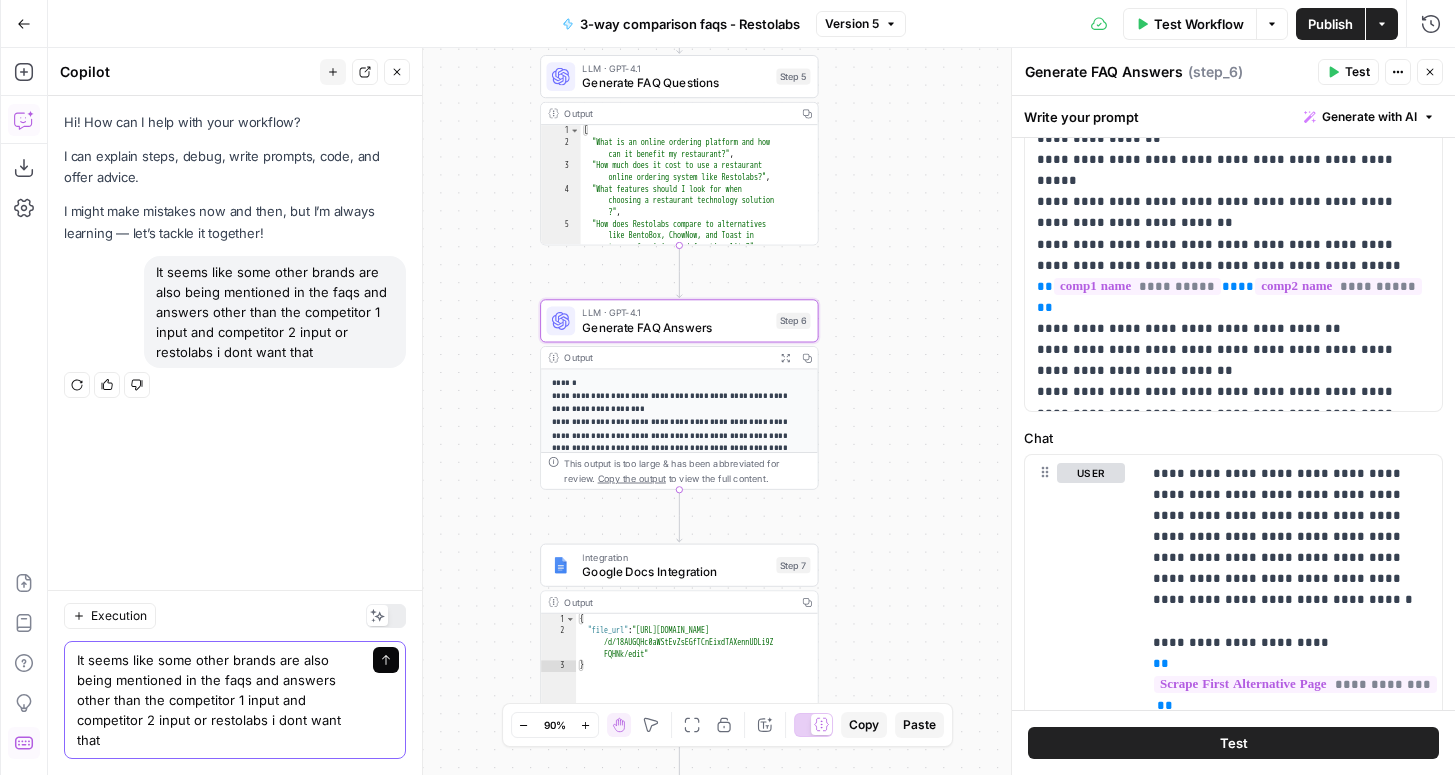 click on "Send" at bounding box center (386, 660) 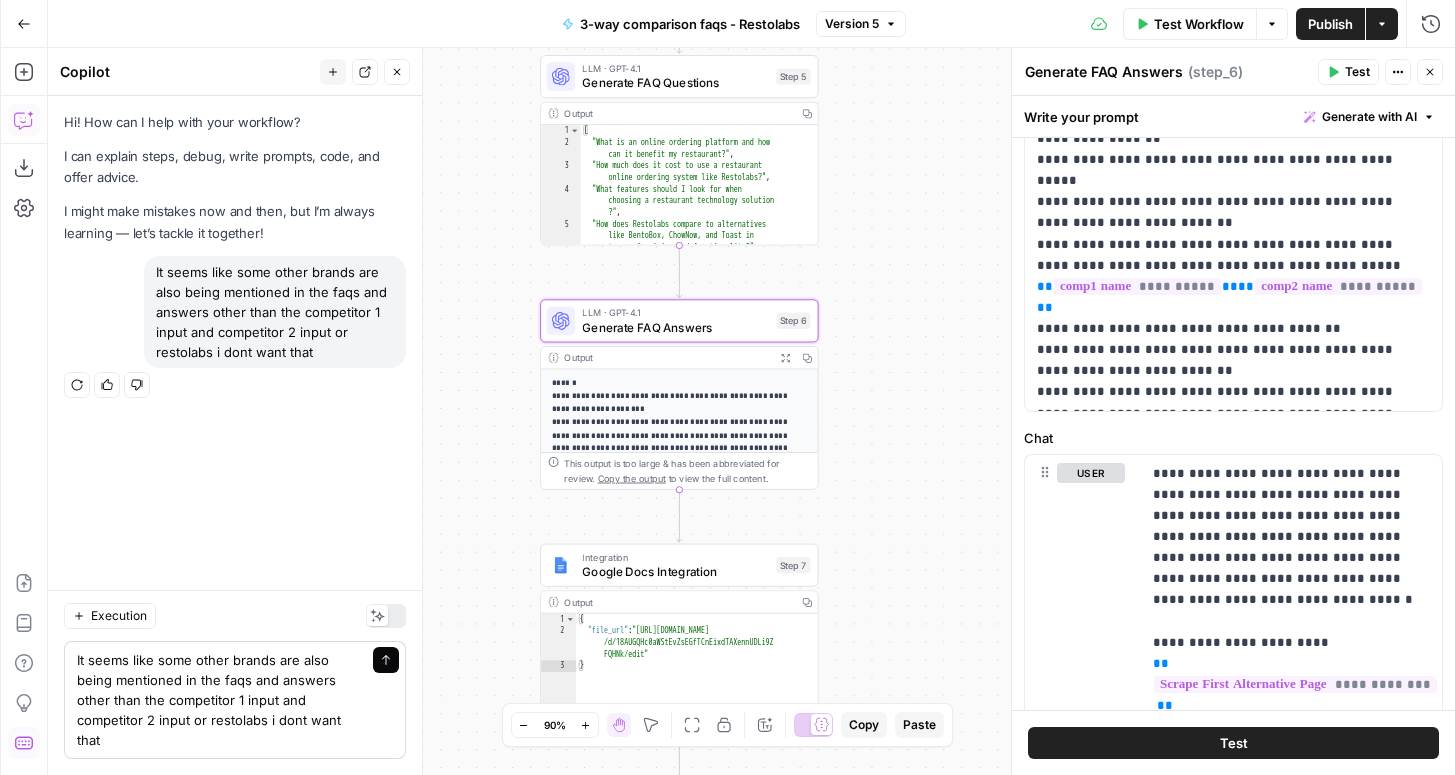 type 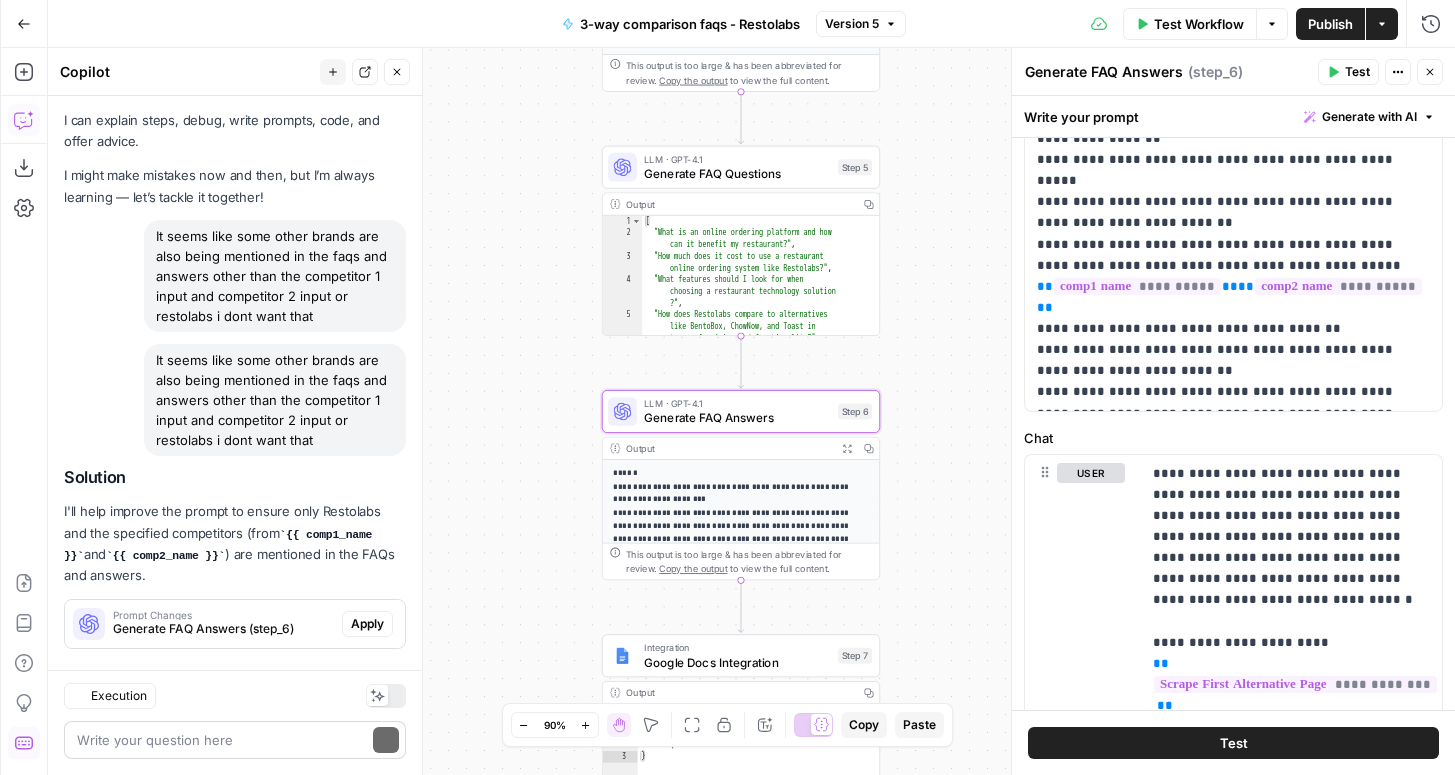 scroll, scrollTop: 94, scrollLeft: 0, axis: vertical 